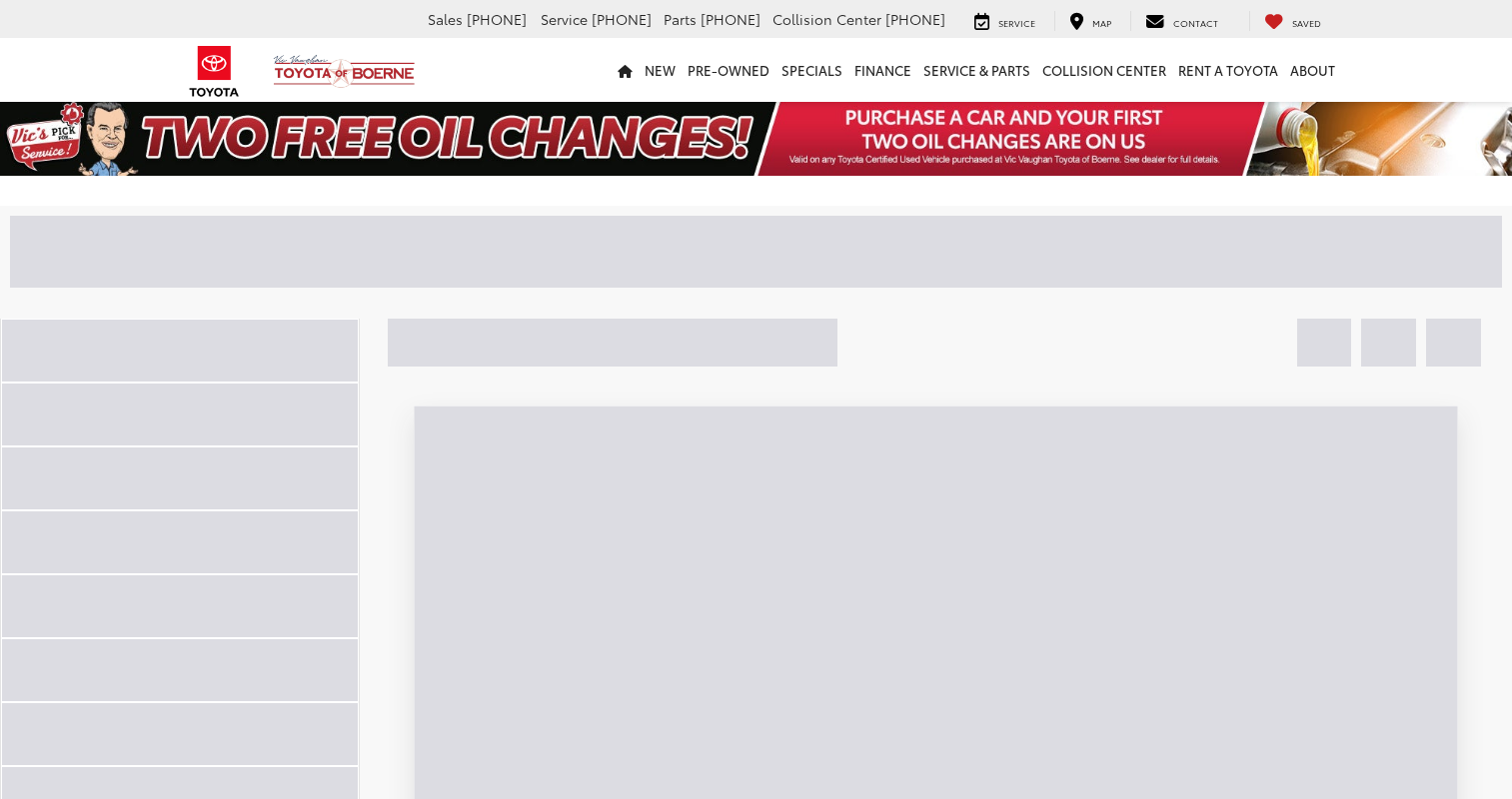 scroll, scrollTop: 0, scrollLeft: 0, axis: both 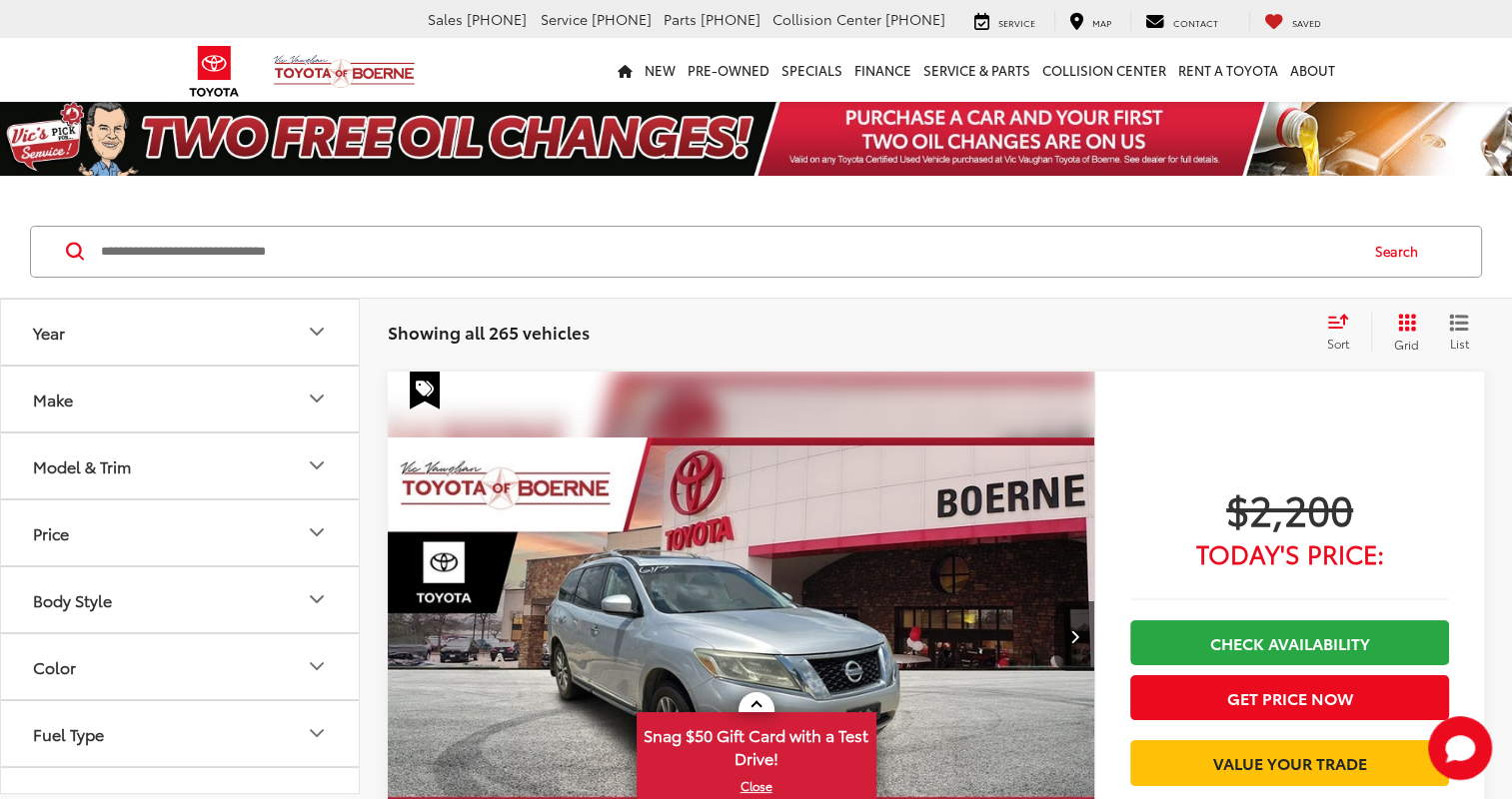 click on "Year" at bounding box center (181, 332) 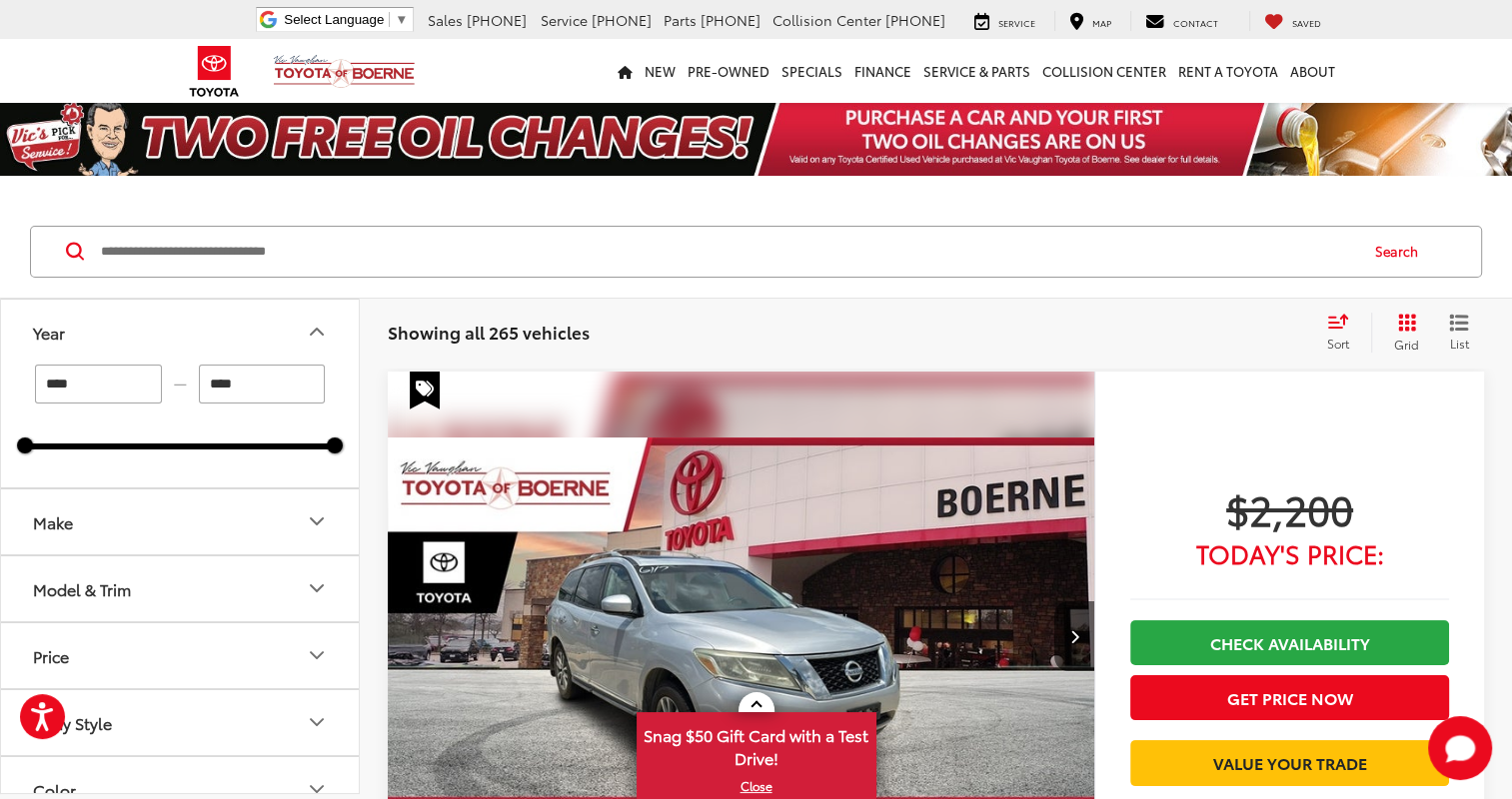 click on "Make" at bounding box center (181, 521) 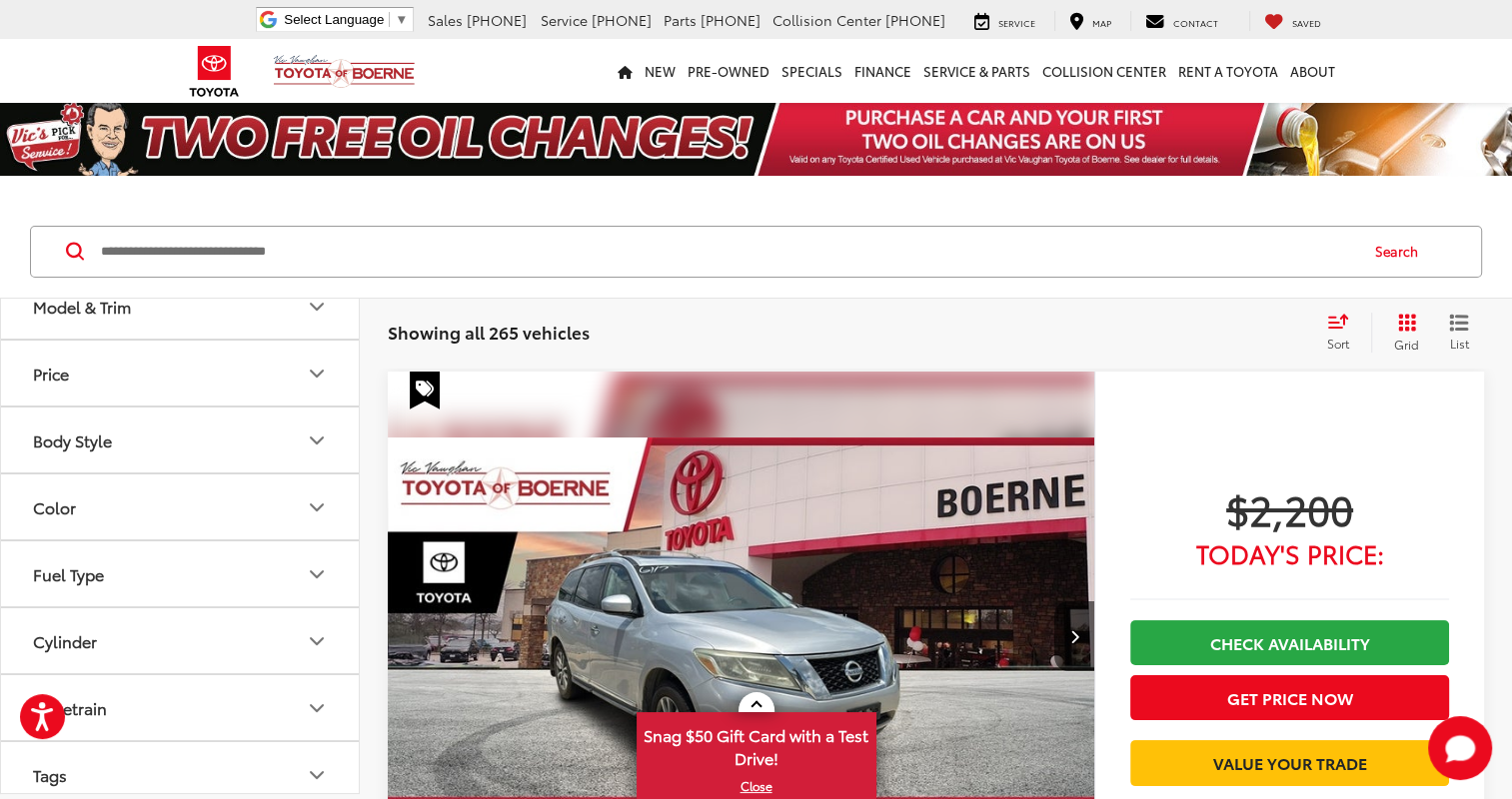 scroll, scrollTop: 899, scrollLeft: 0, axis: vertical 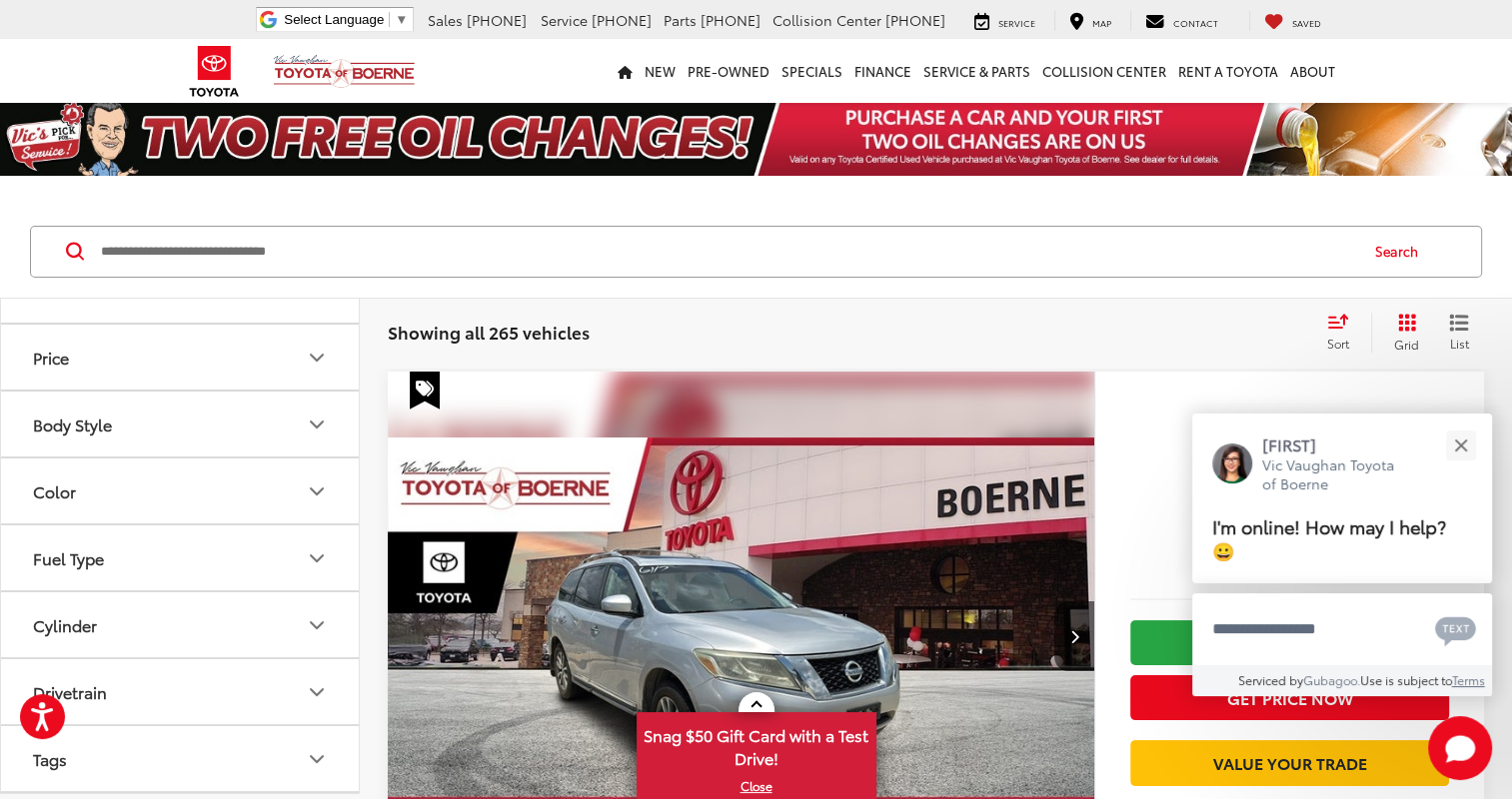click at bounding box center [270, 127] 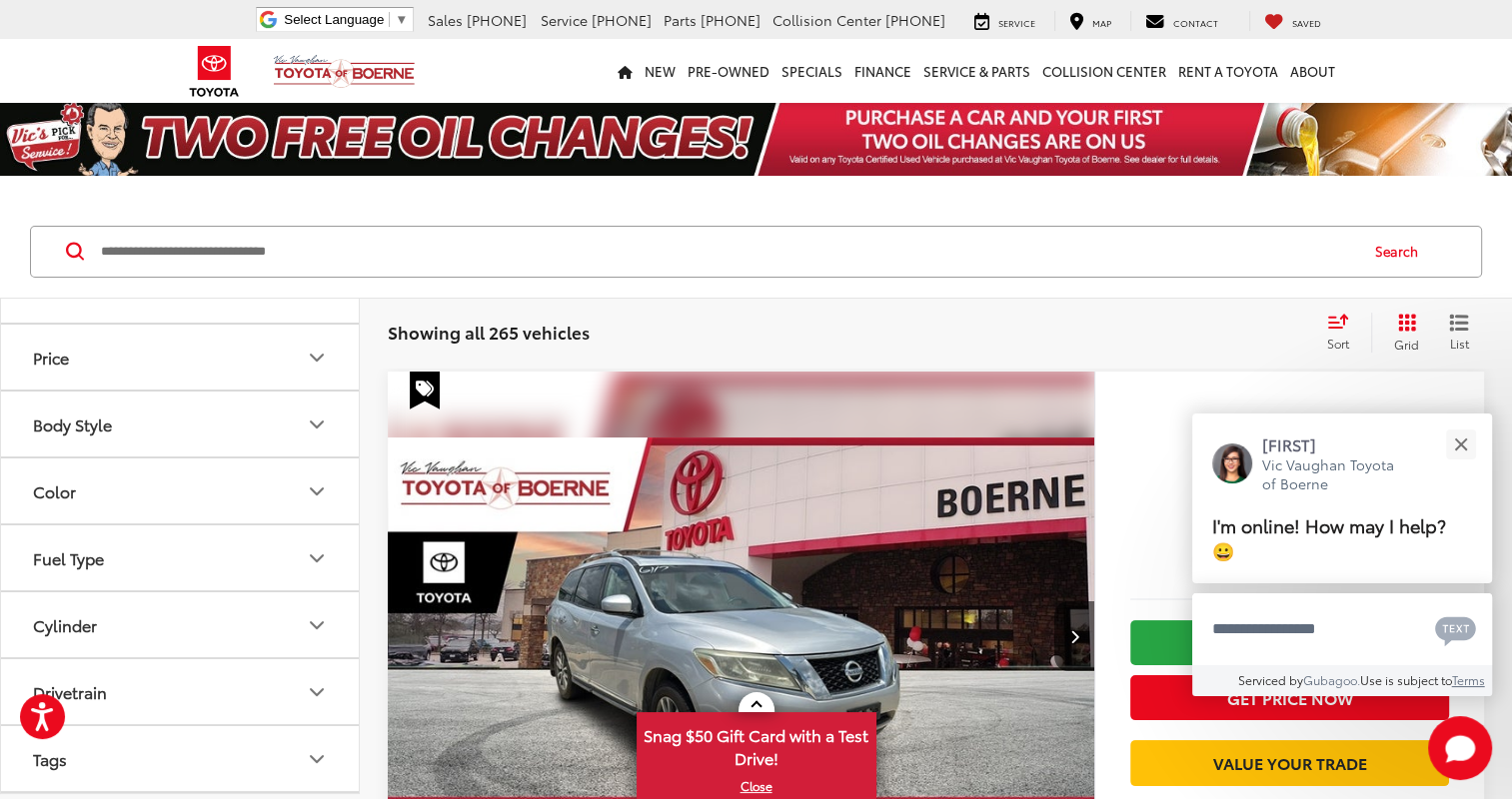 type on "****" 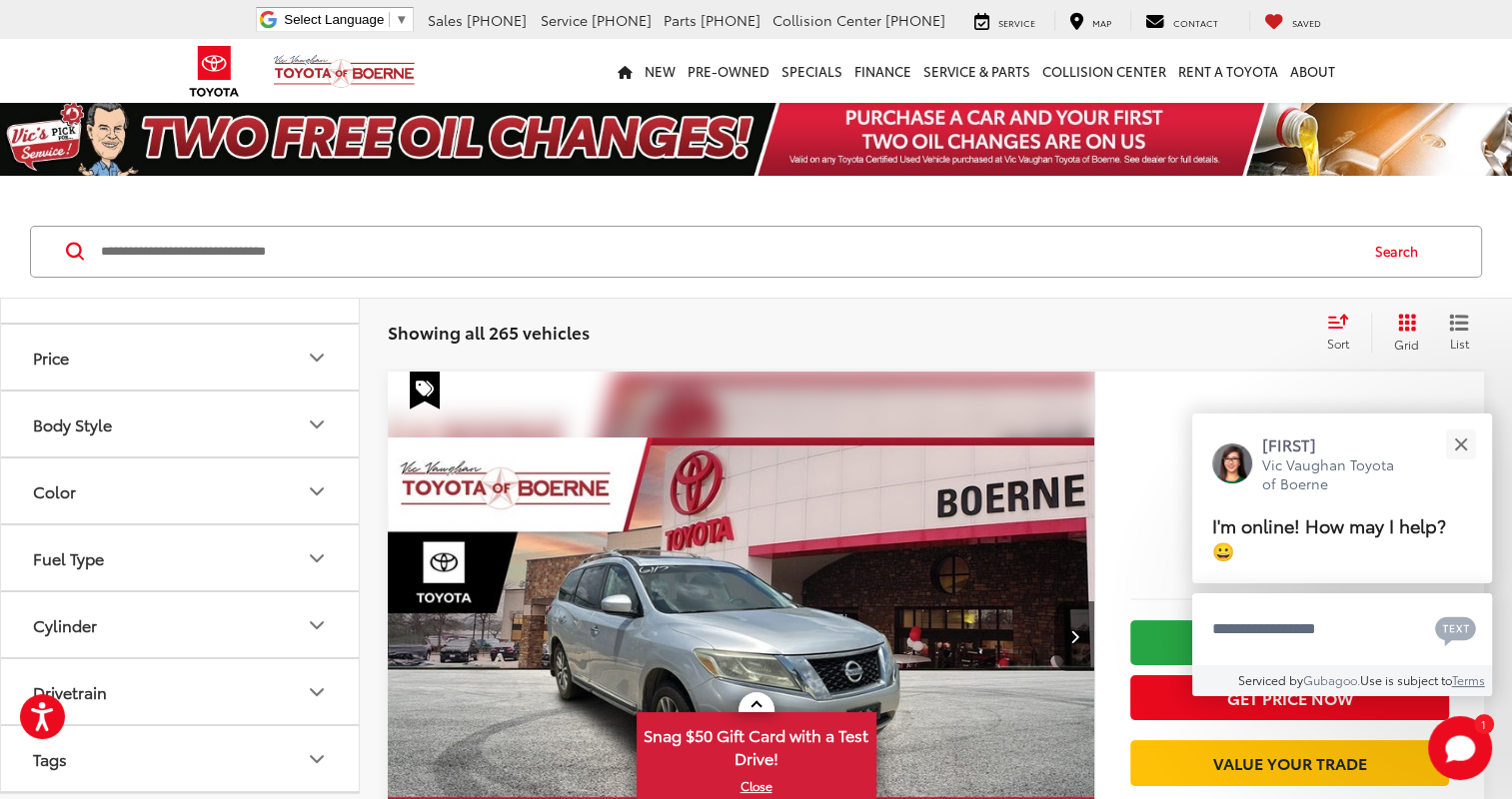 click on "Model & Trim" at bounding box center (181, 290) 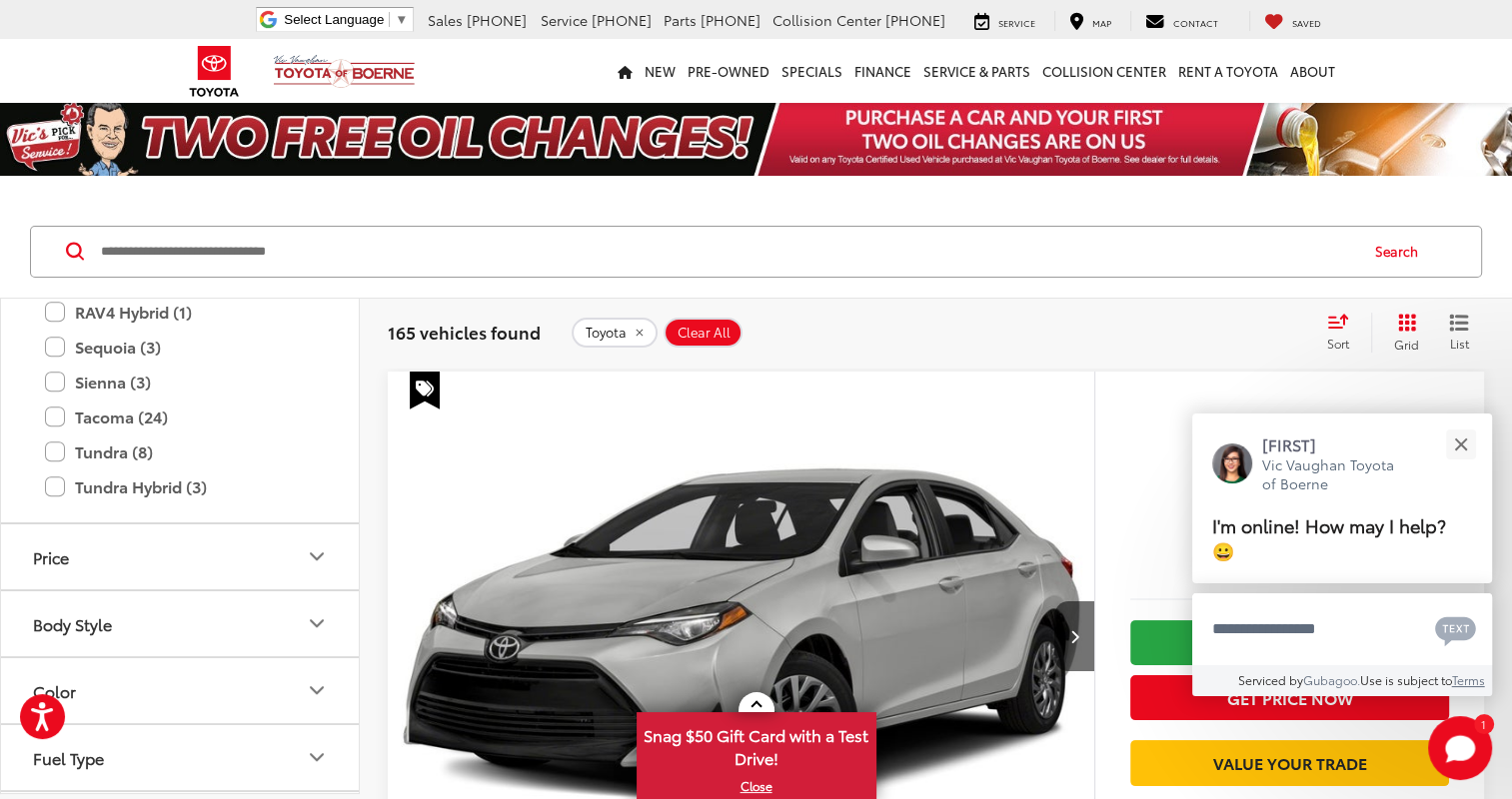 scroll, scrollTop: 1498, scrollLeft: 0, axis: vertical 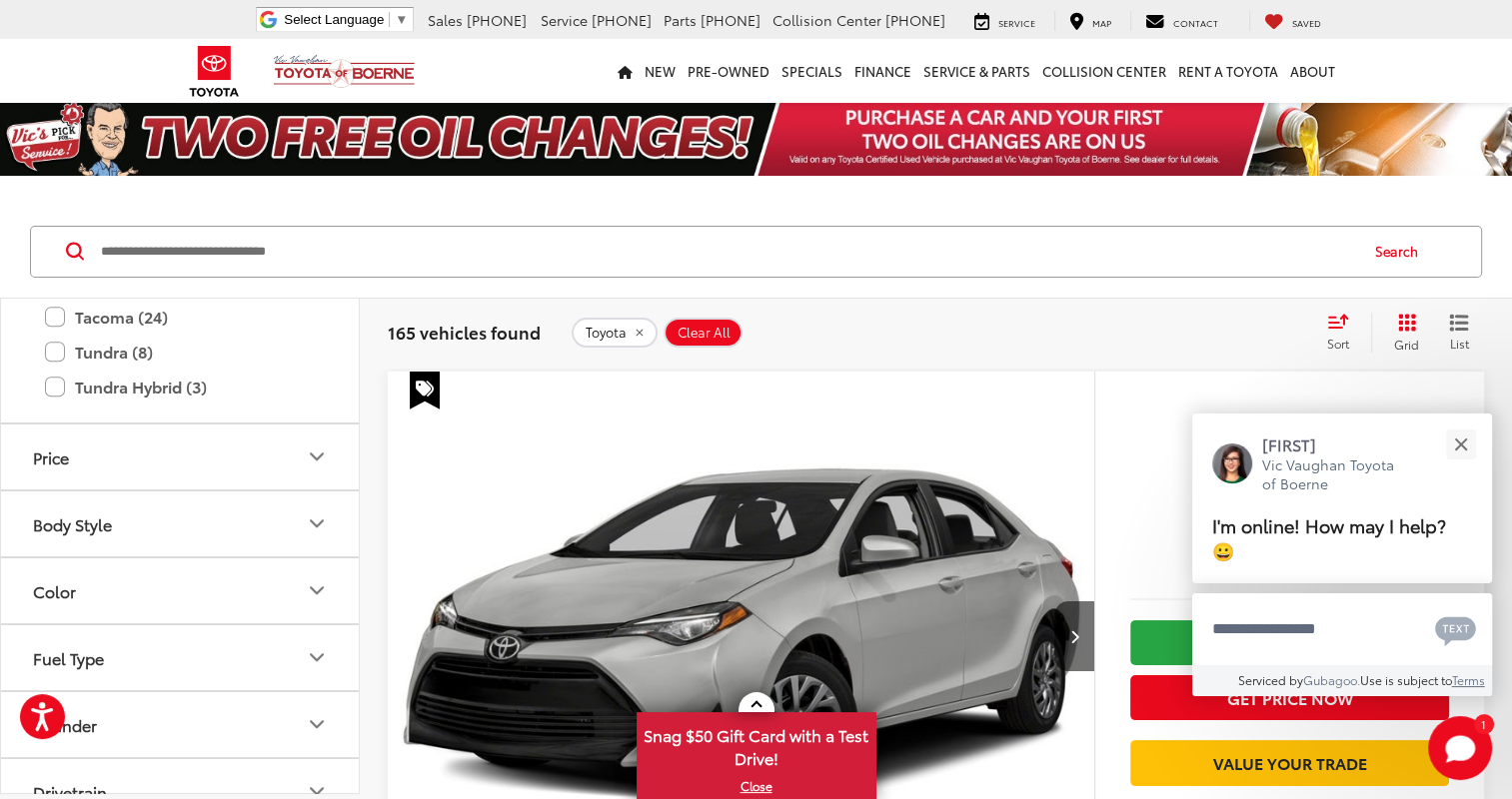 click on "RAV4 (19)" at bounding box center [180, 177] 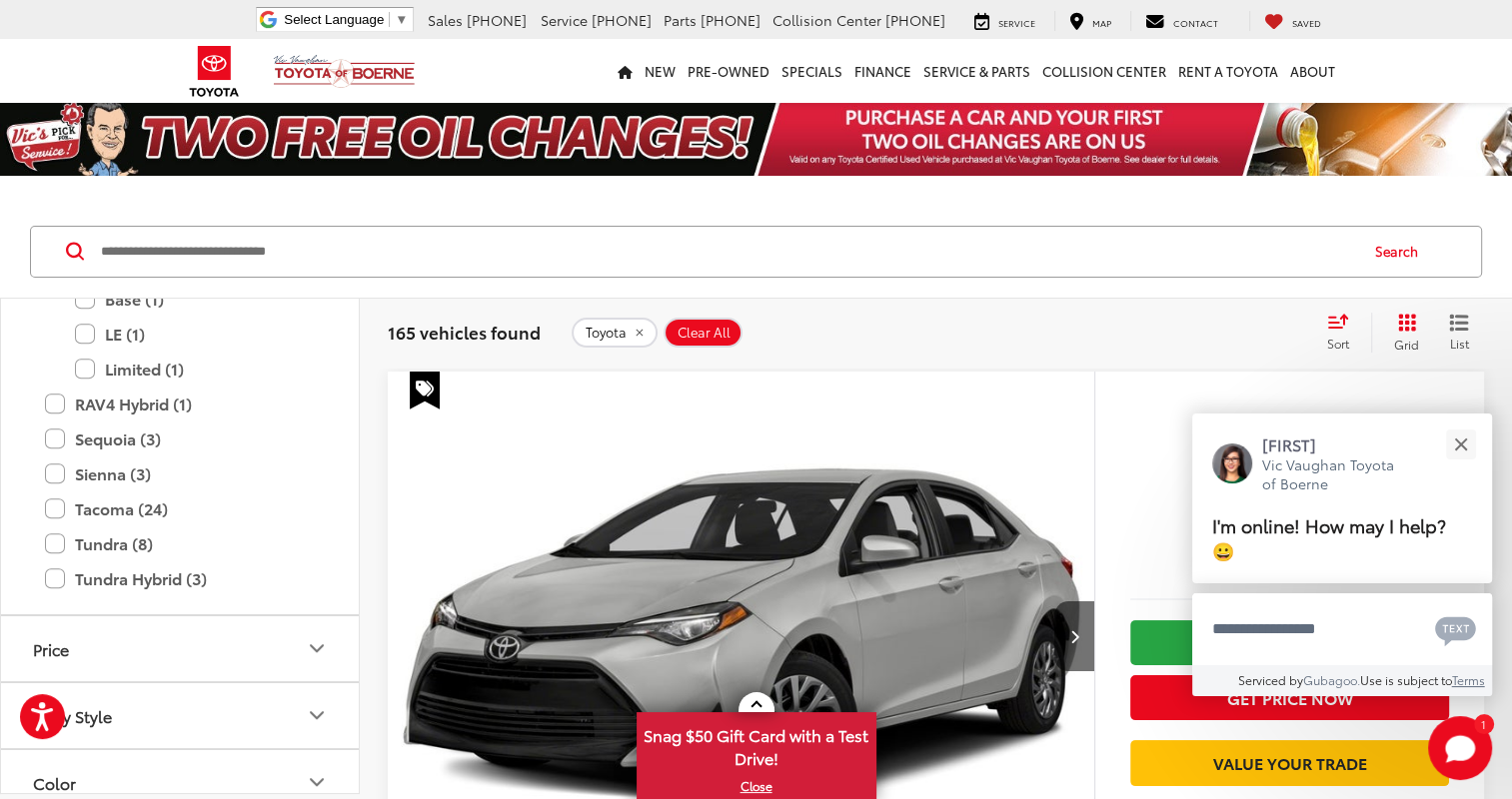 type on "****" 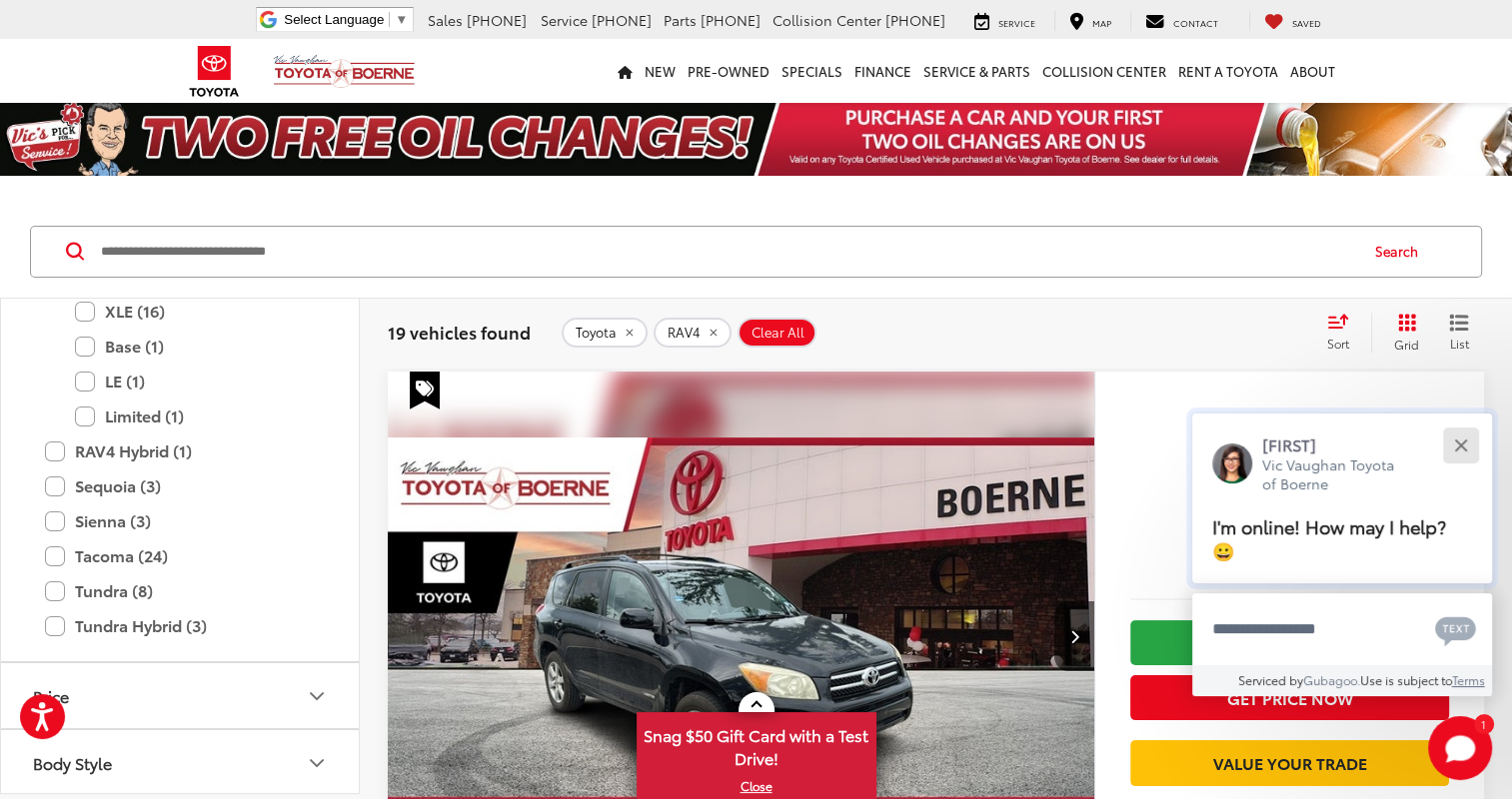 click at bounding box center [1460, 444] 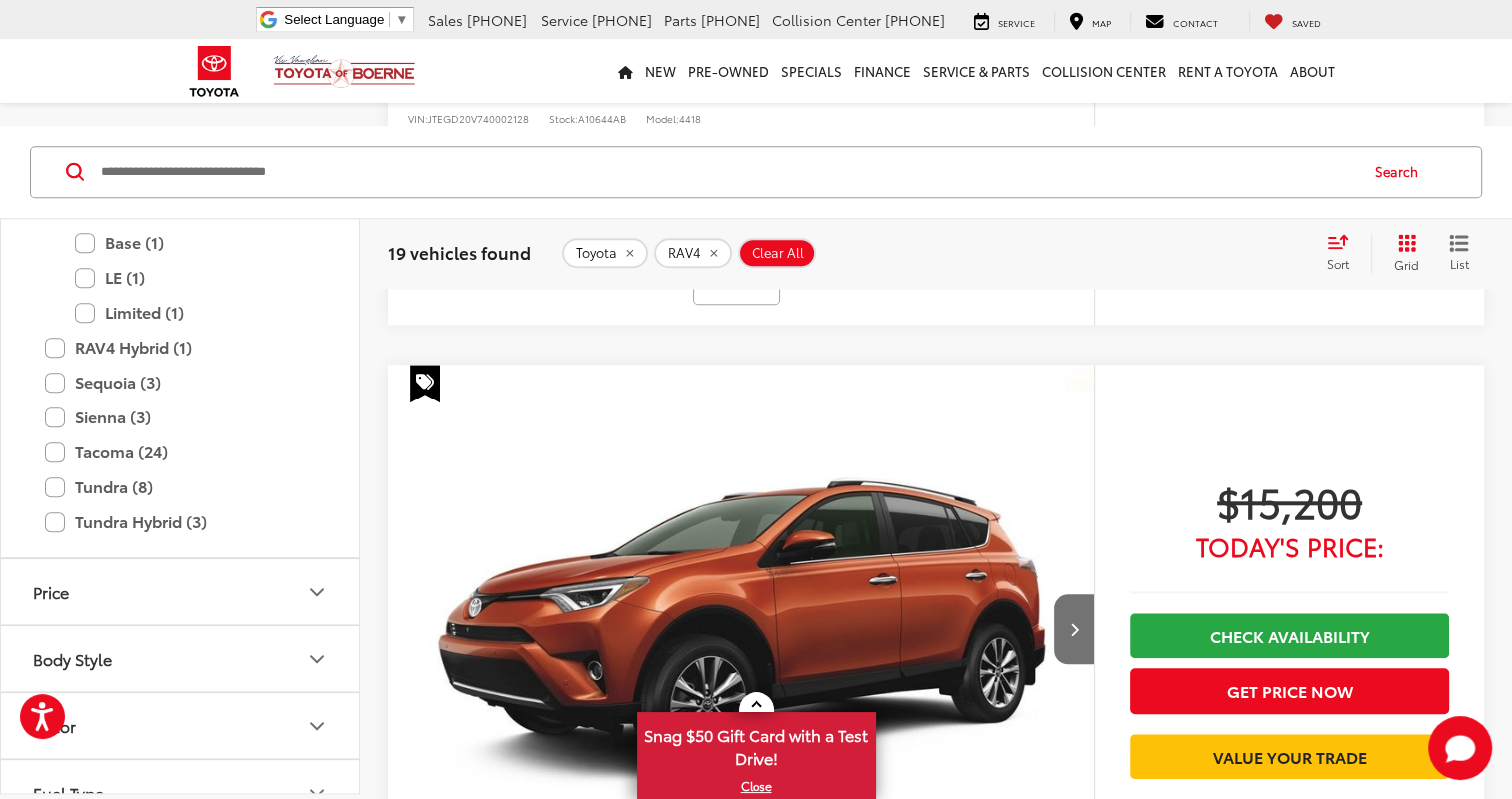 scroll, scrollTop: 1698, scrollLeft: 0, axis: vertical 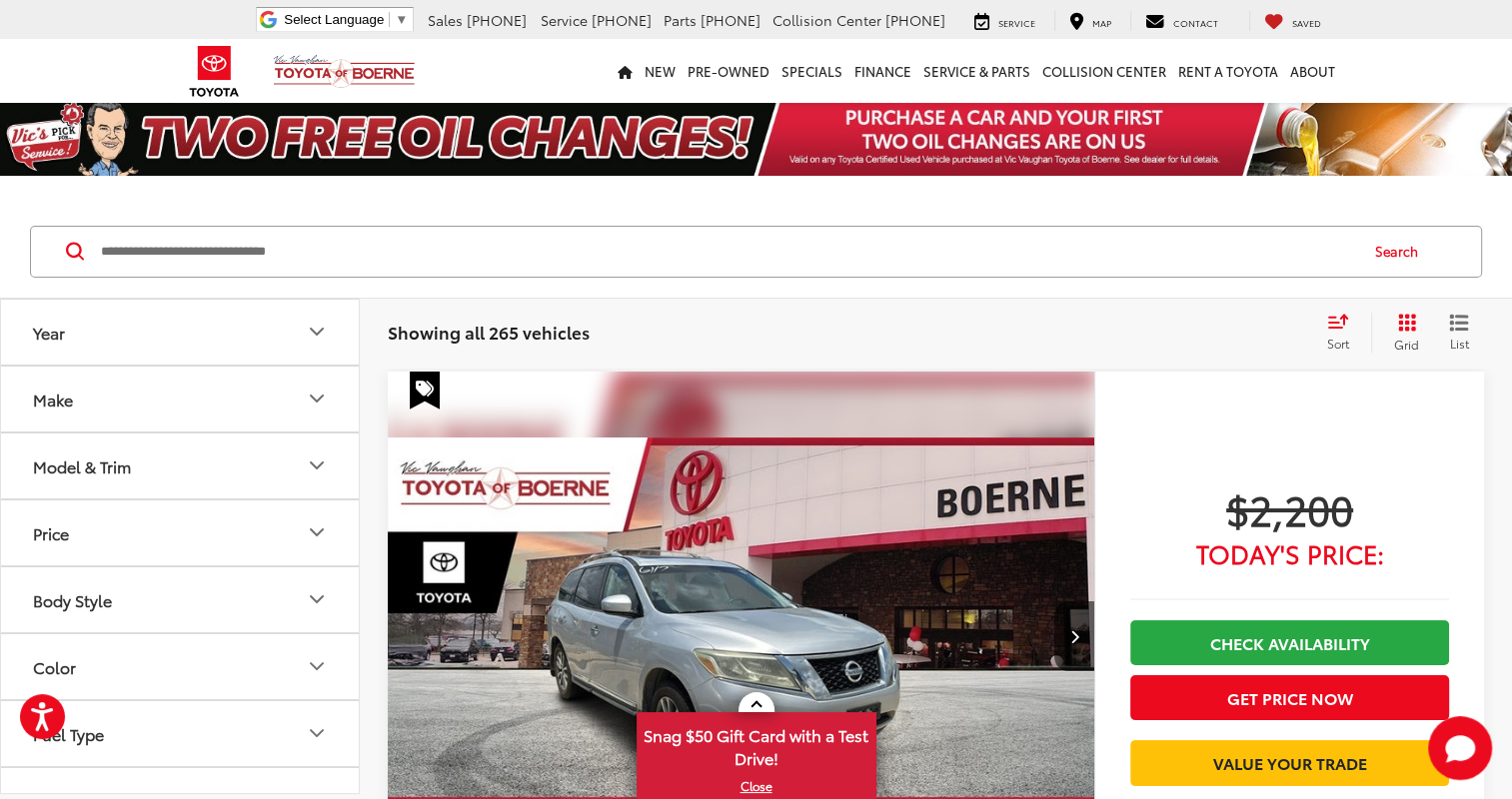 click on "Model & Trim" at bounding box center [181, 465] 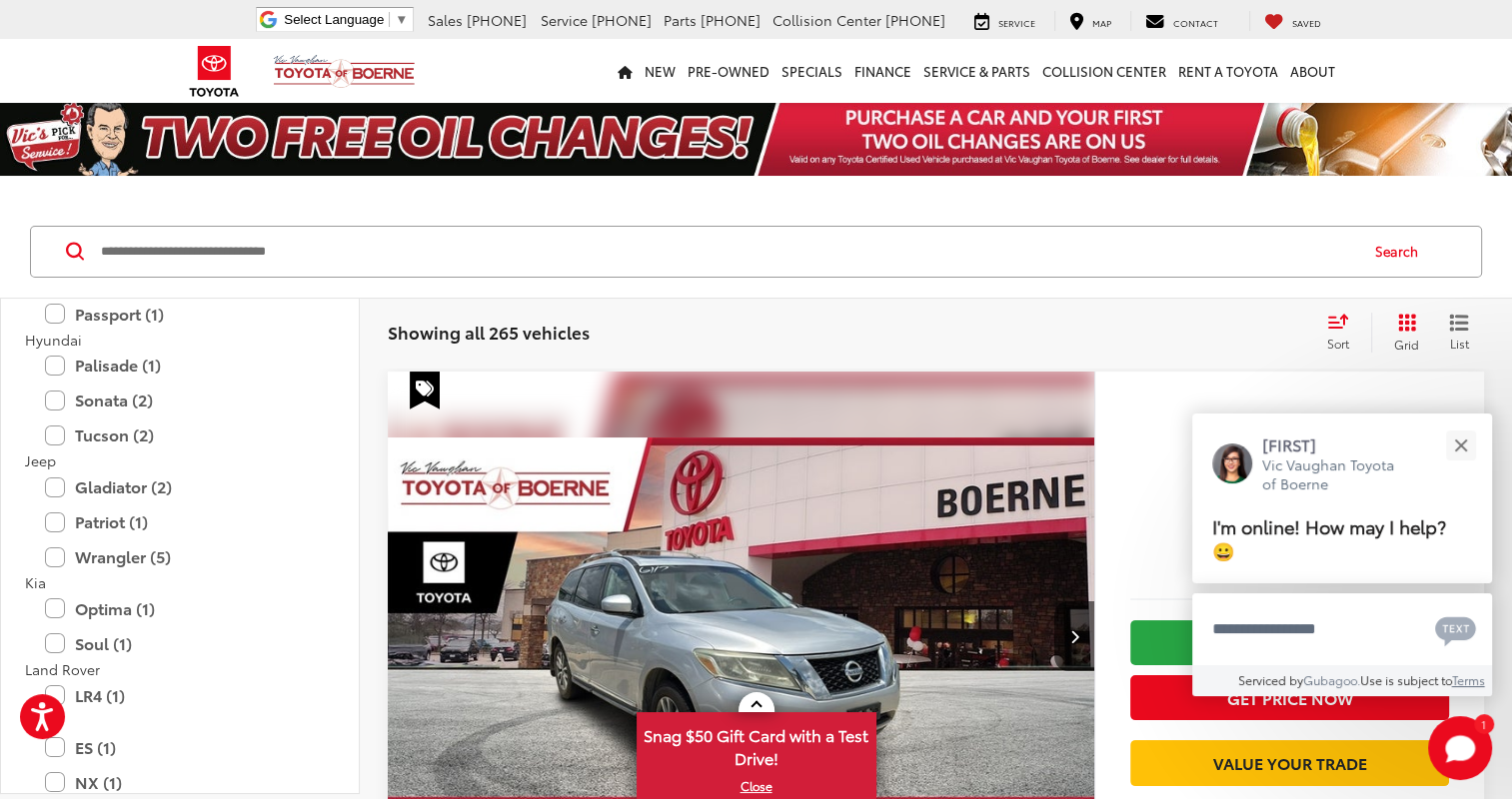 scroll, scrollTop: 1698, scrollLeft: 0, axis: vertical 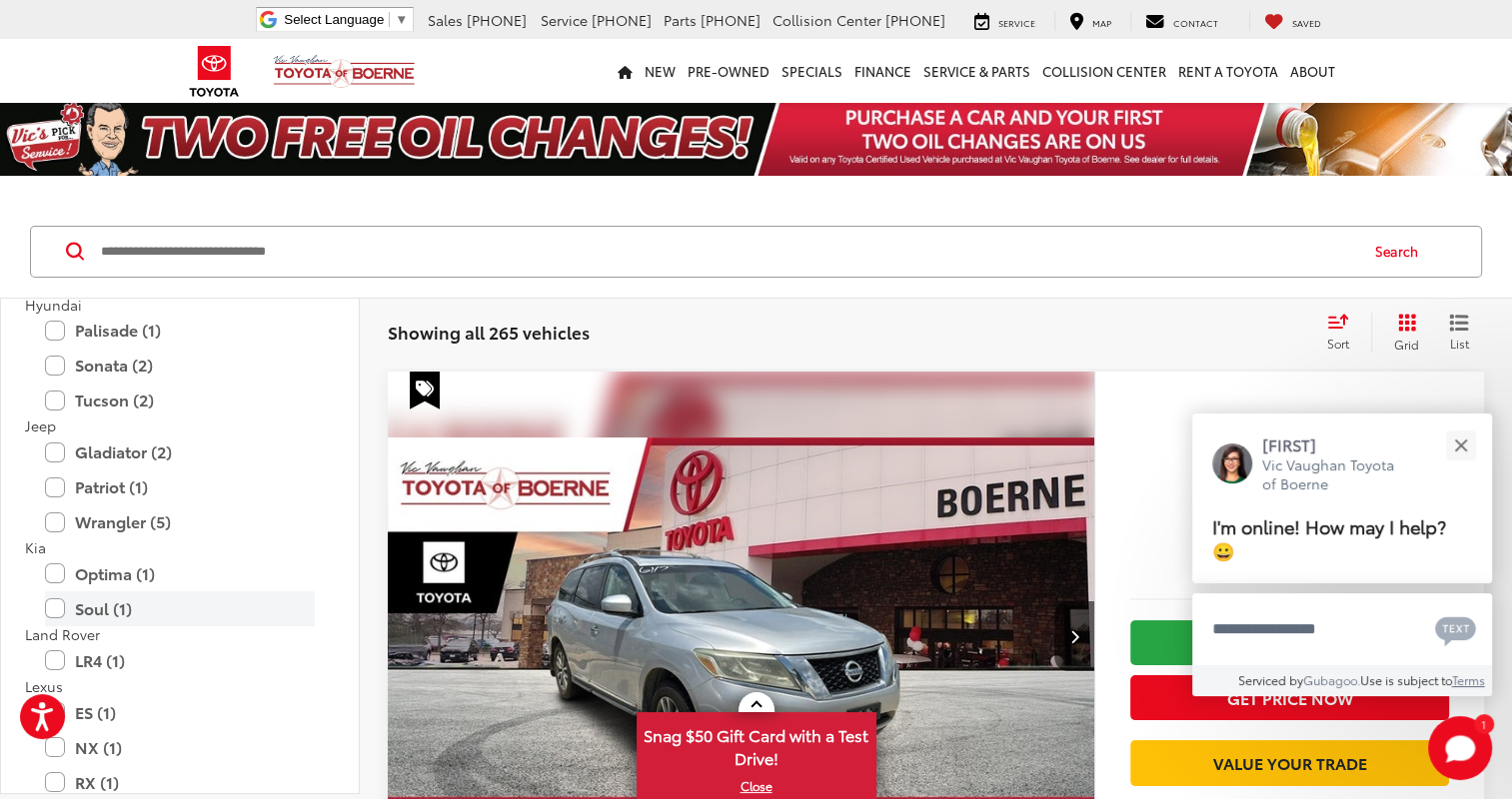 click on "Soul (1)" at bounding box center [180, 608] 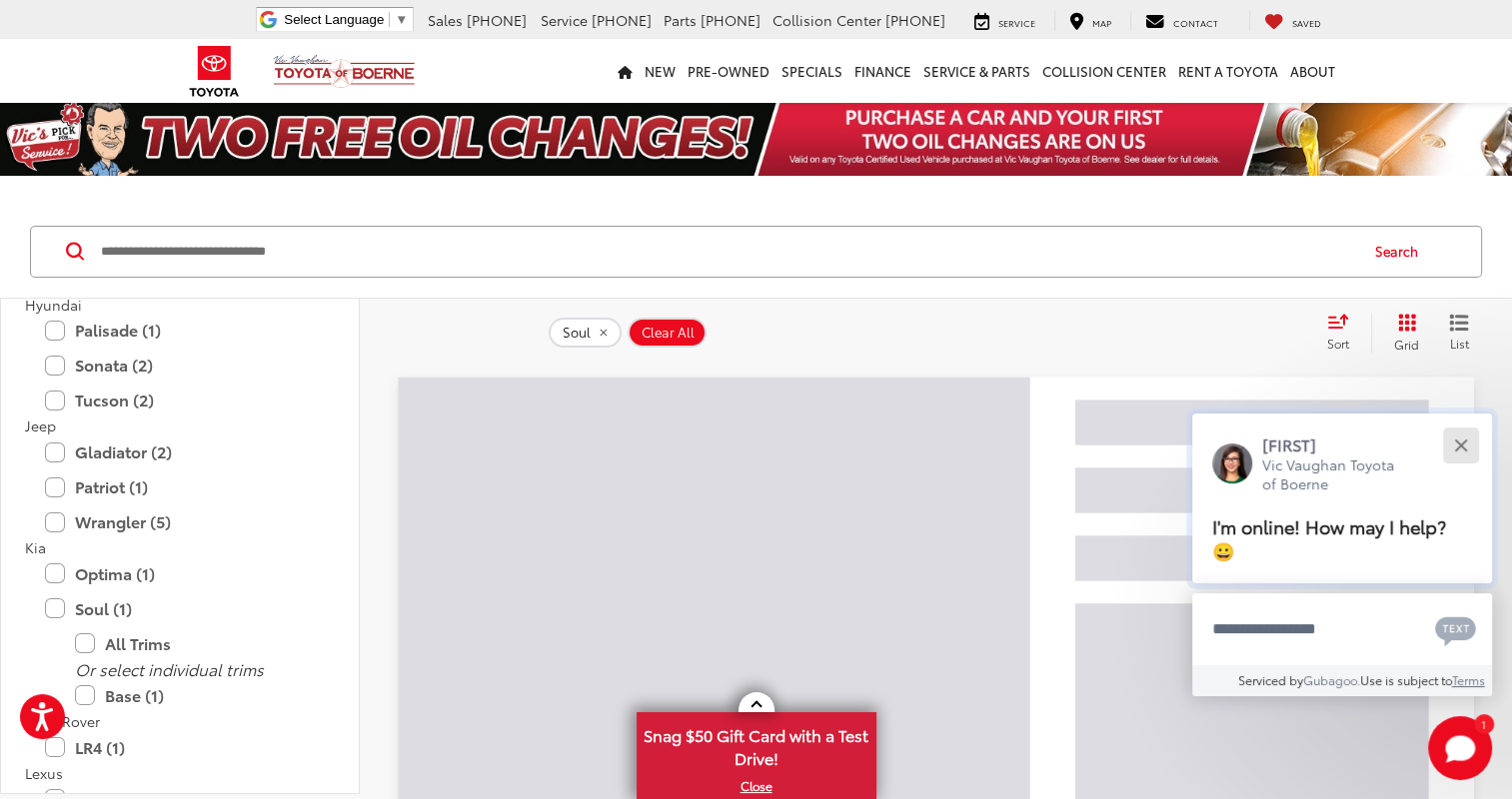 click at bounding box center [1460, 444] 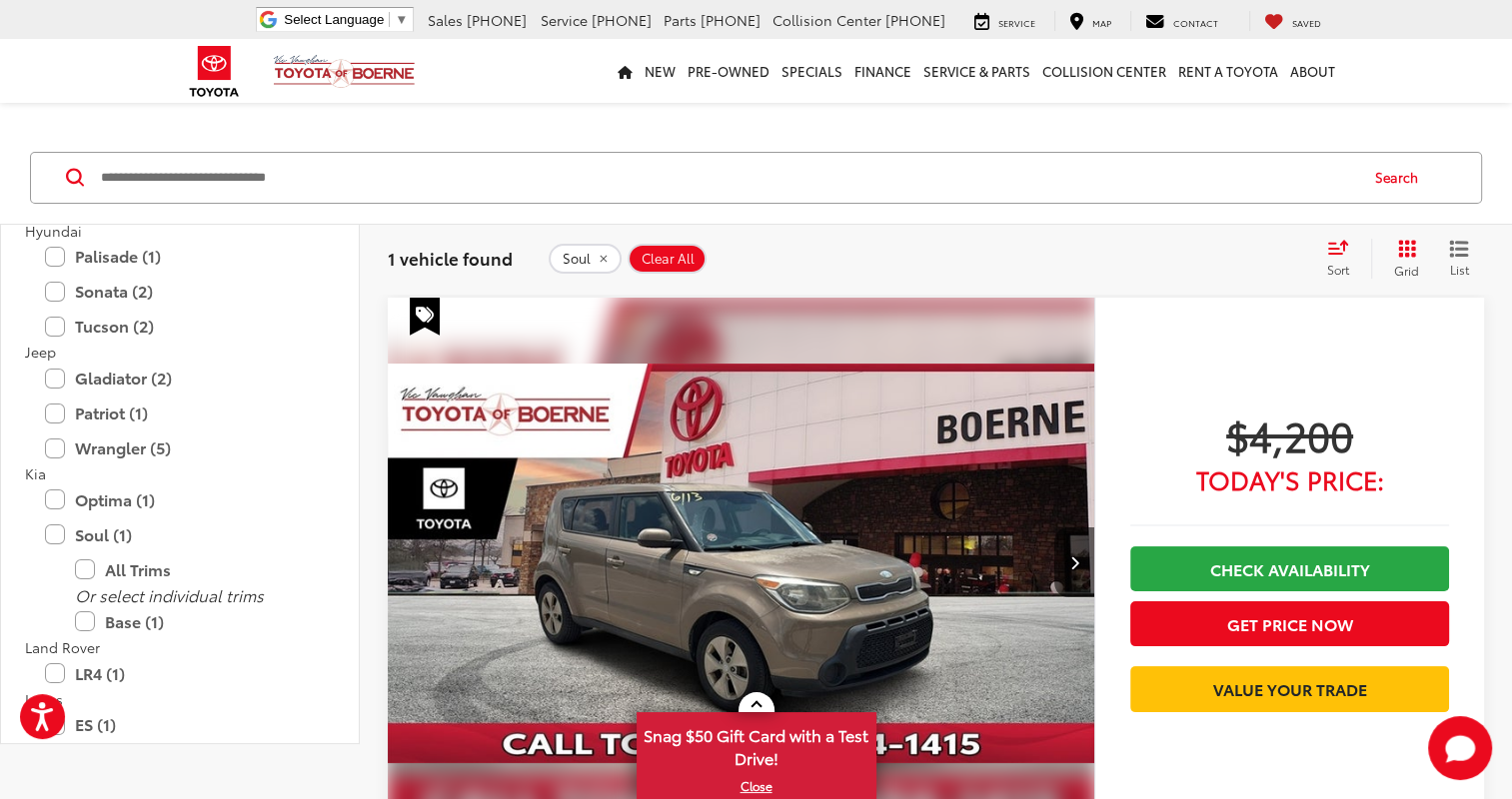 scroll, scrollTop: 0, scrollLeft: 0, axis: both 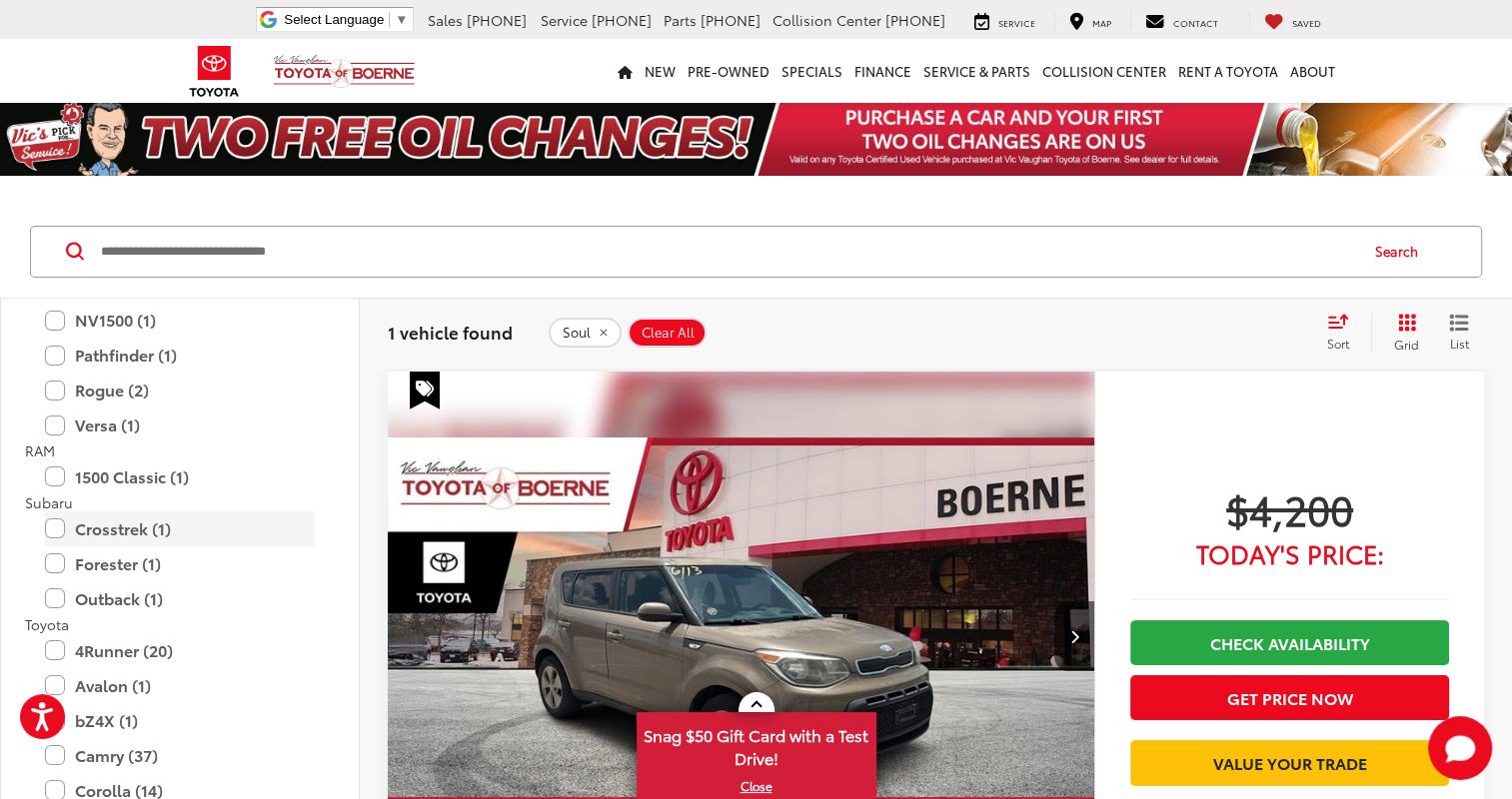 click on "Crosstrek (1)" at bounding box center [180, 528] 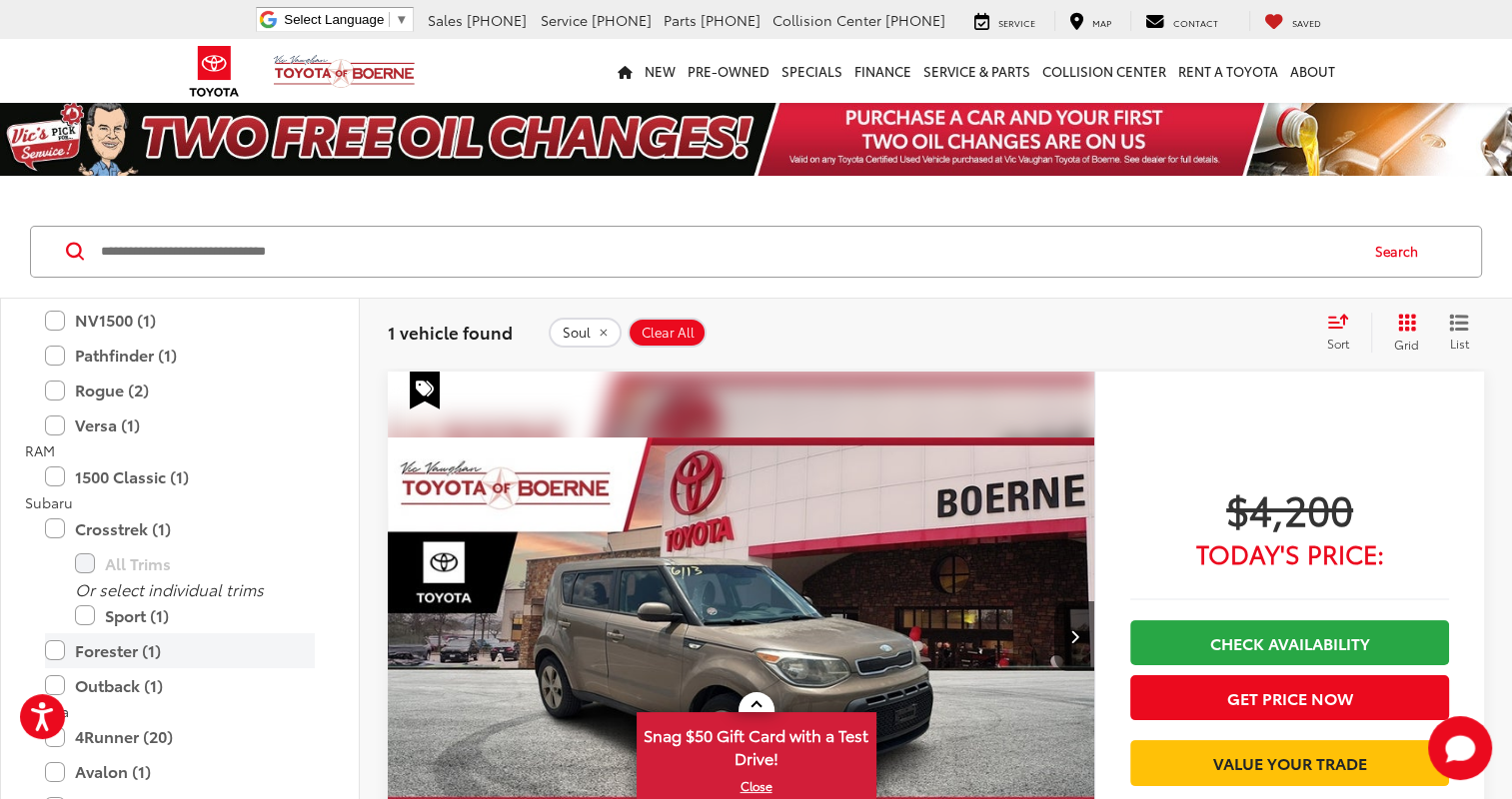 click on "Forester (1)" at bounding box center [180, 650] 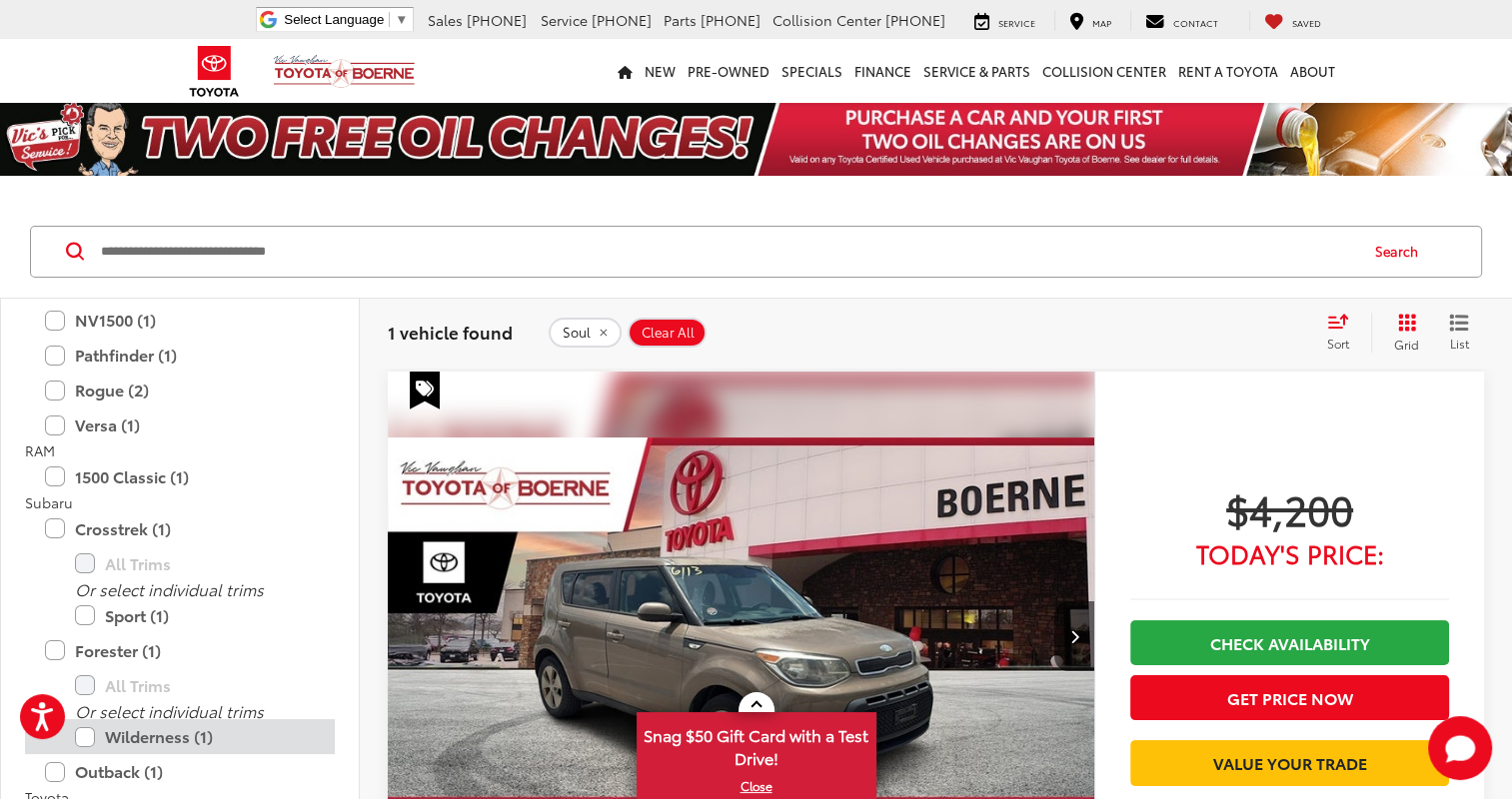 click on "Wilderness (1)" at bounding box center [195, 736] 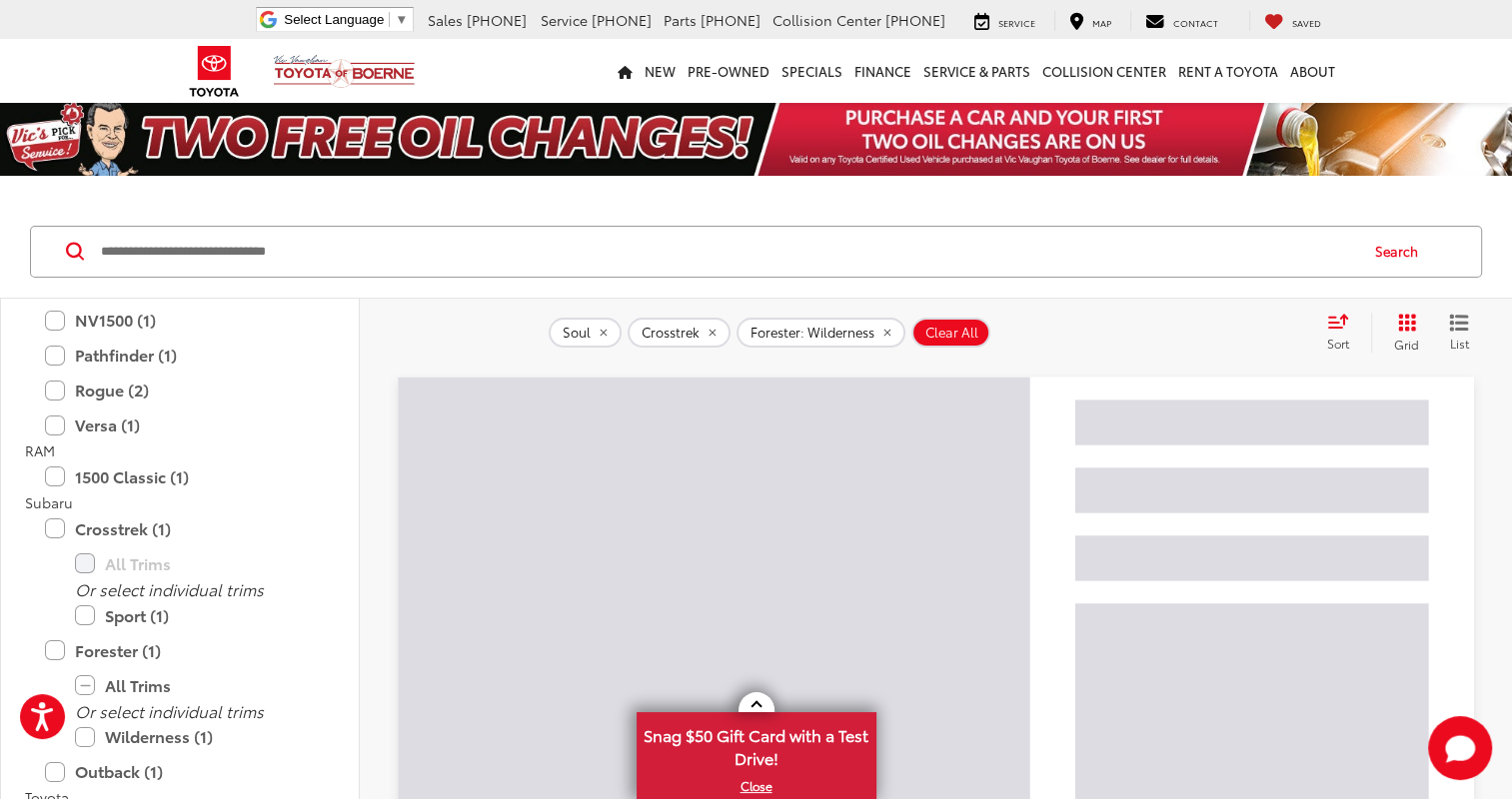 click 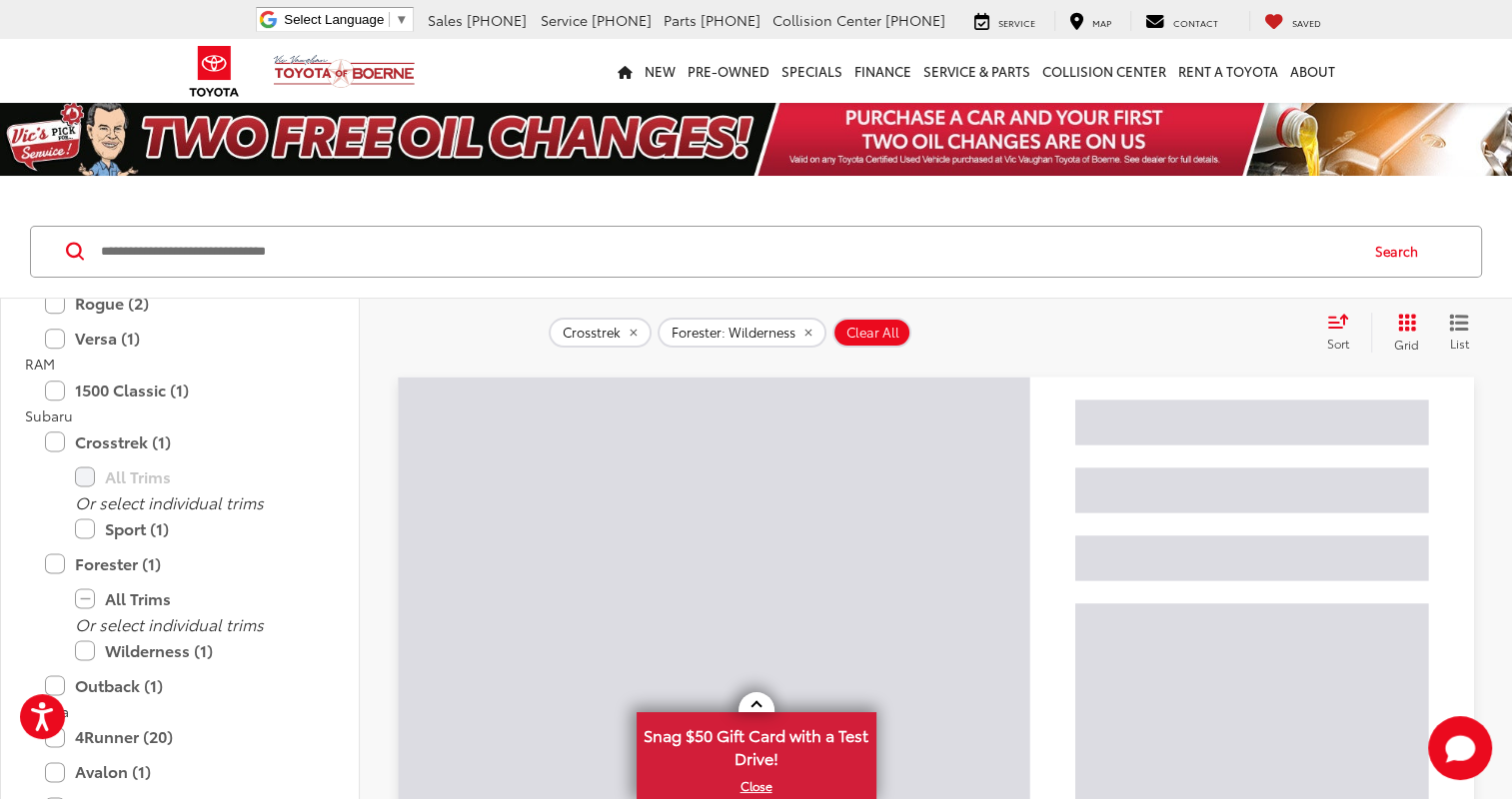 scroll, scrollTop: 2609, scrollLeft: 0, axis: vertical 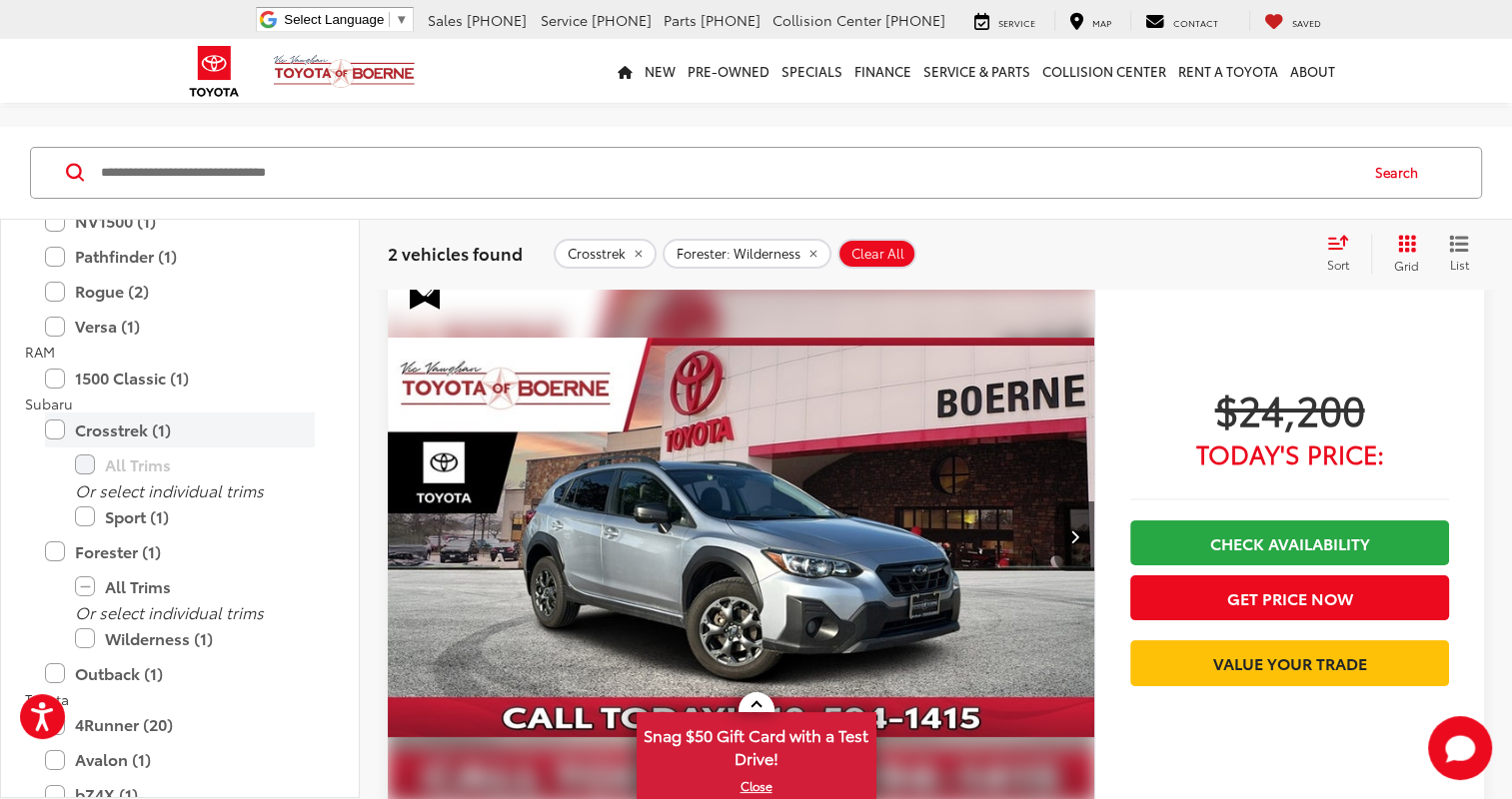 click on "Crosstrek (1)" at bounding box center (180, 429) 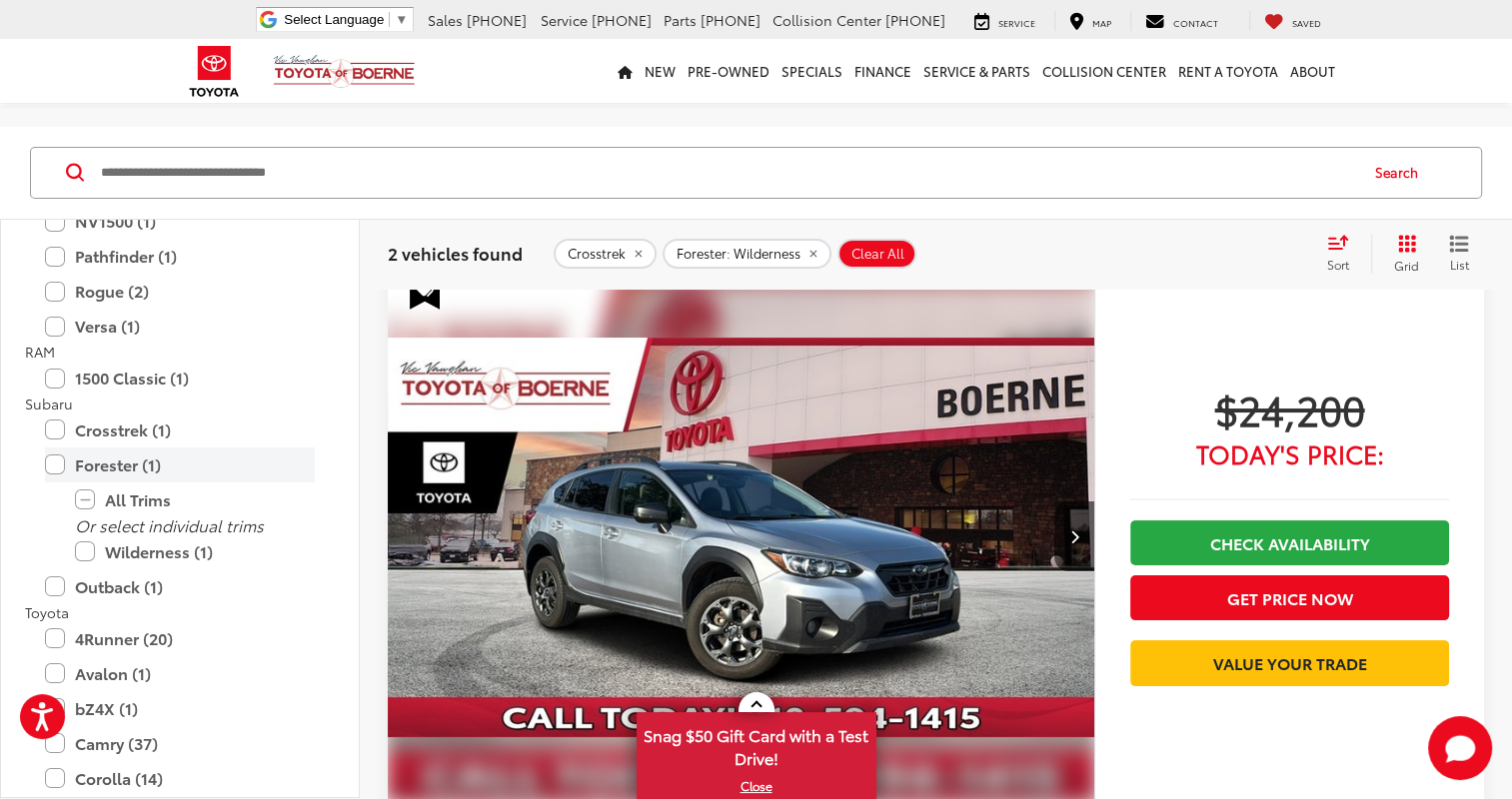 click on "Forester (1)" at bounding box center (180, 464) 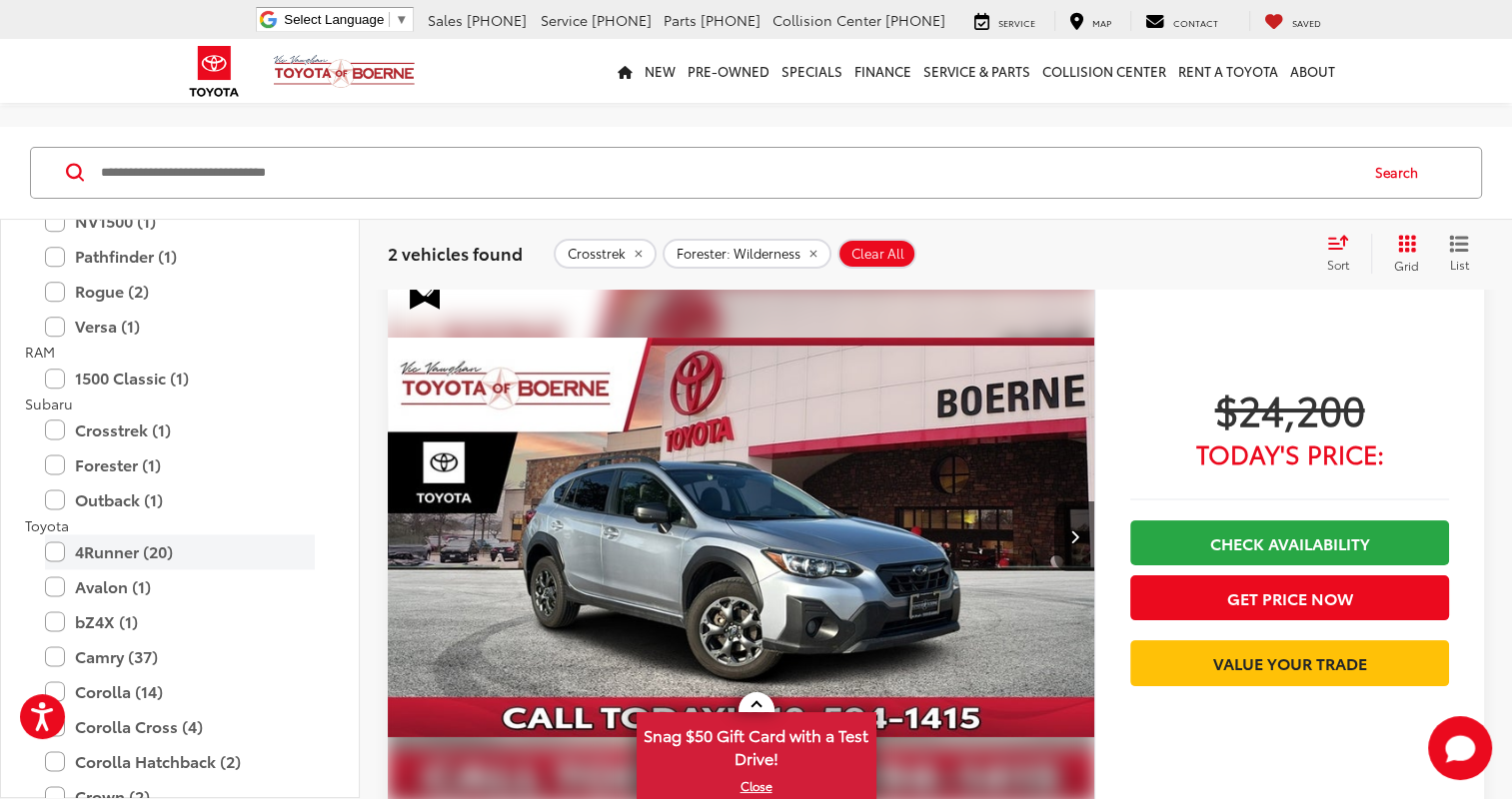 scroll, scrollTop: 80, scrollLeft: 0, axis: vertical 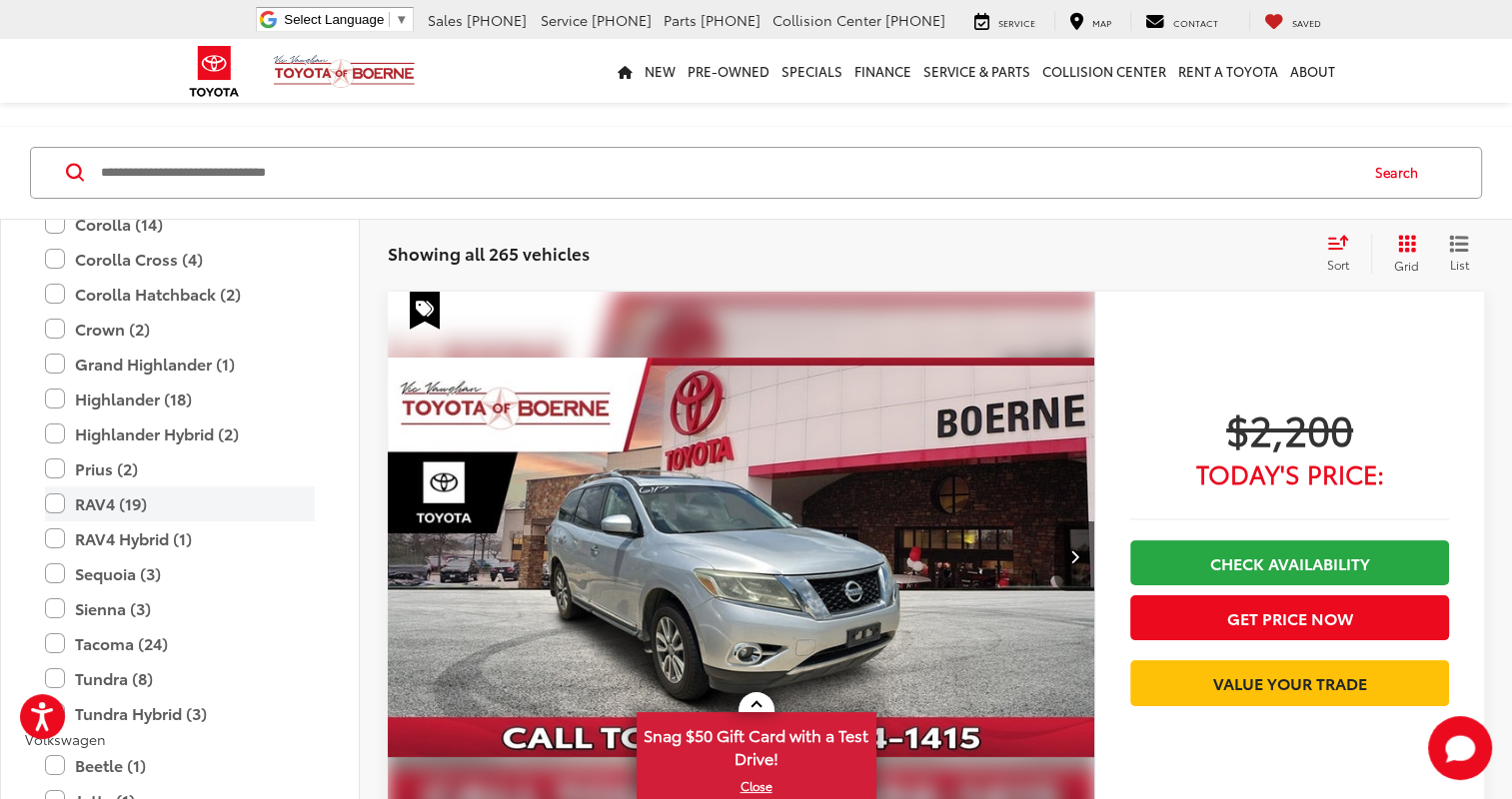 click on "RAV4 (19)" at bounding box center [180, 503] 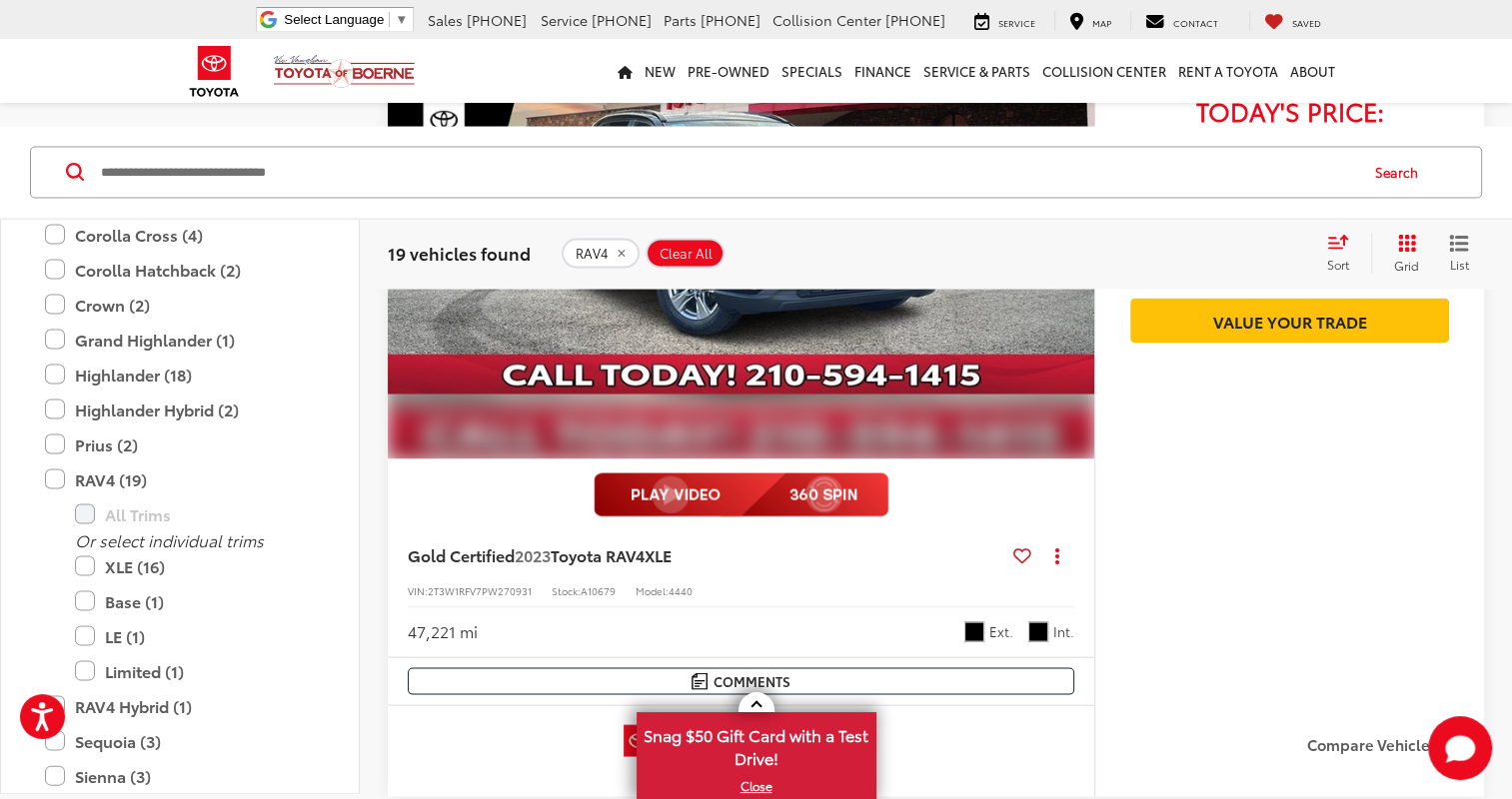 scroll, scrollTop: 4033, scrollLeft: 0, axis: vertical 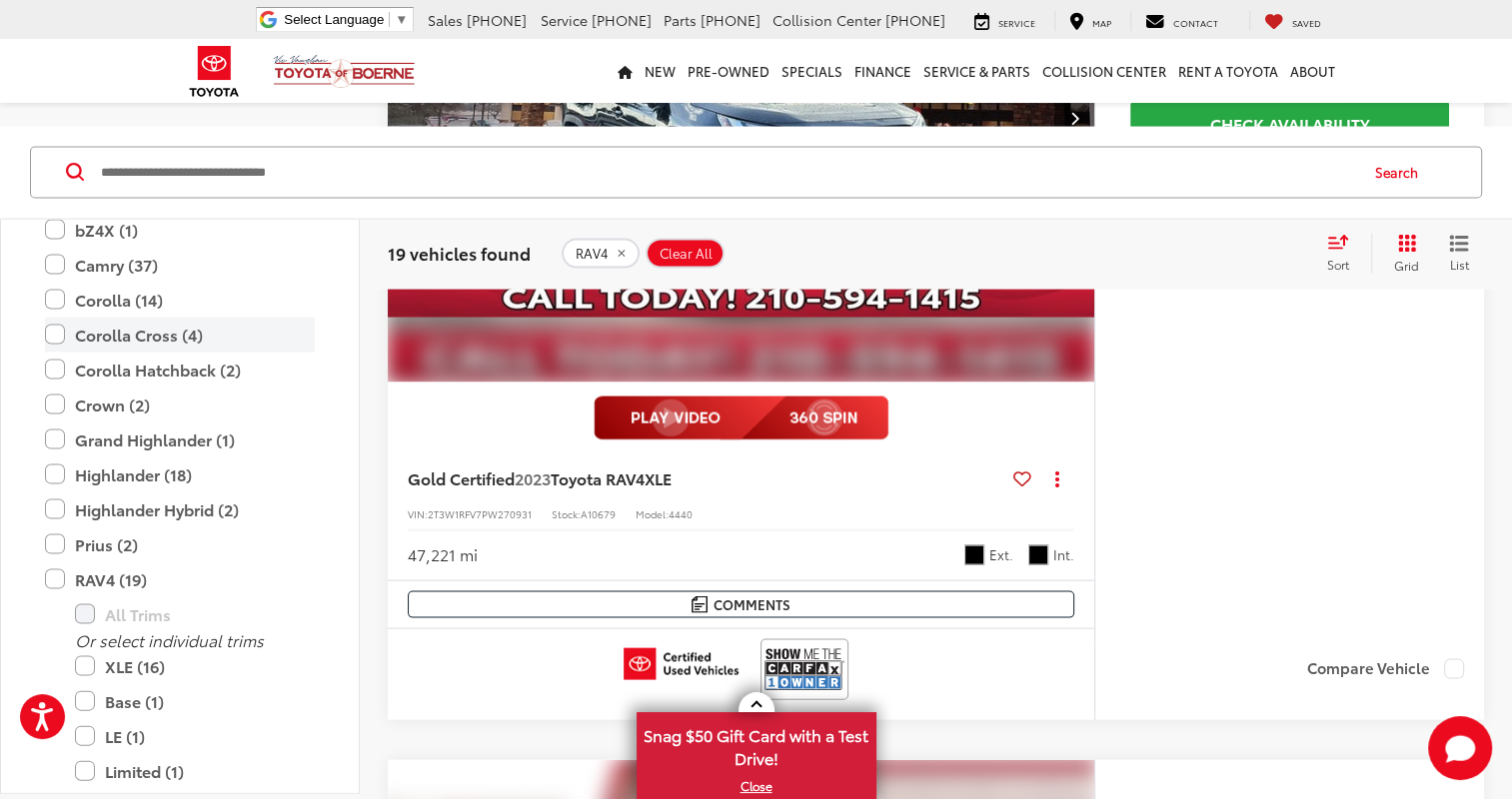 click on "Corolla Cross (4)" at bounding box center (180, 335) 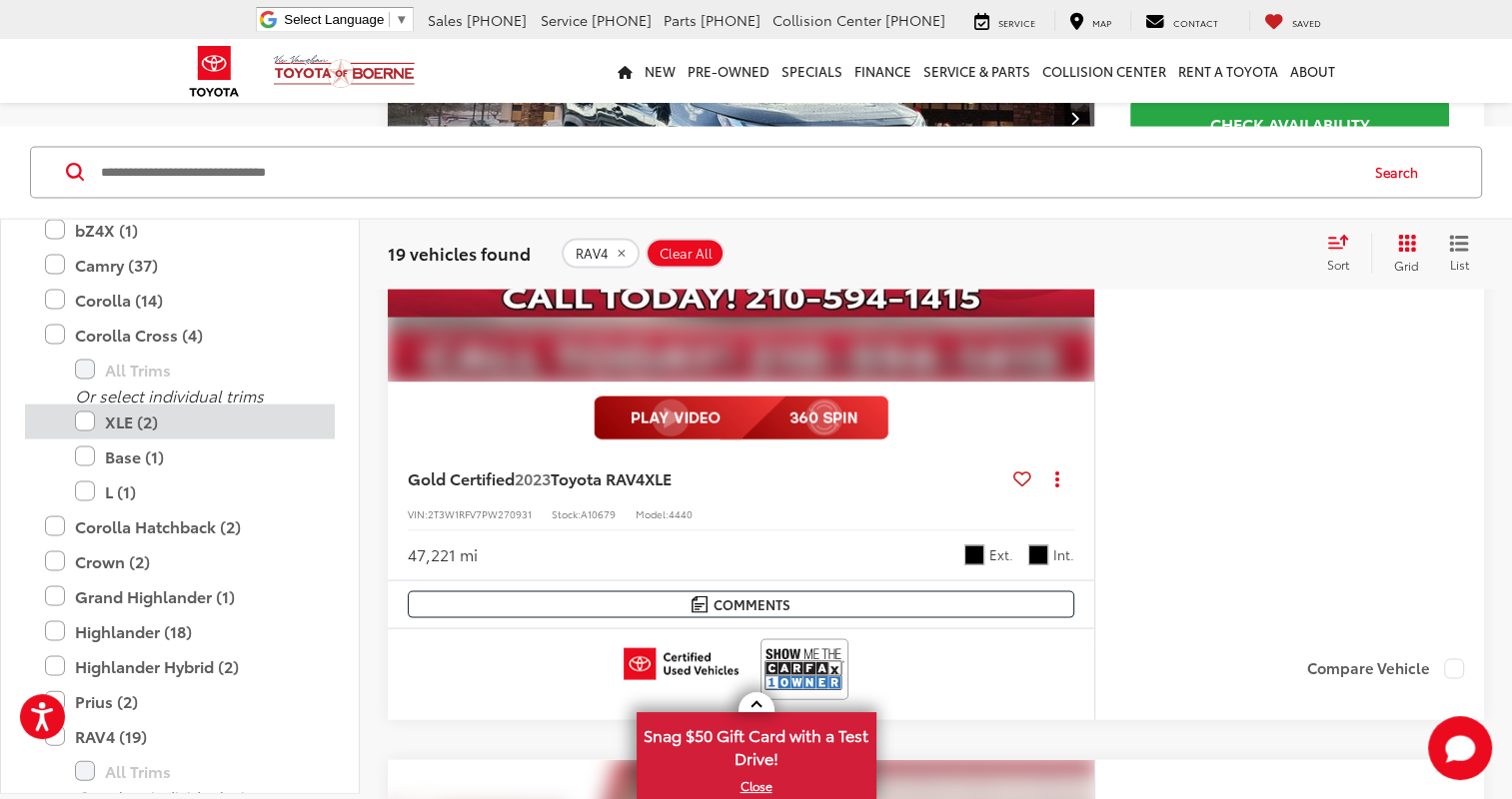 click on "XLE (2)" at bounding box center (195, 421) 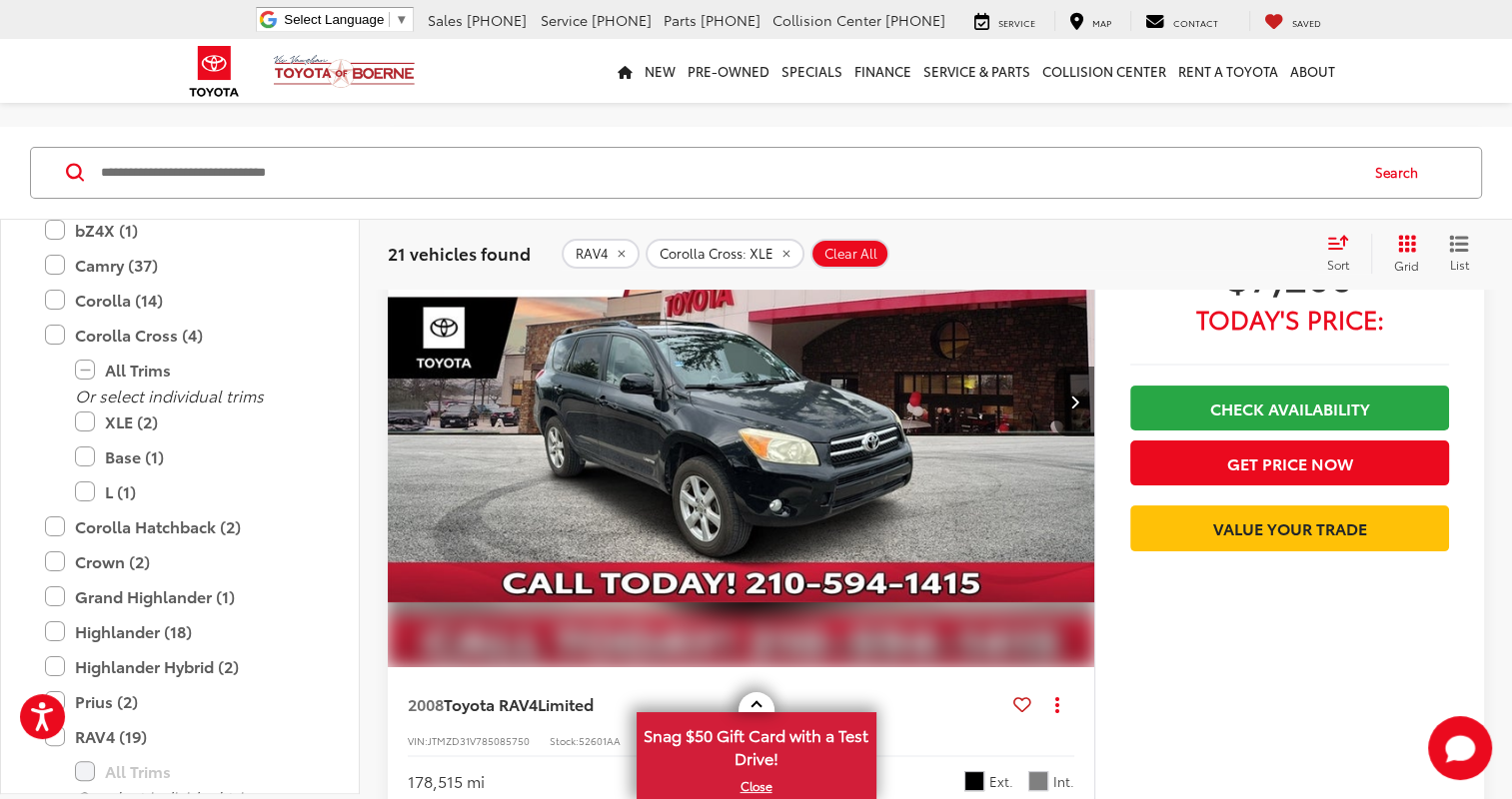 scroll, scrollTop: 280, scrollLeft: 0, axis: vertical 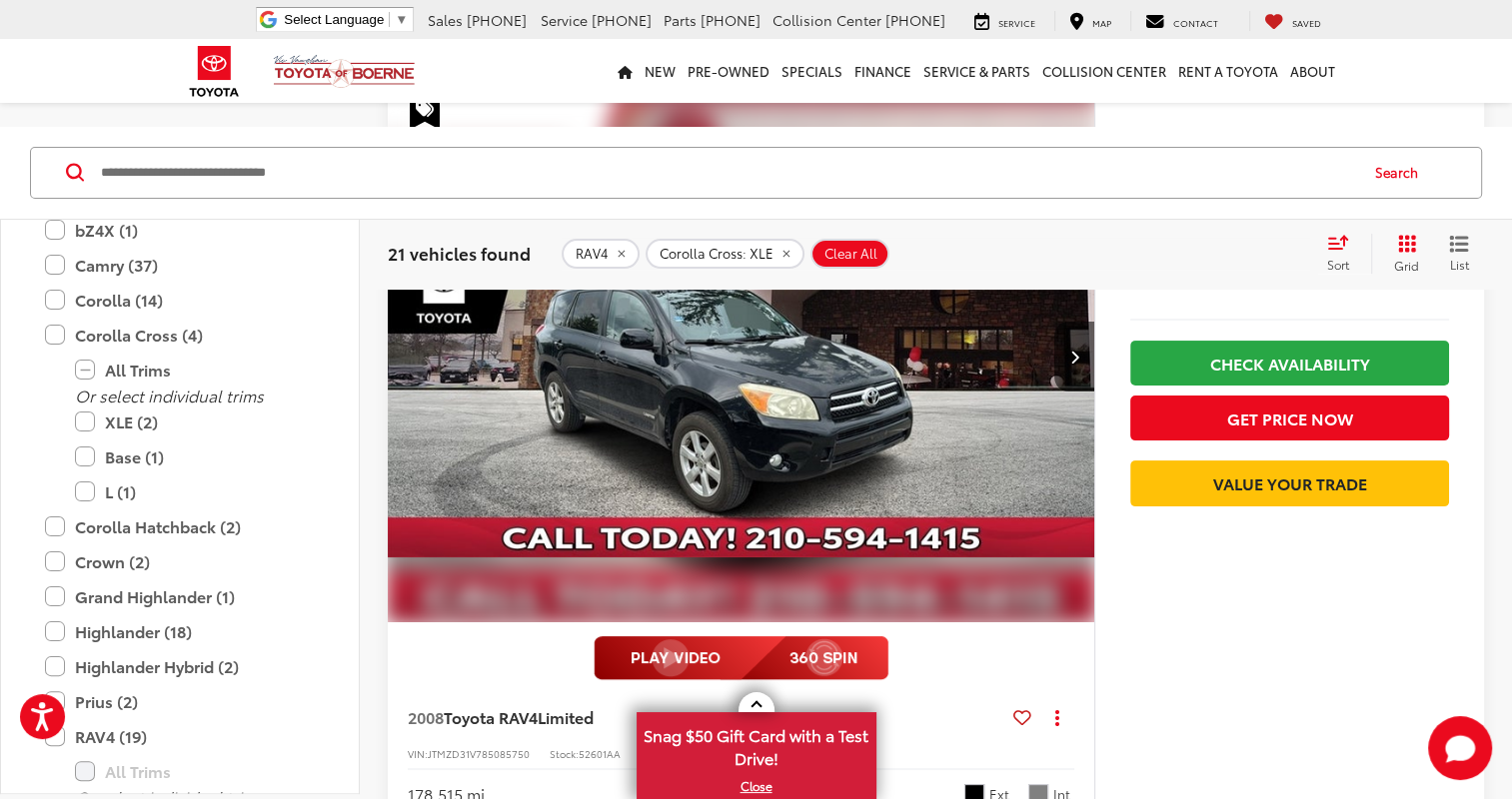 click 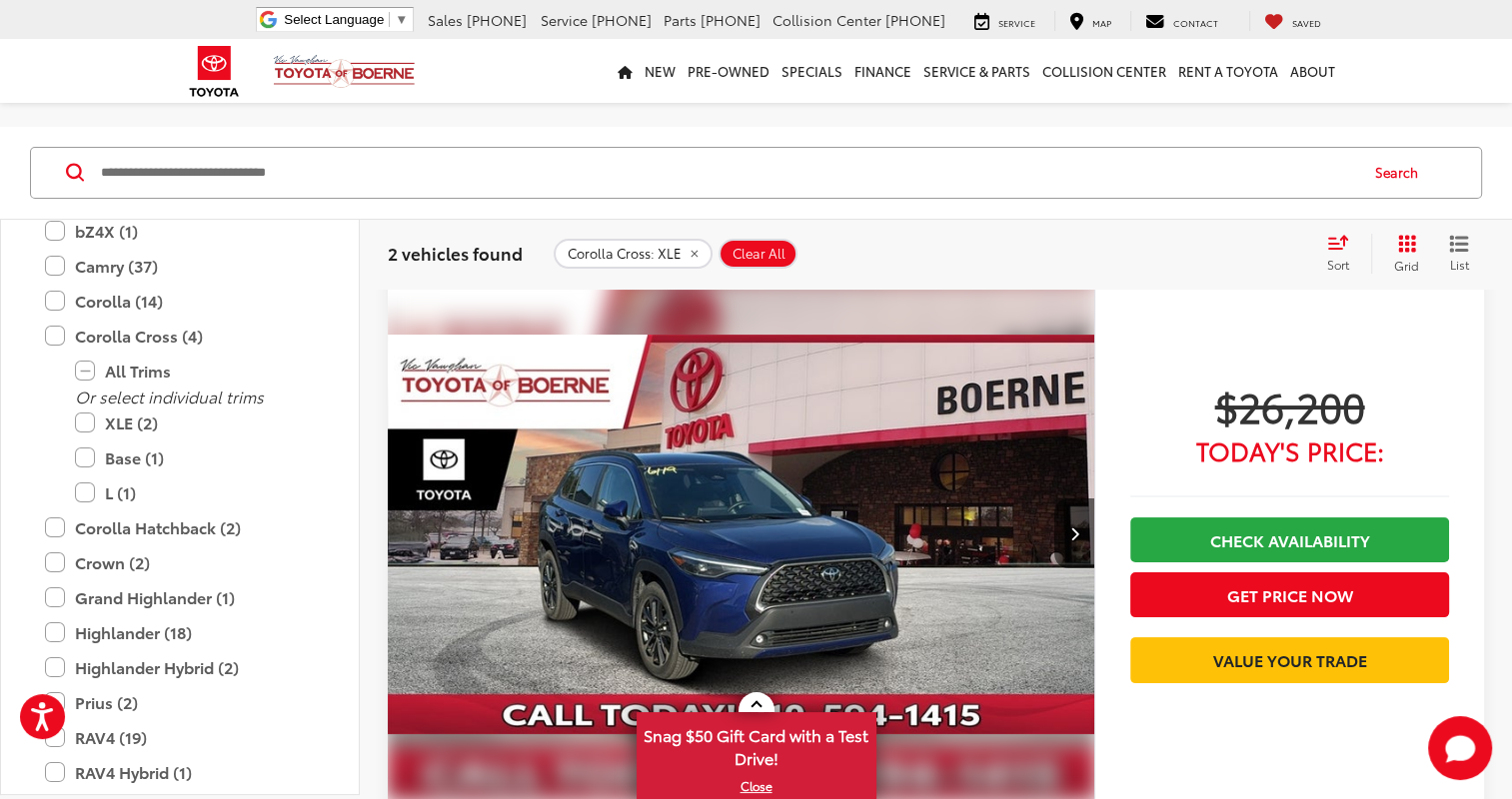 scroll, scrollTop: 80, scrollLeft: 0, axis: vertical 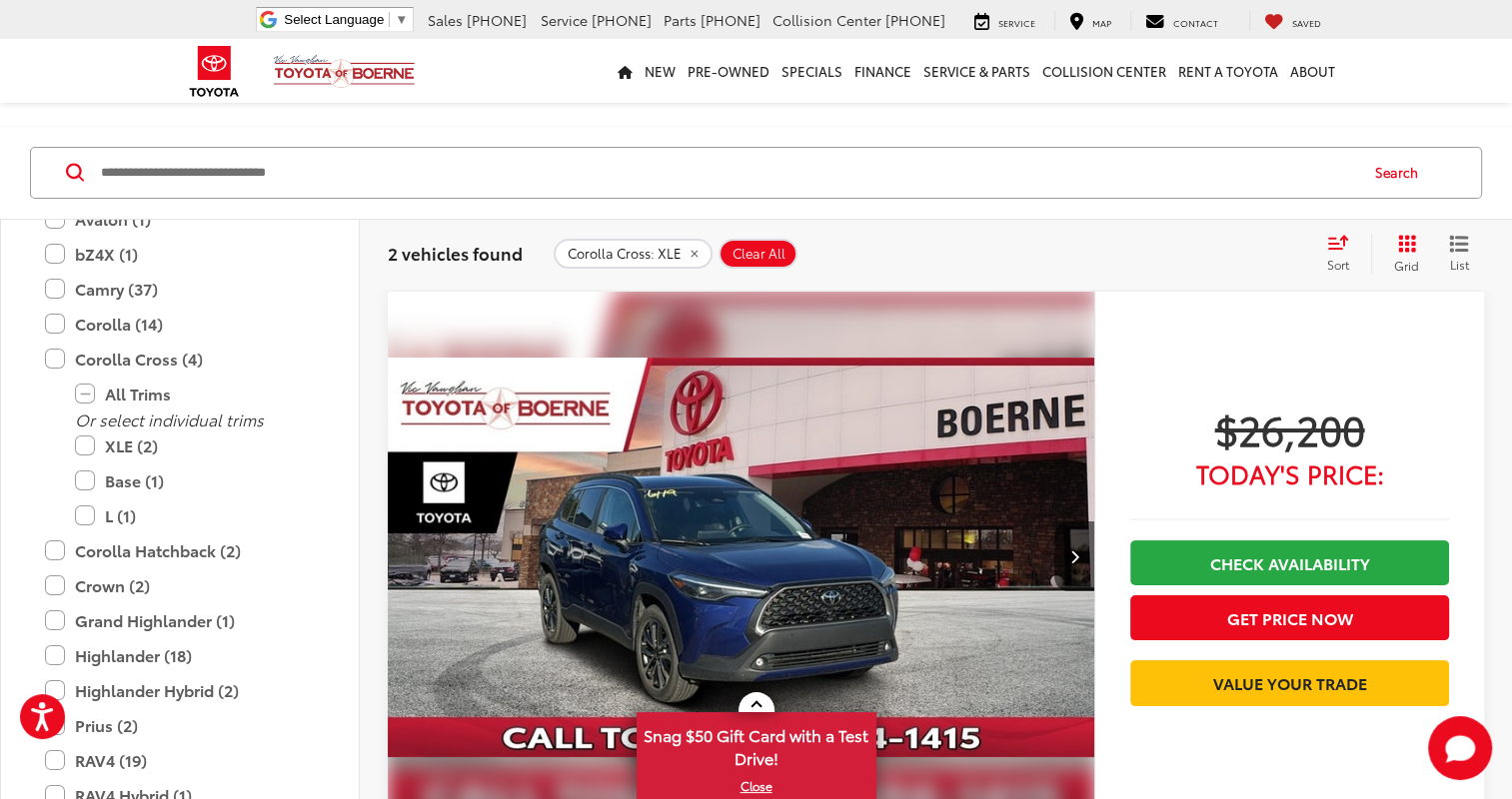 click at bounding box center (742, 557) 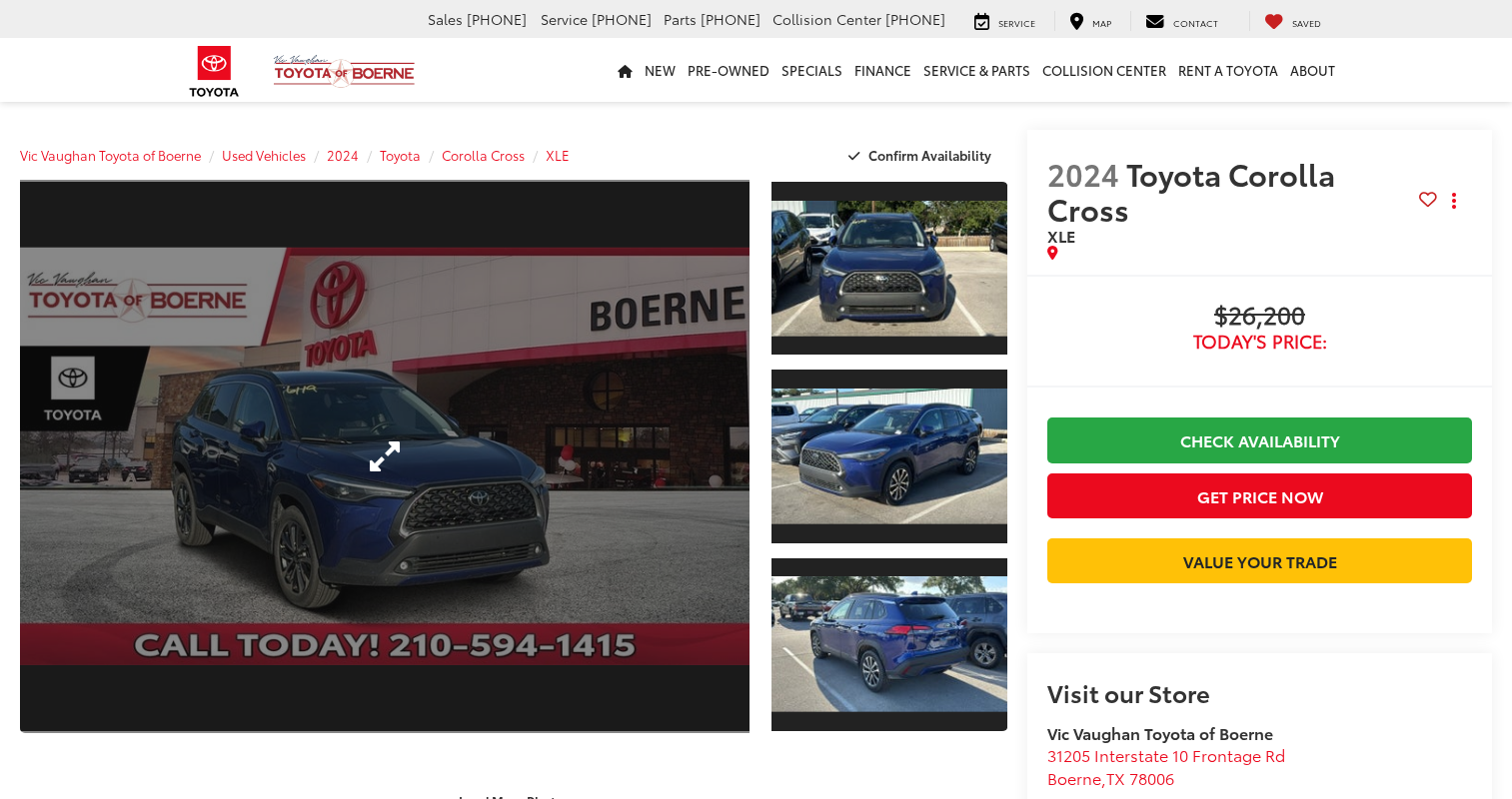 scroll, scrollTop: 0, scrollLeft: 0, axis: both 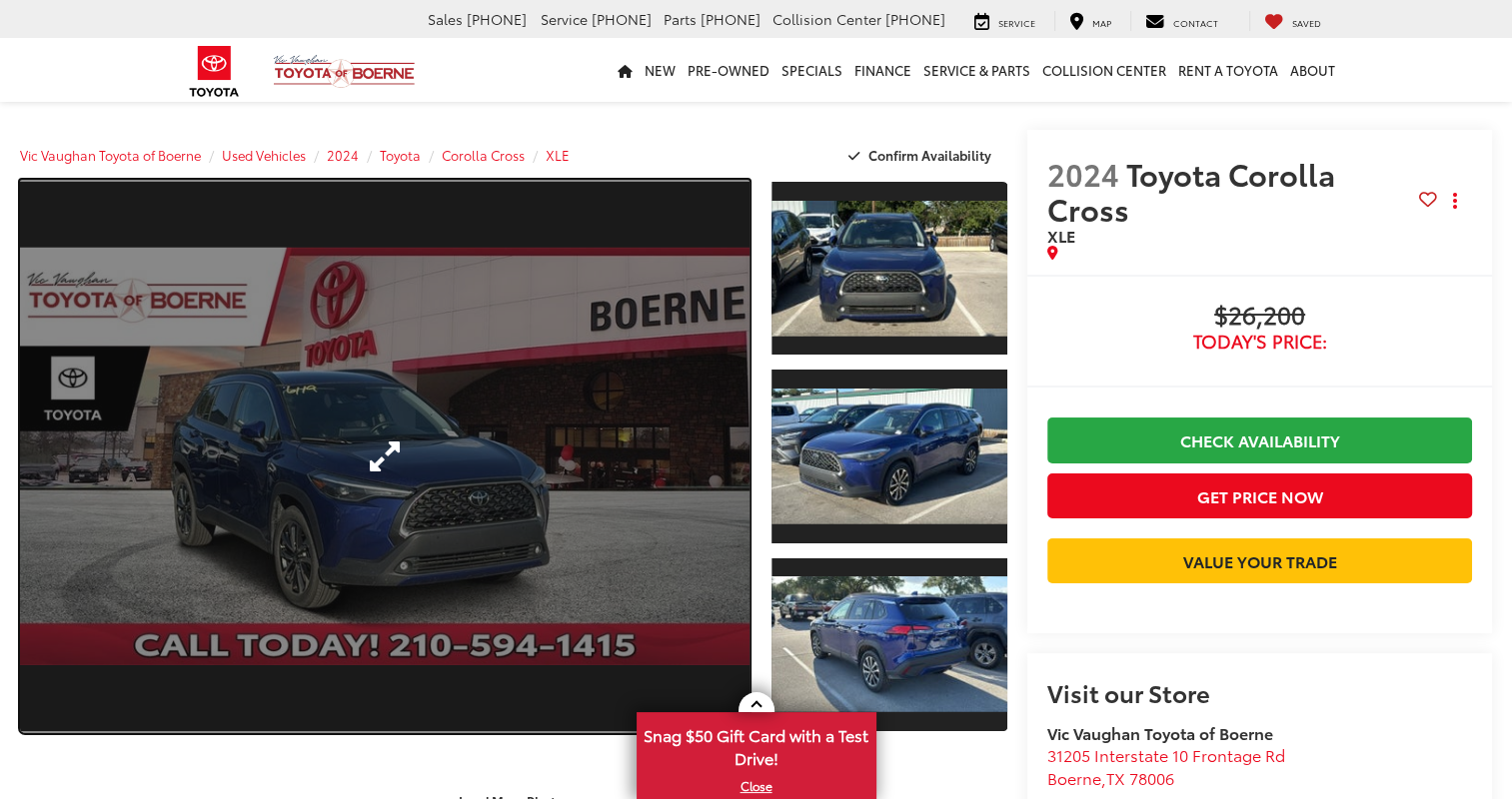 click at bounding box center (385, 456) 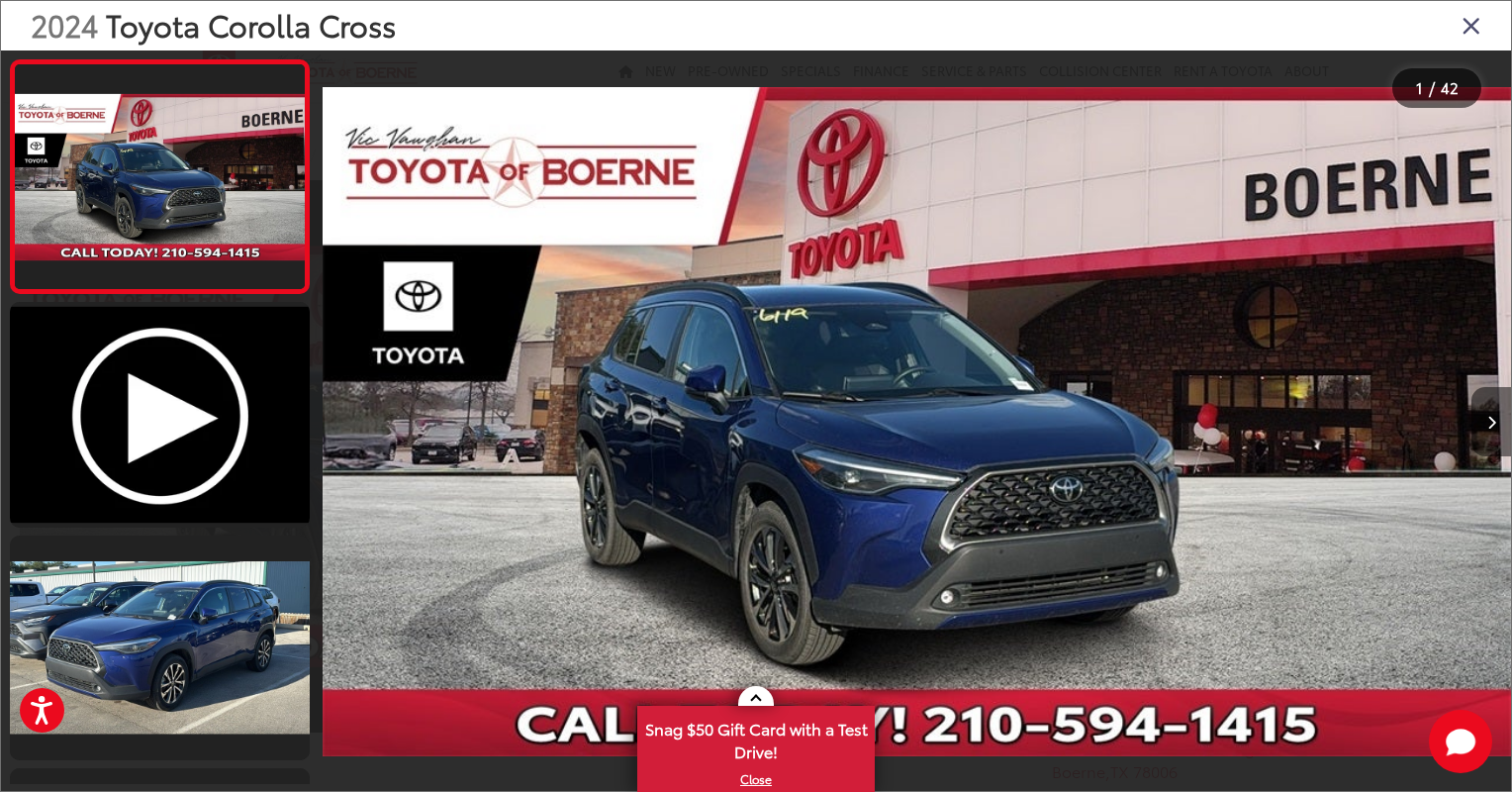 click at bounding box center (1491, 423) 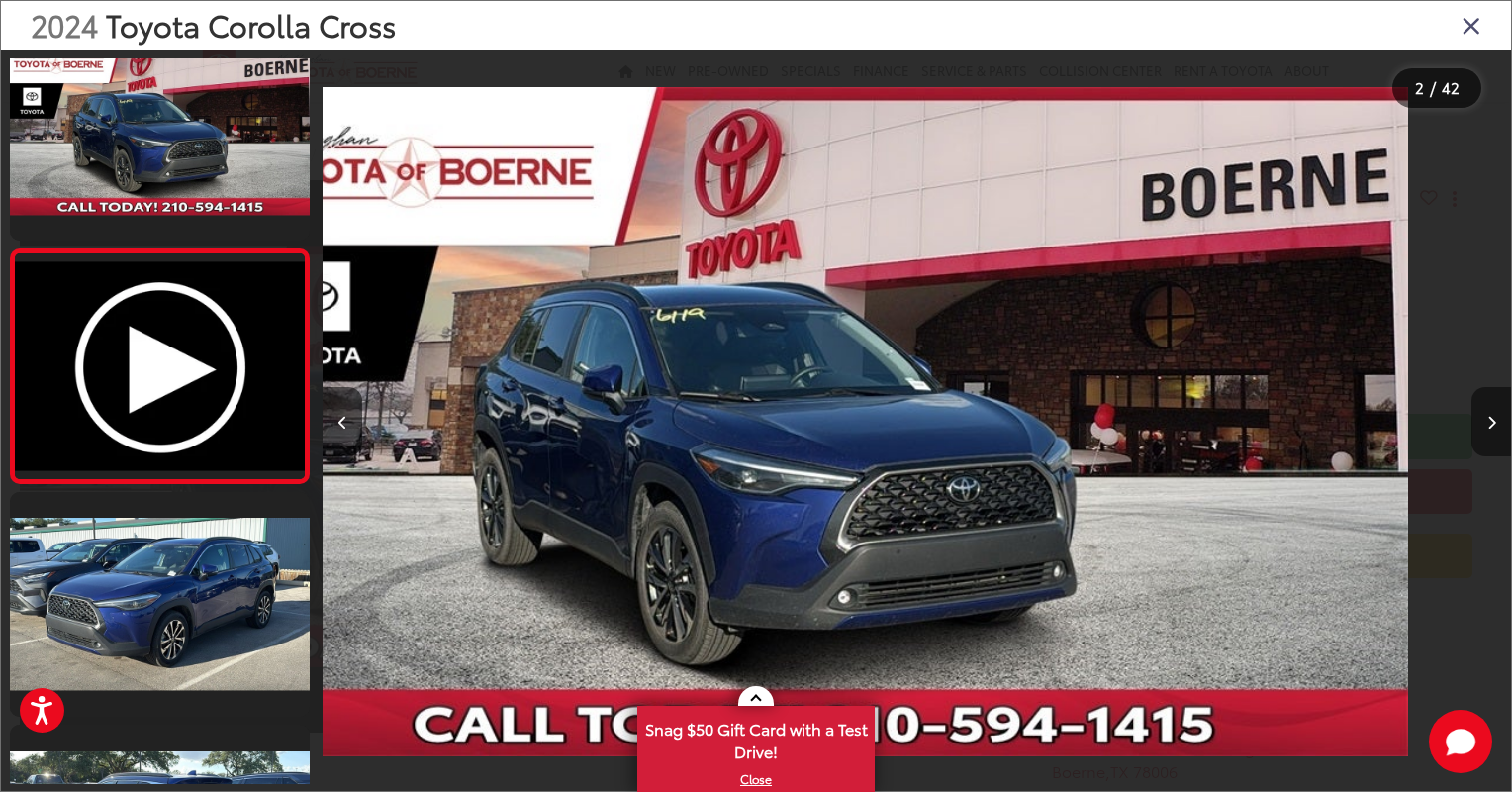 scroll, scrollTop: 45, scrollLeft: 0, axis: vertical 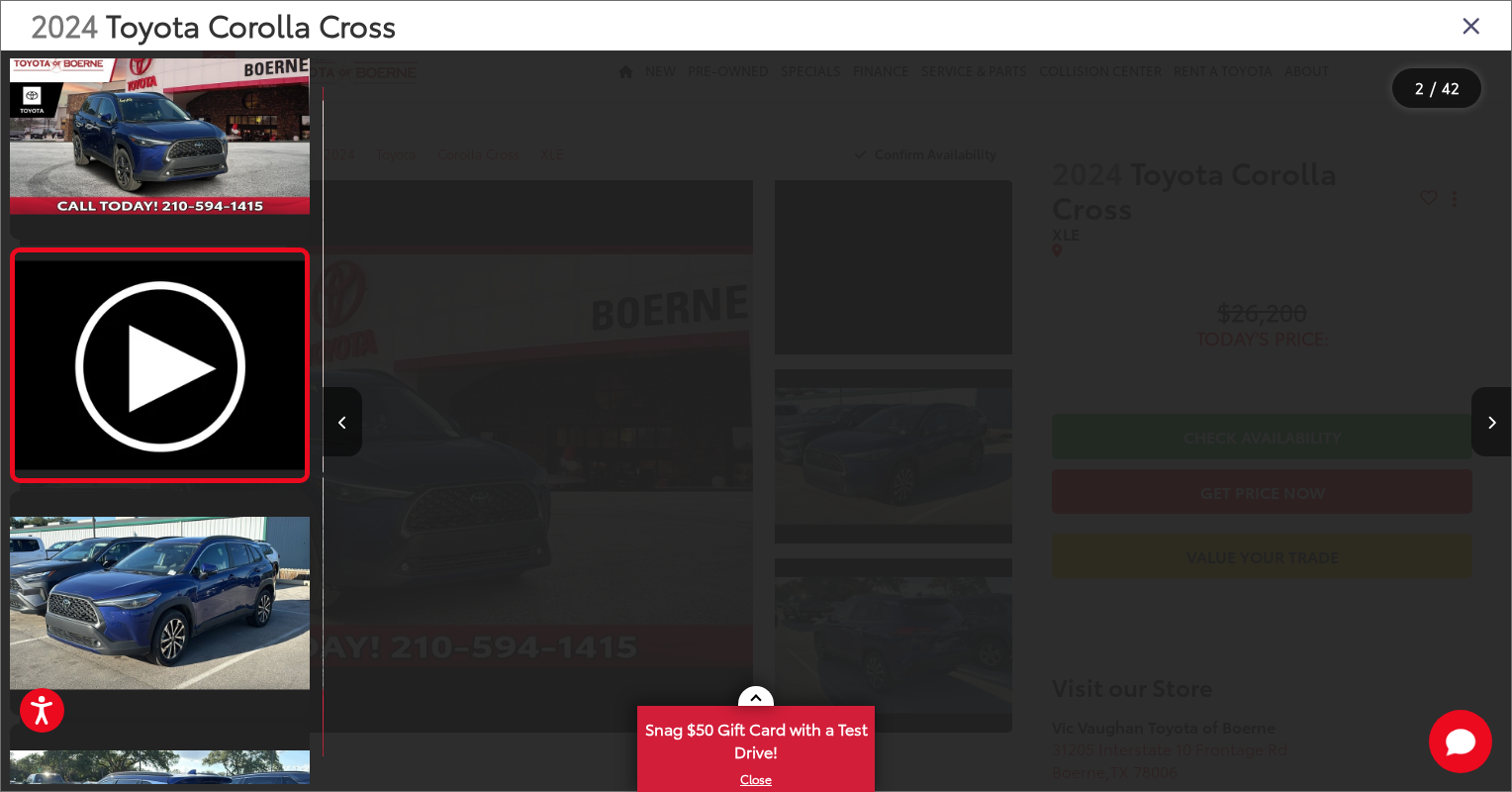 click at bounding box center [1491, 423] 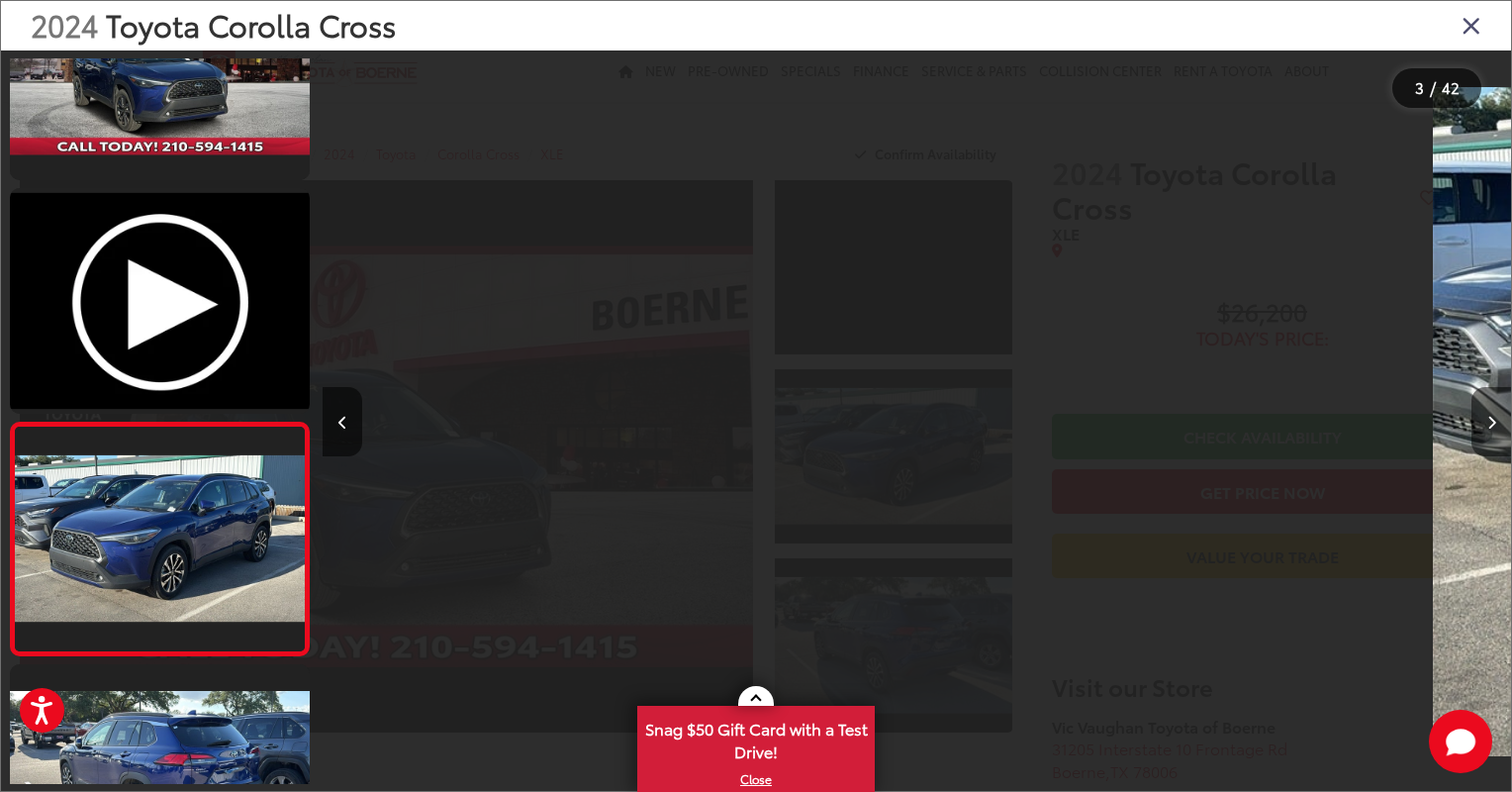 scroll, scrollTop: 215, scrollLeft: 0, axis: vertical 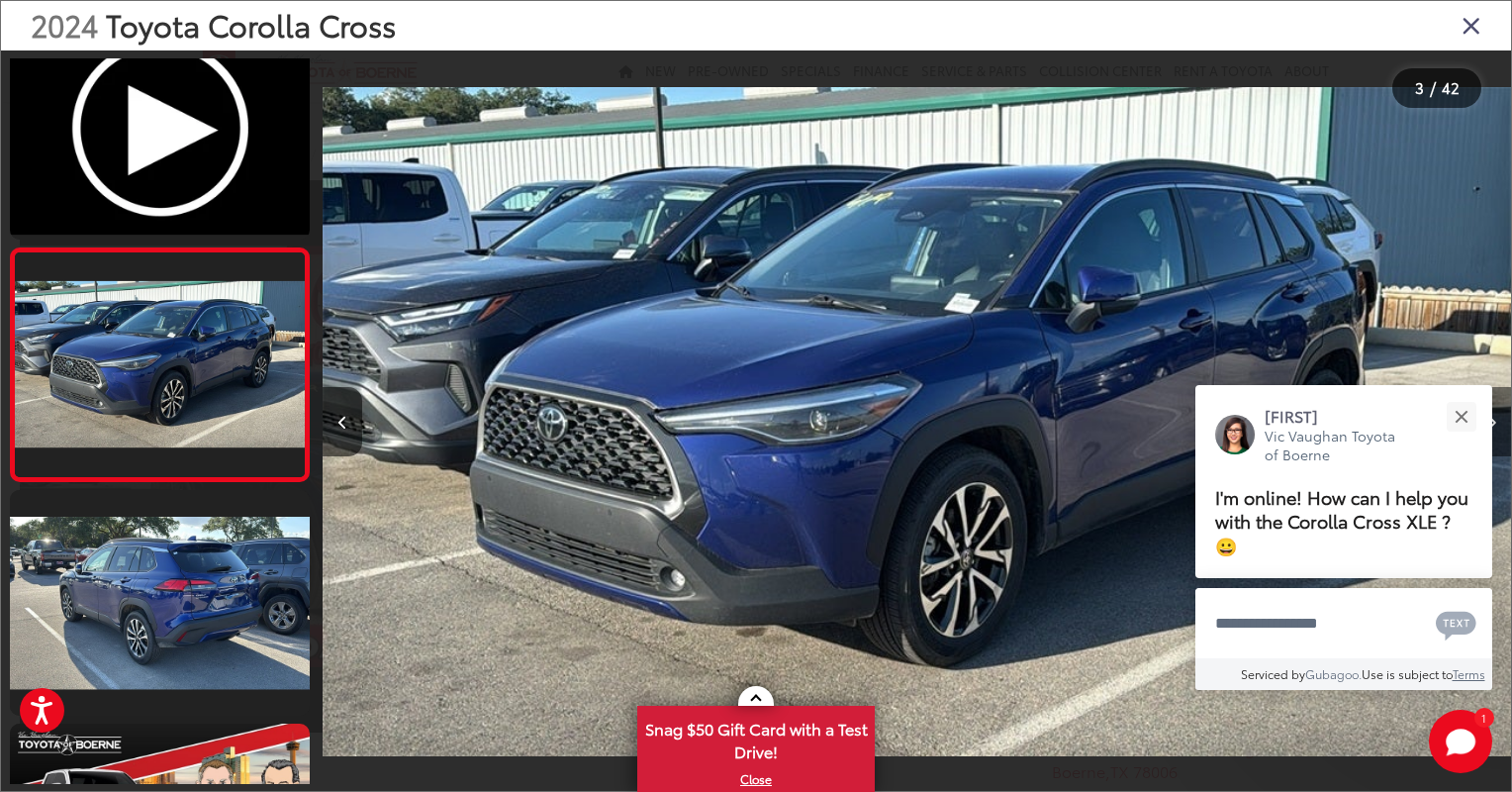 click on "[FIRST] [LAST] Toyota of Boerne I'm online! How can I help you with the Corolla Cross XLE ? 😀" at bounding box center [1344, 481] 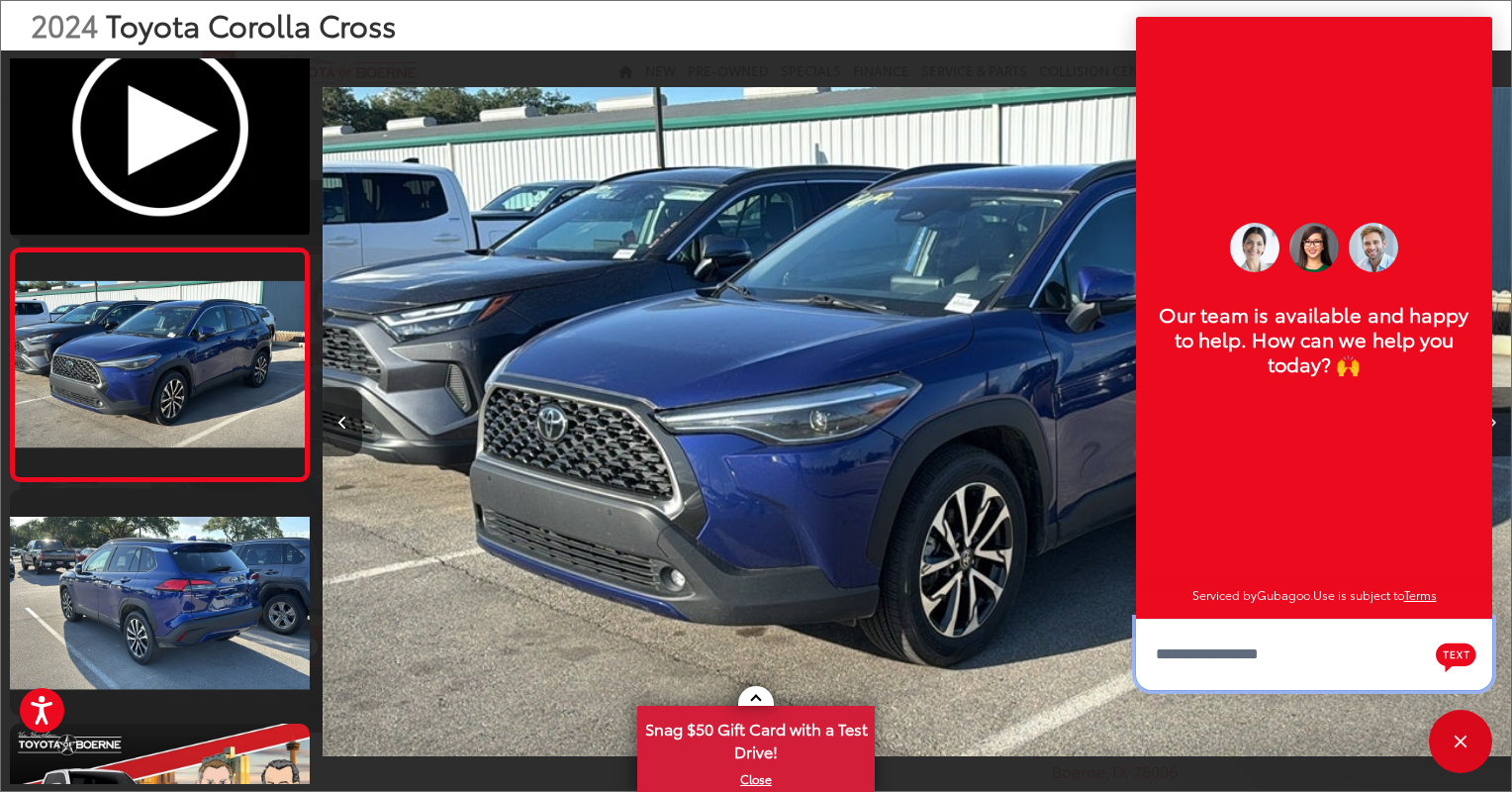 scroll, scrollTop: 24, scrollLeft: 0, axis: vertical 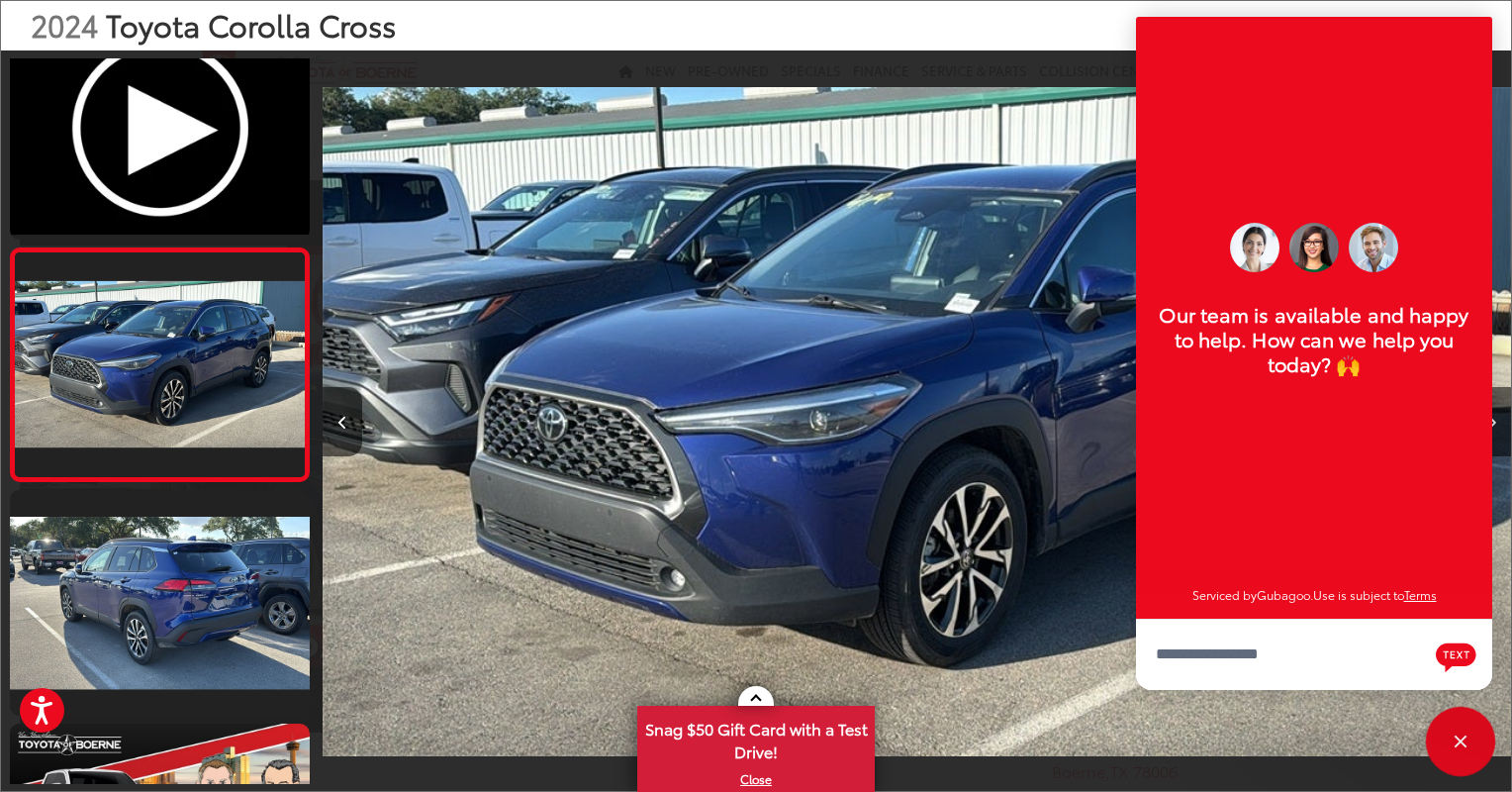 click at bounding box center (1461, 742) 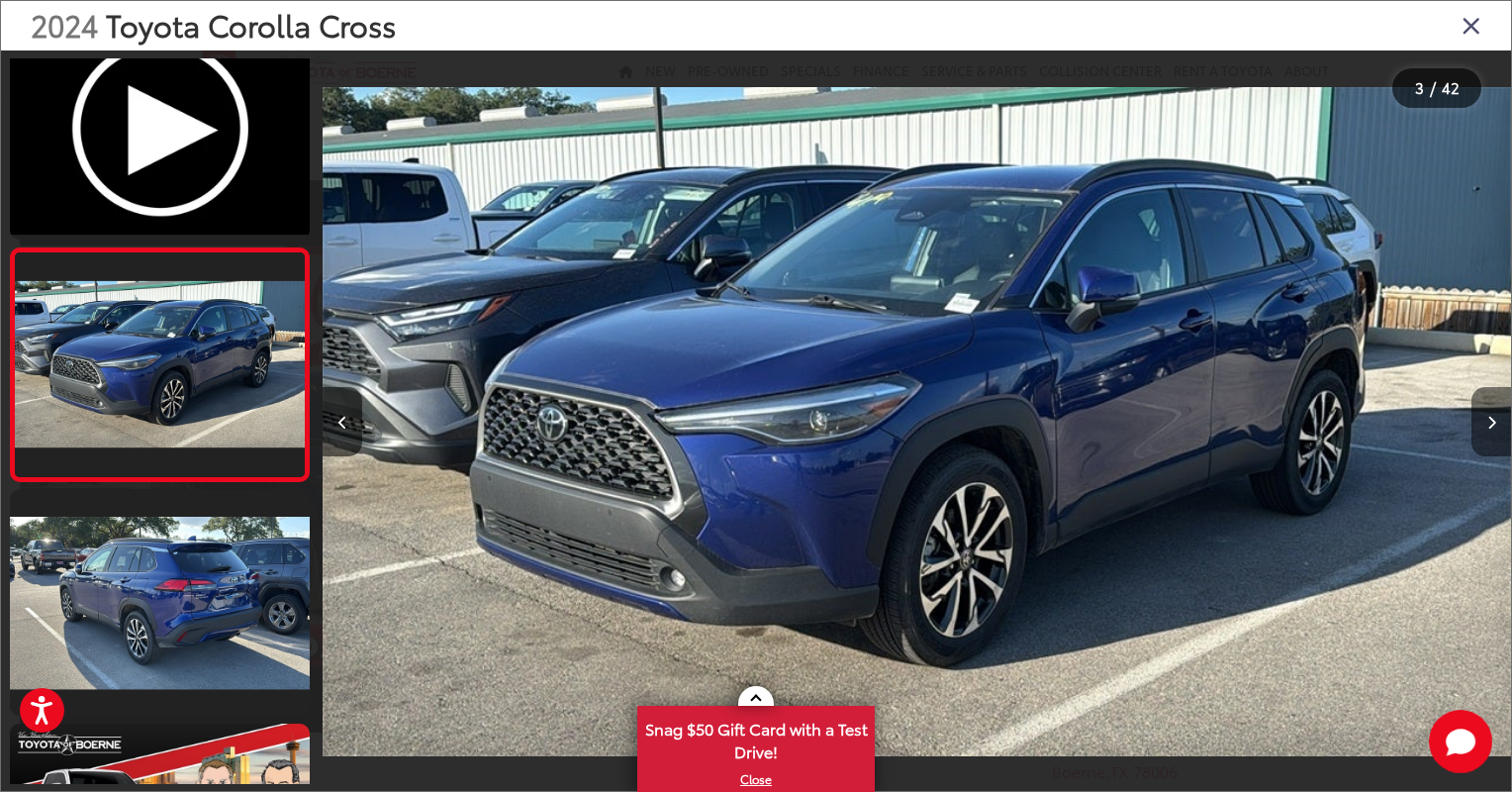 click at bounding box center (1491, 422) 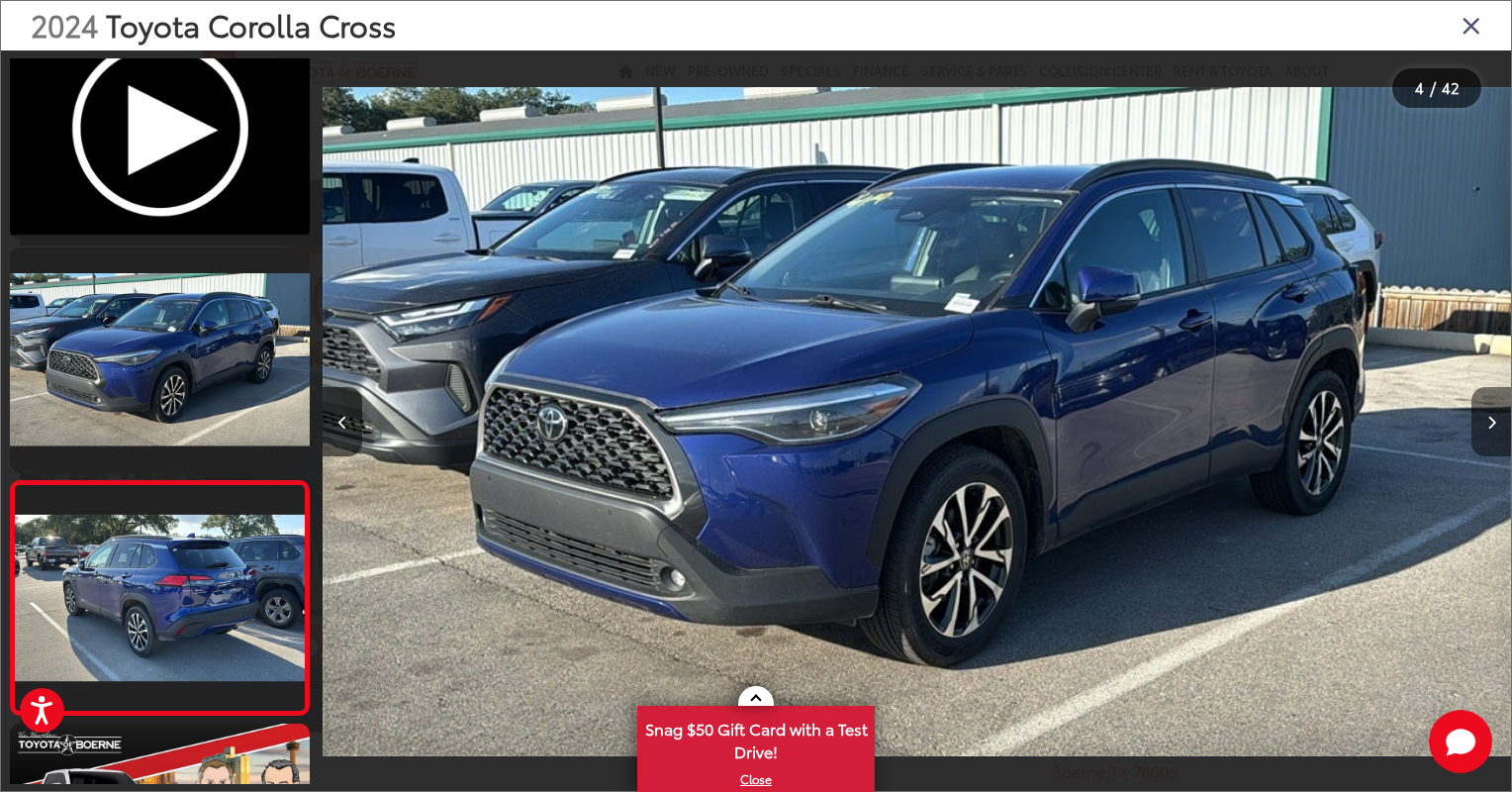 scroll, scrollTop: 0, scrollLeft: 2699, axis: horizontal 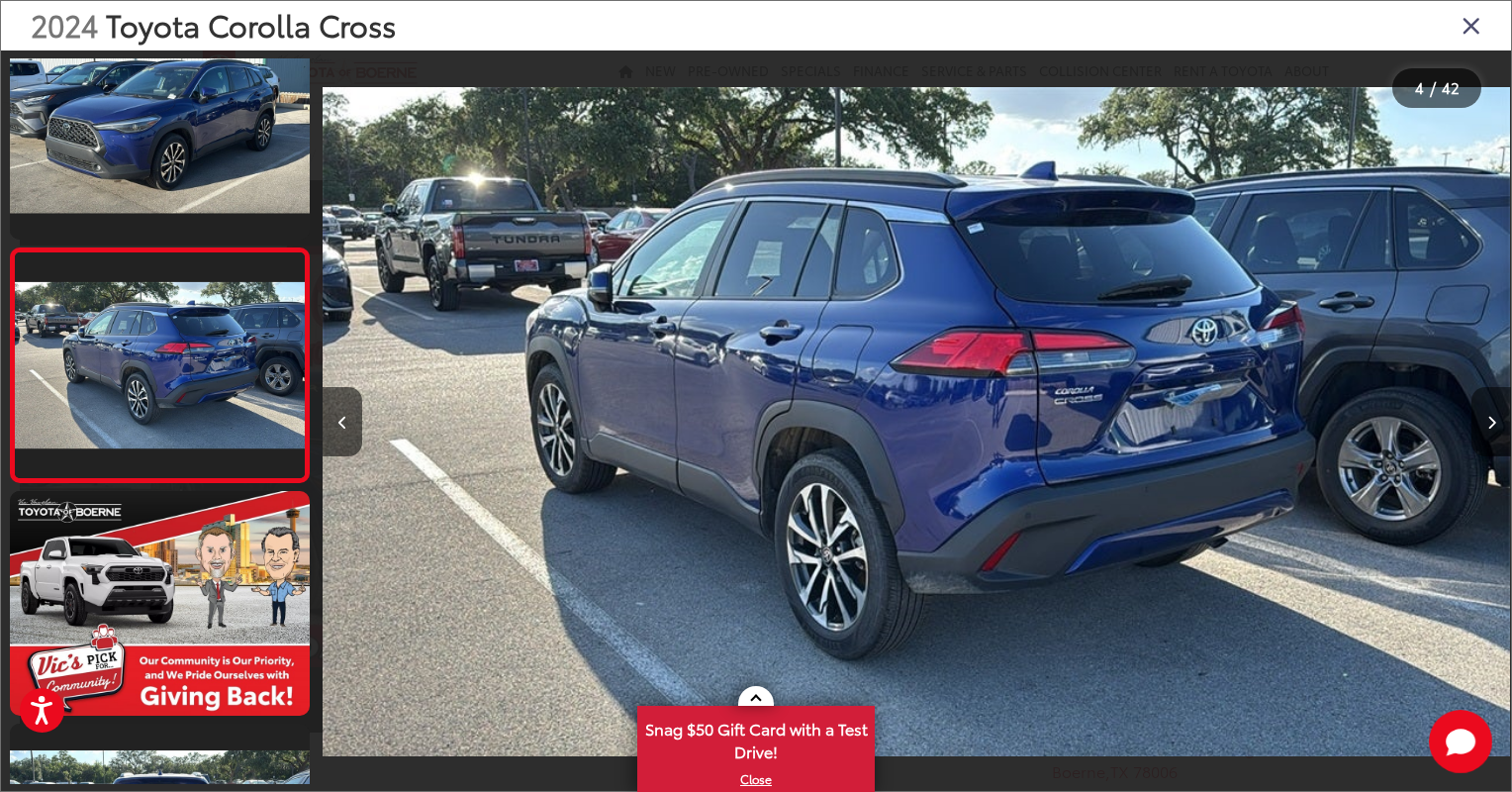 click at bounding box center [1491, 422] 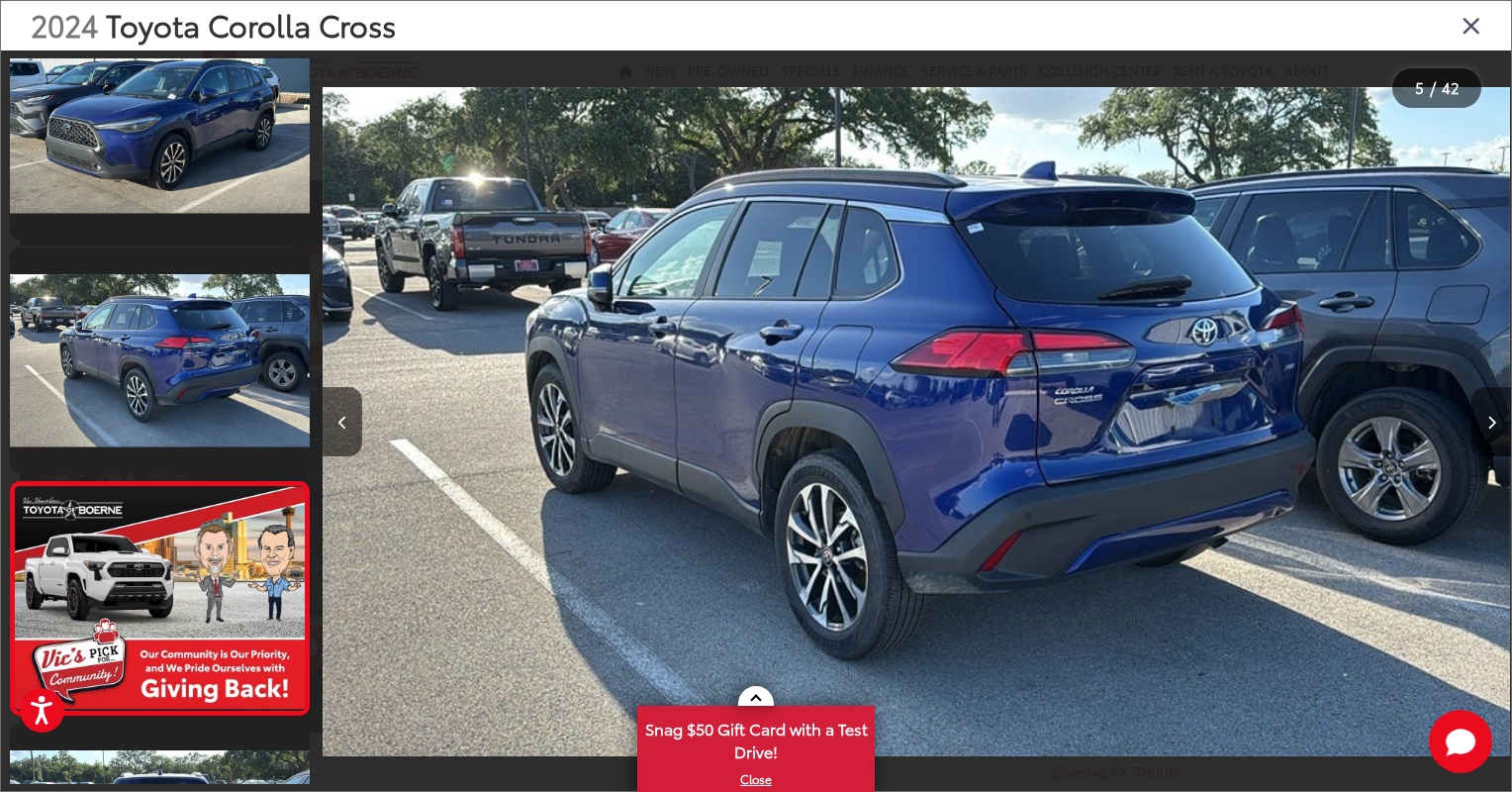 scroll, scrollTop: 0, scrollLeft: 3890, axis: horizontal 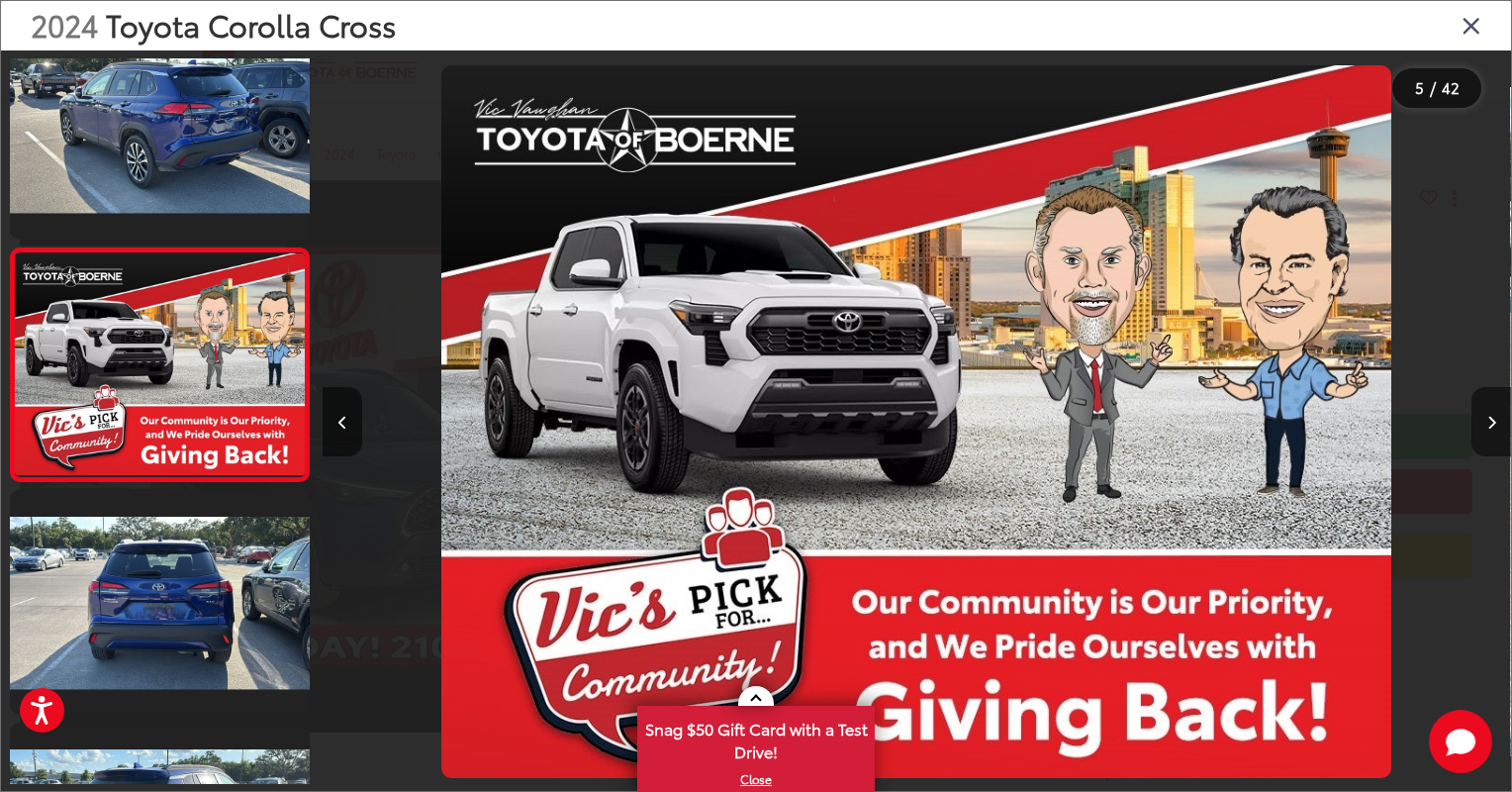 click at bounding box center (1491, 422) 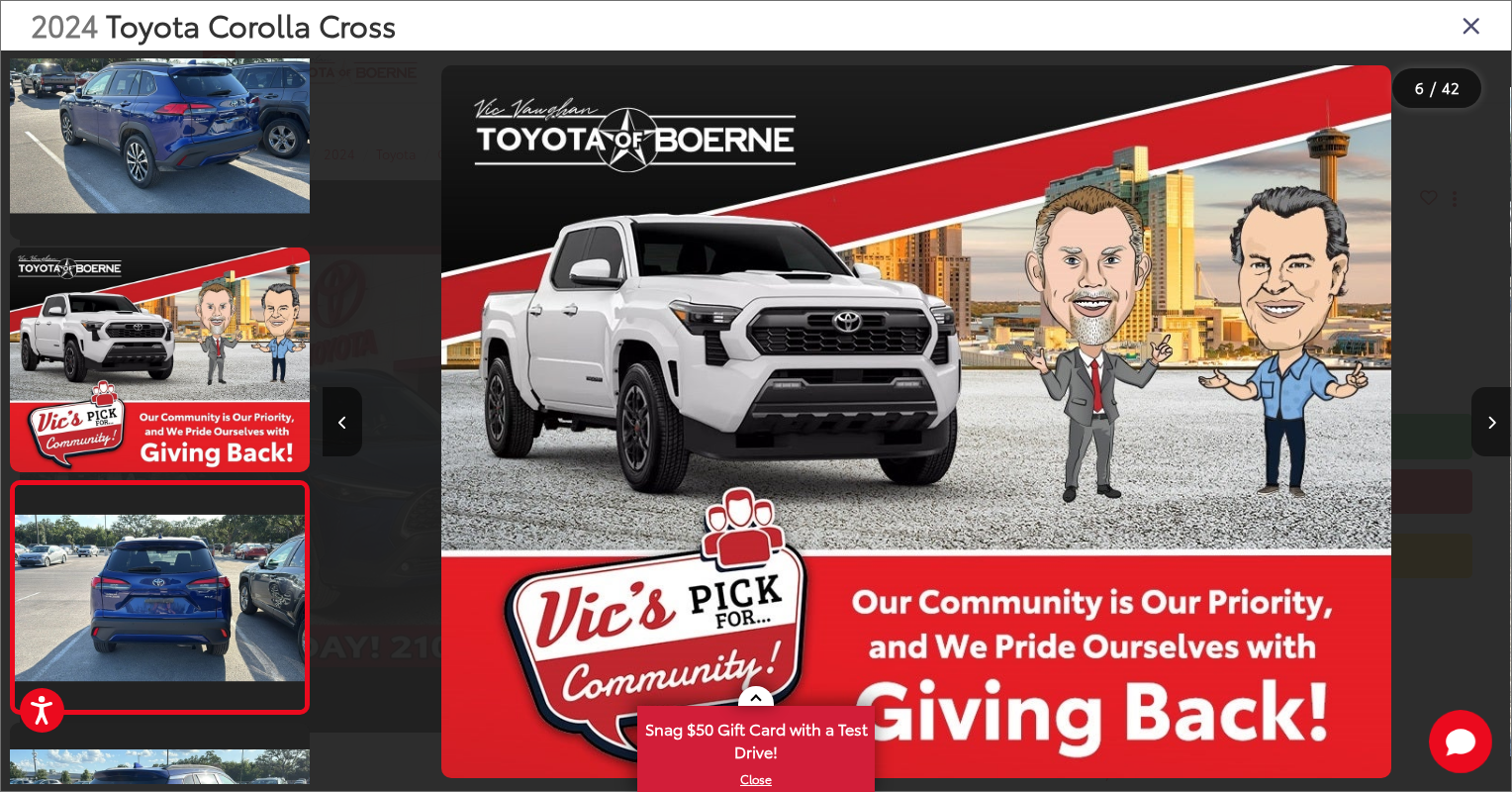scroll, scrollTop: 0, scrollLeft: 5078, axis: horizontal 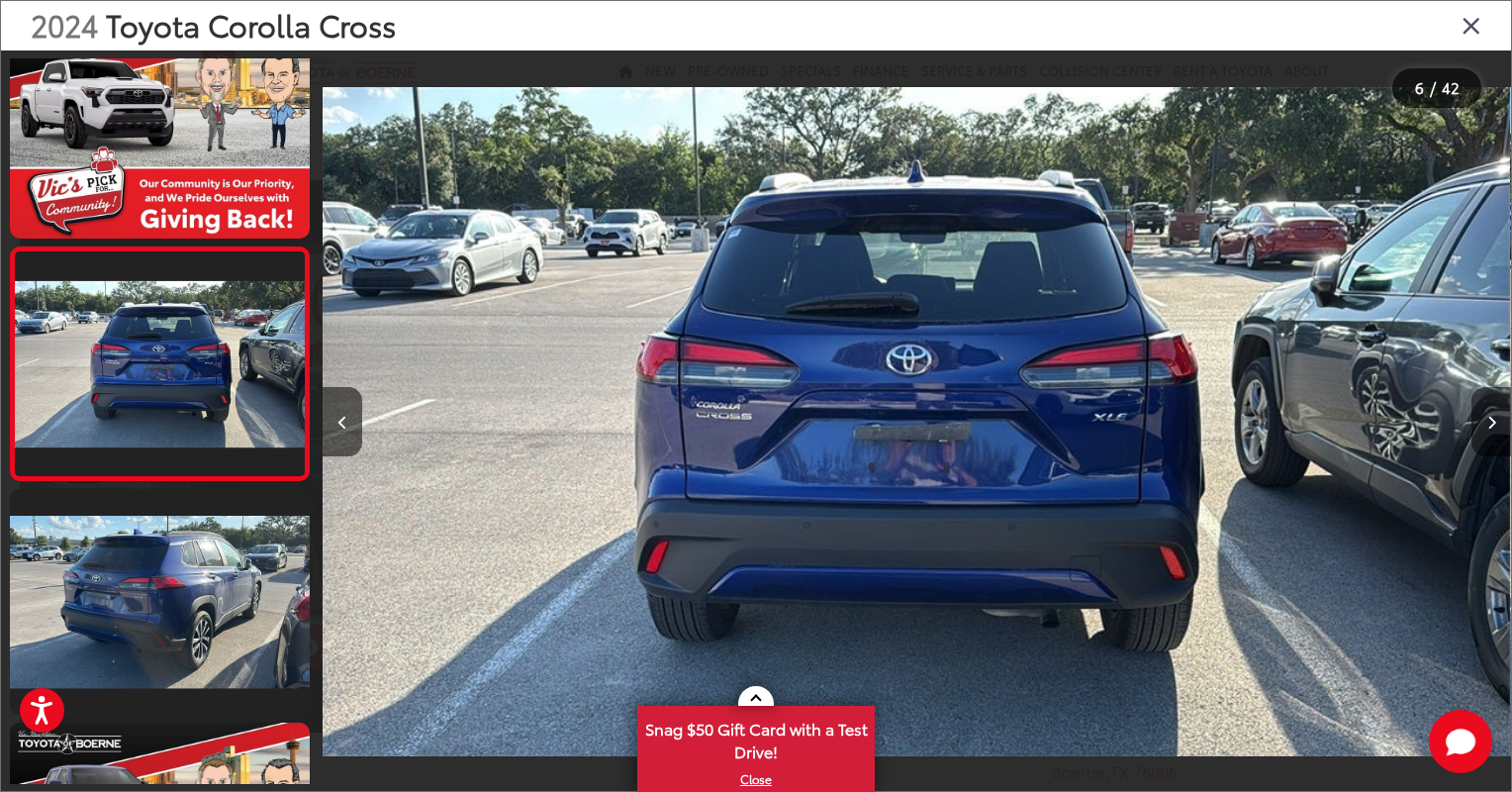 click at bounding box center [1491, 422] 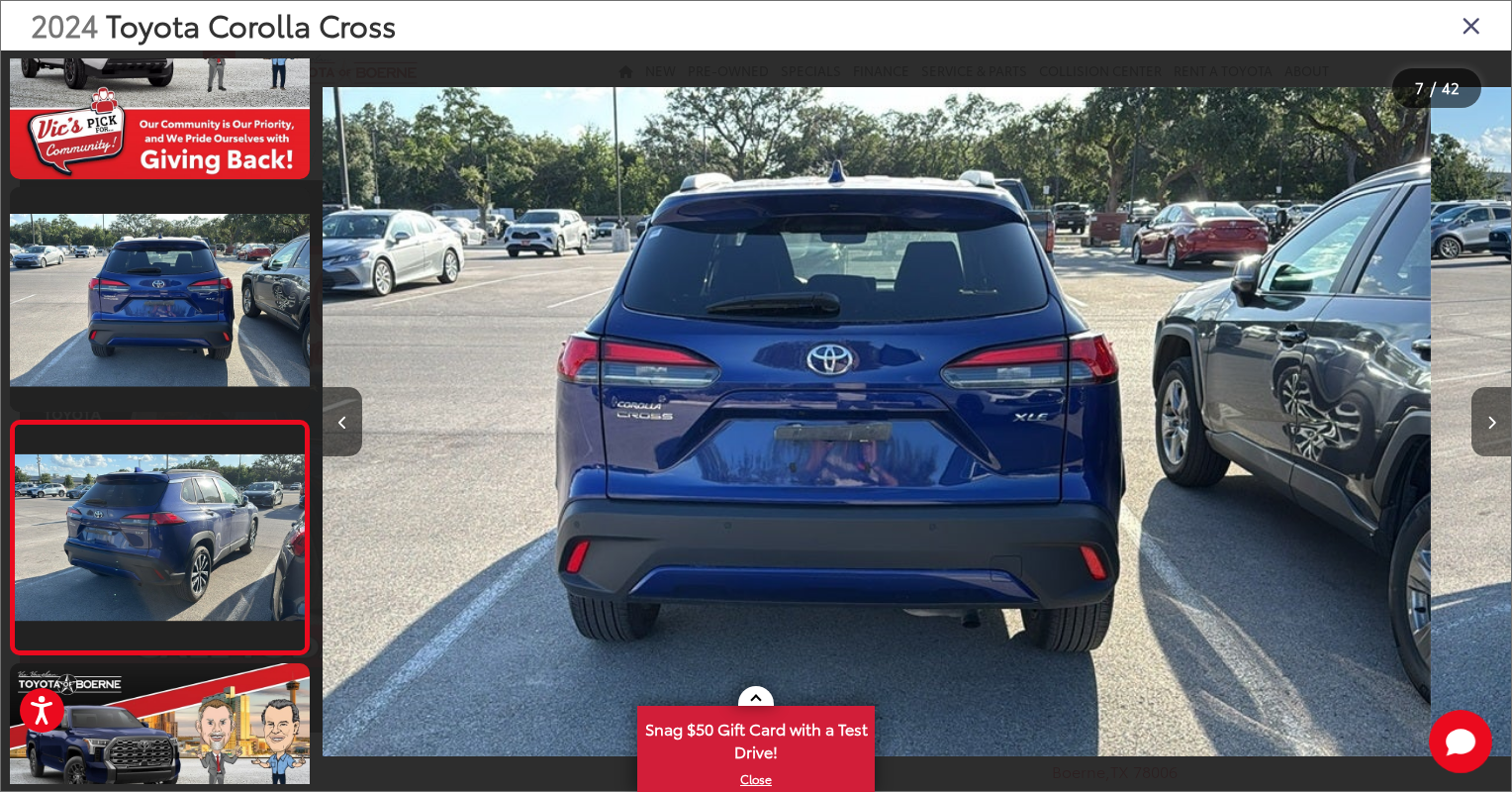 scroll, scrollTop: 1183, scrollLeft: 0, axis: vertical 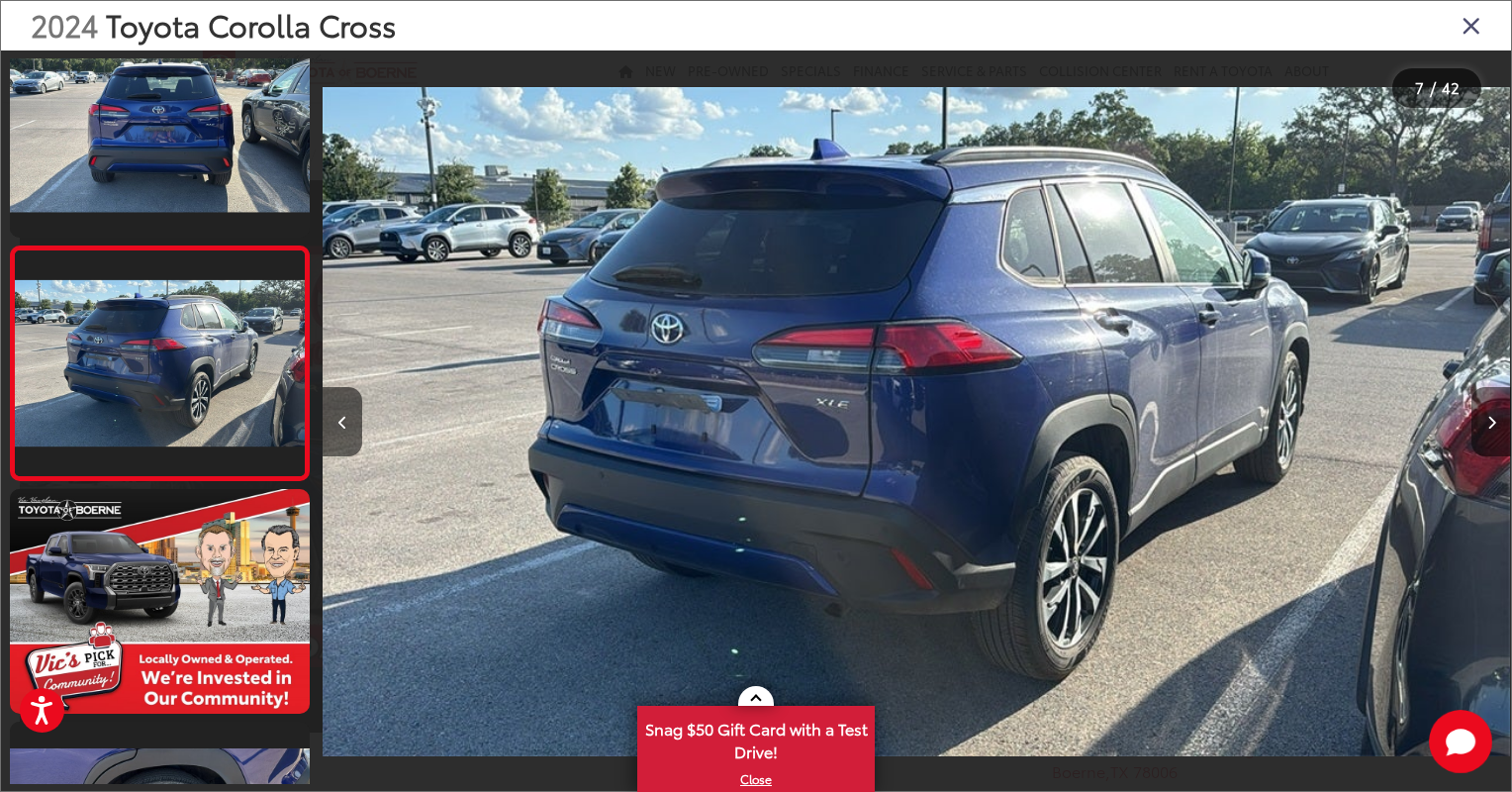 click at bounding box center (1491, 423) 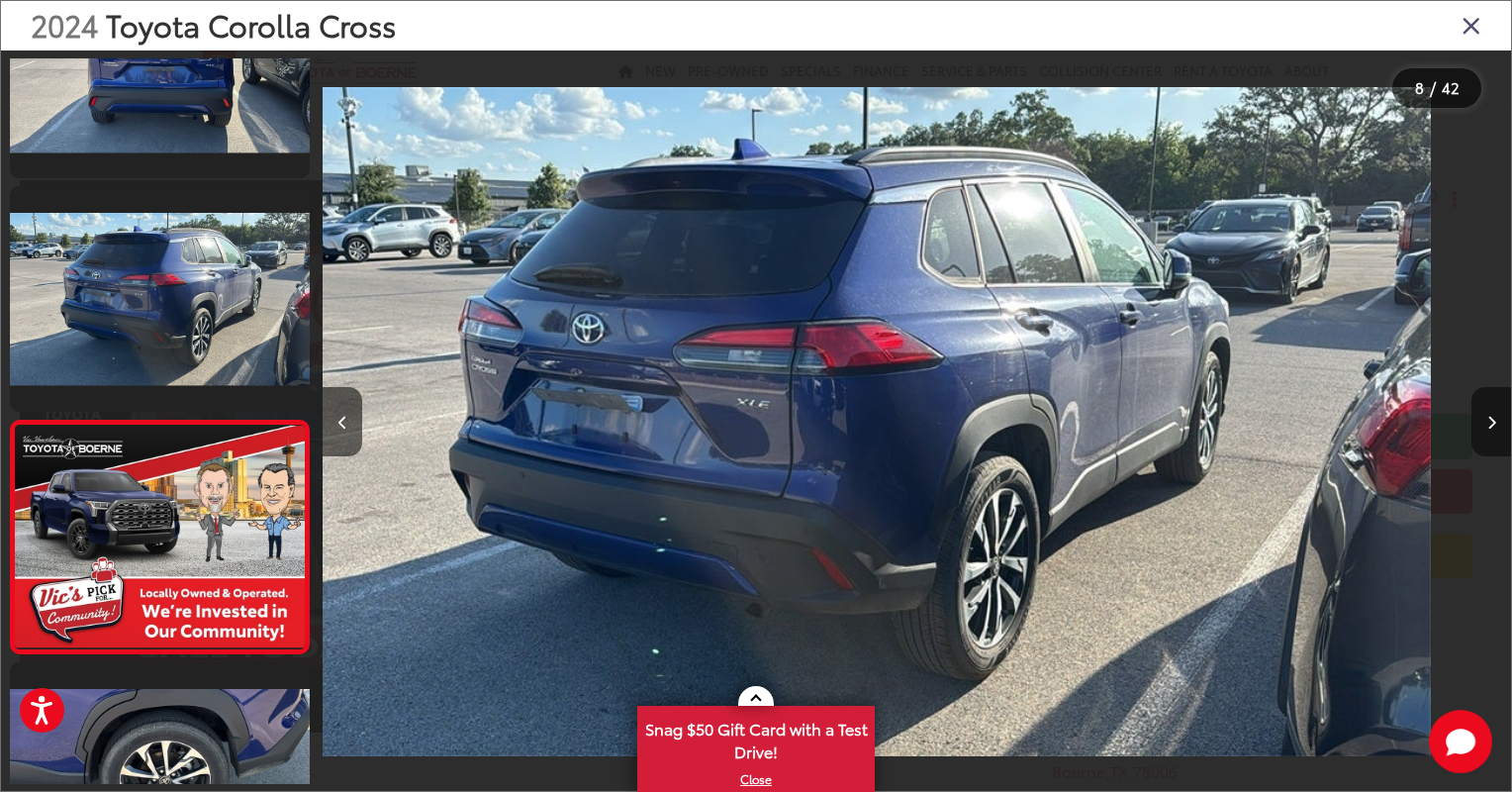 scroll, scrollTop: 1401, scrollLeft: 0, axis: vertical 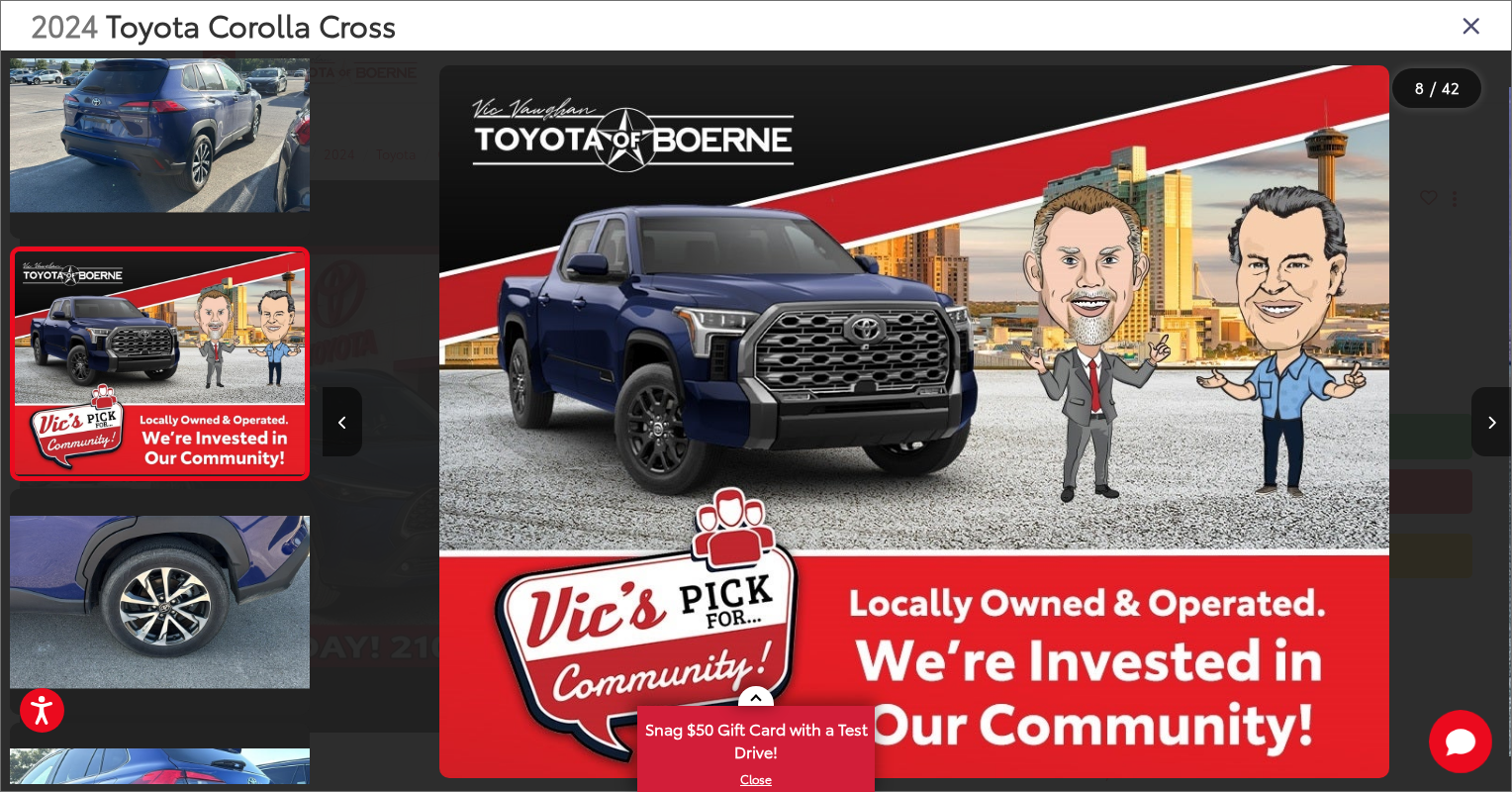 click at bounding box center [1491, 423] 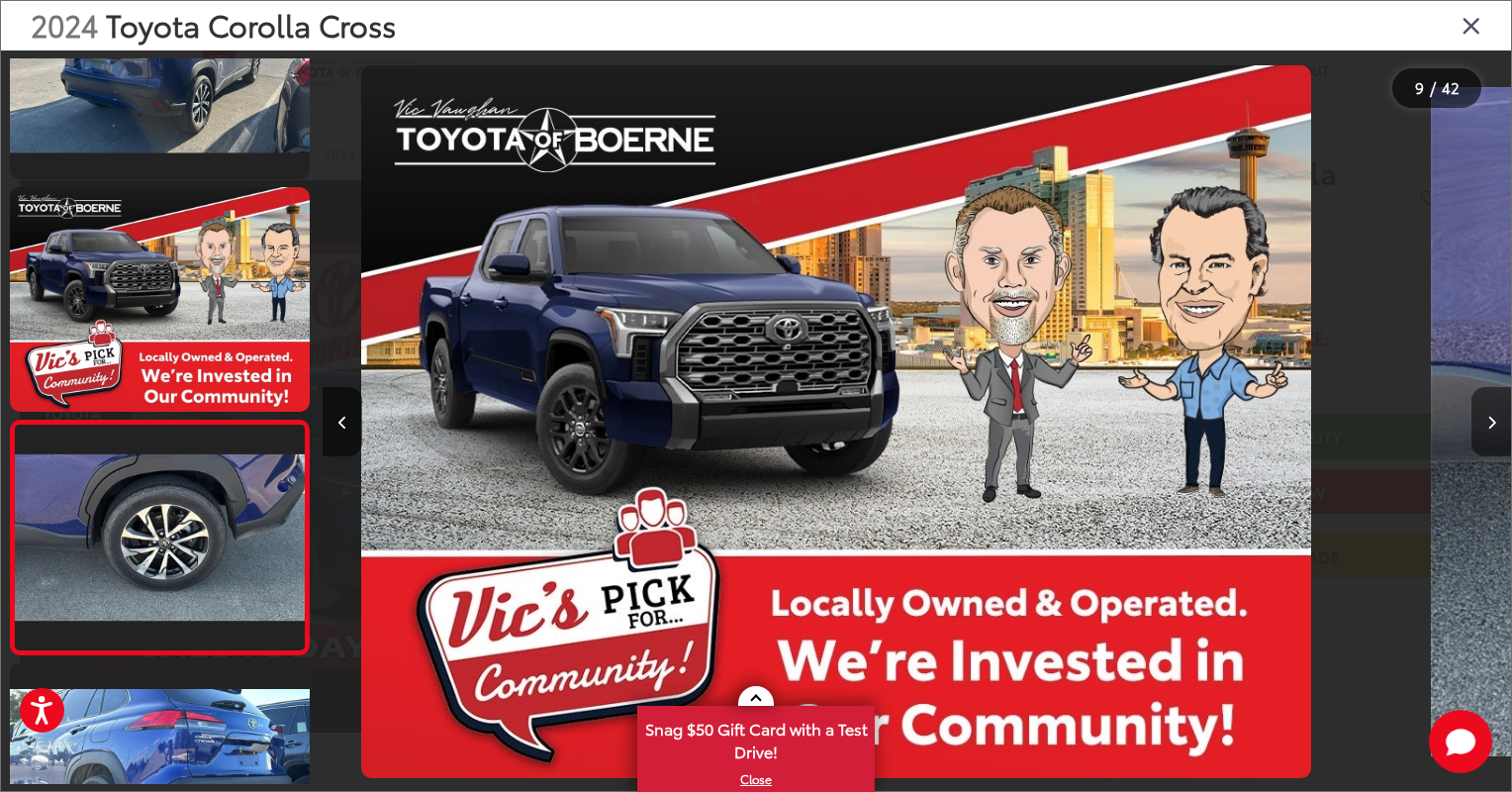 scroll, scrollTop: 1649, scrollLeft: 0, axis: vertical 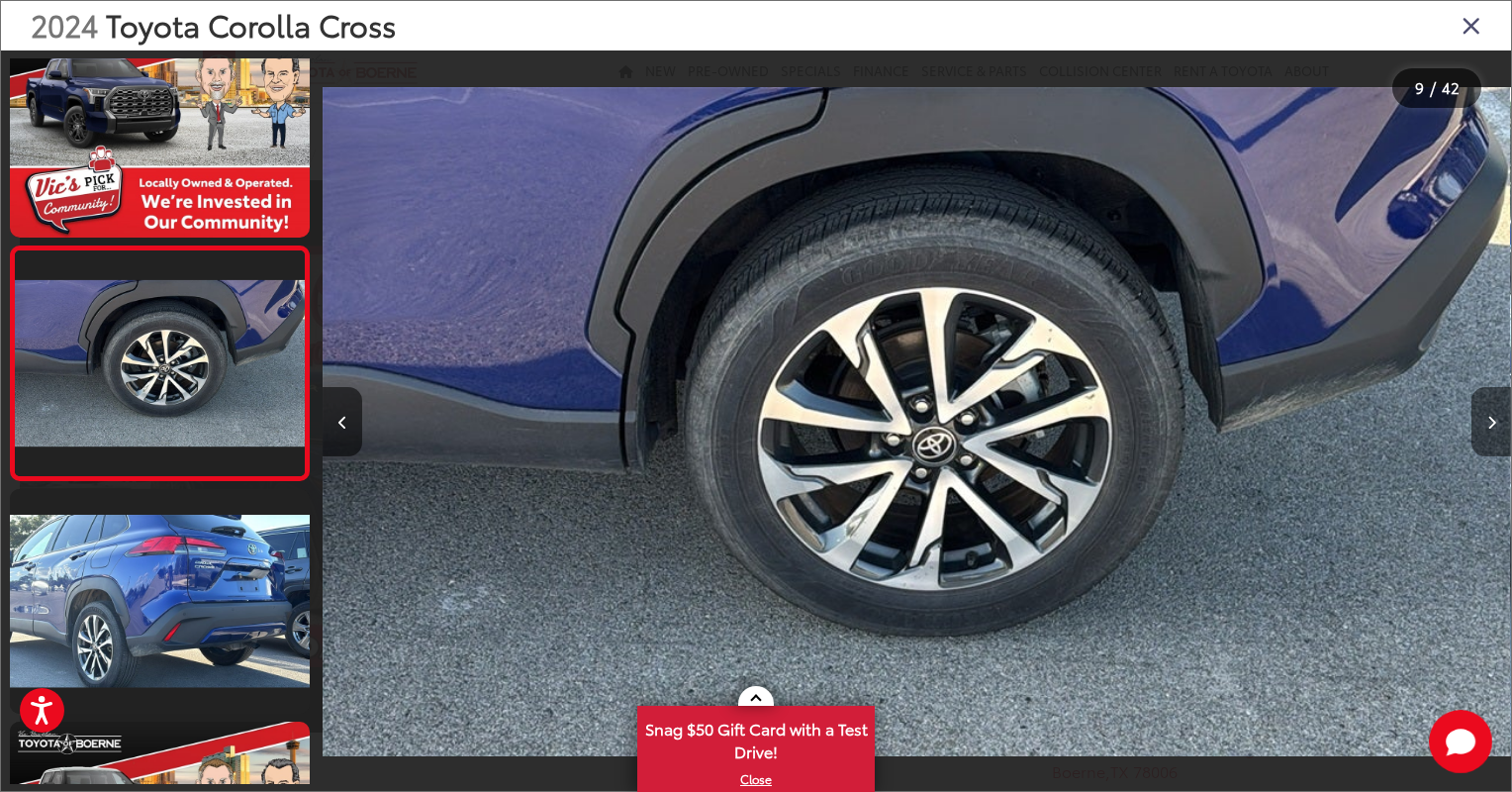click at bounding box center (1491, 423) 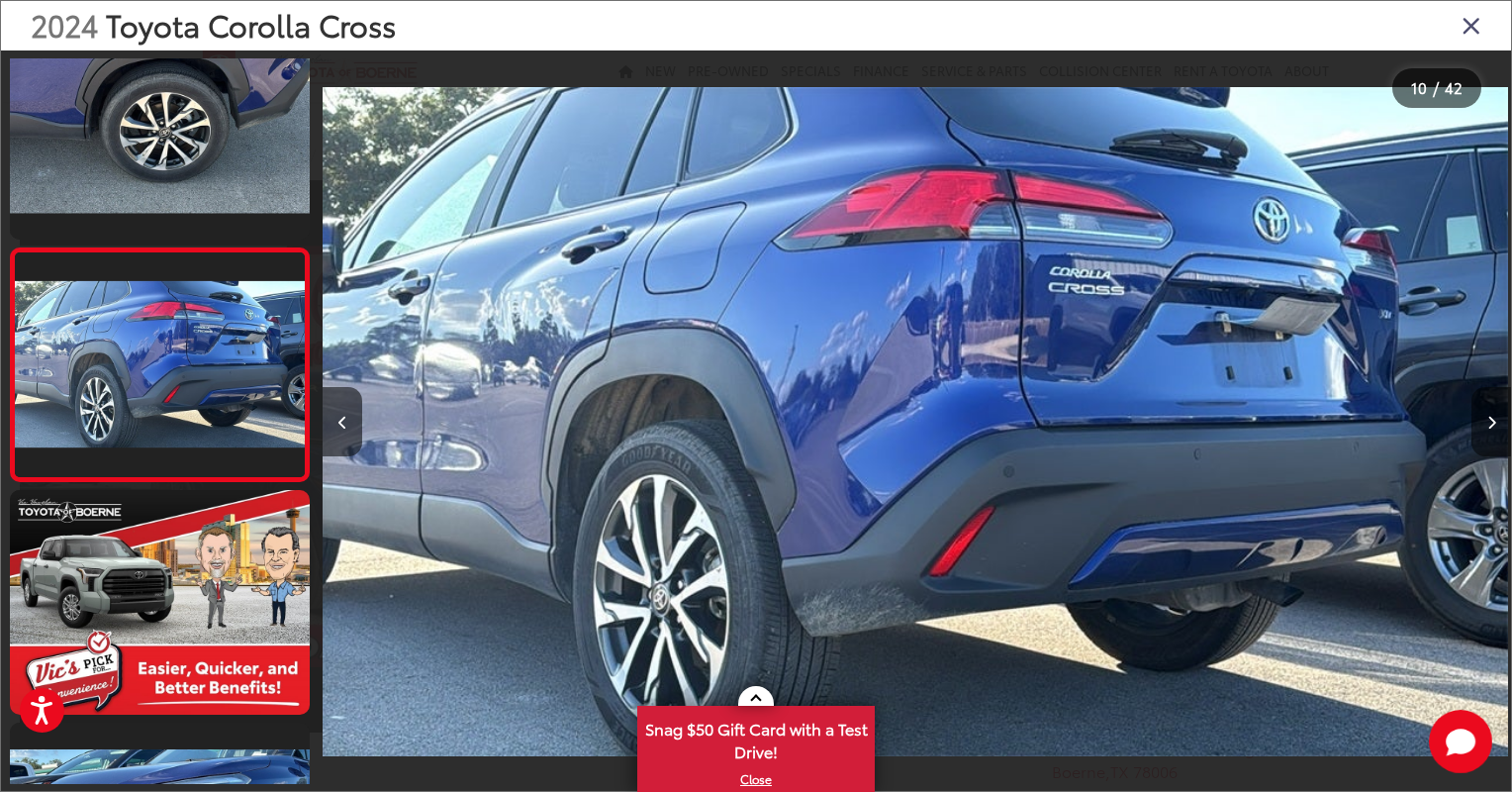 click at bounding box center (1491, 423) 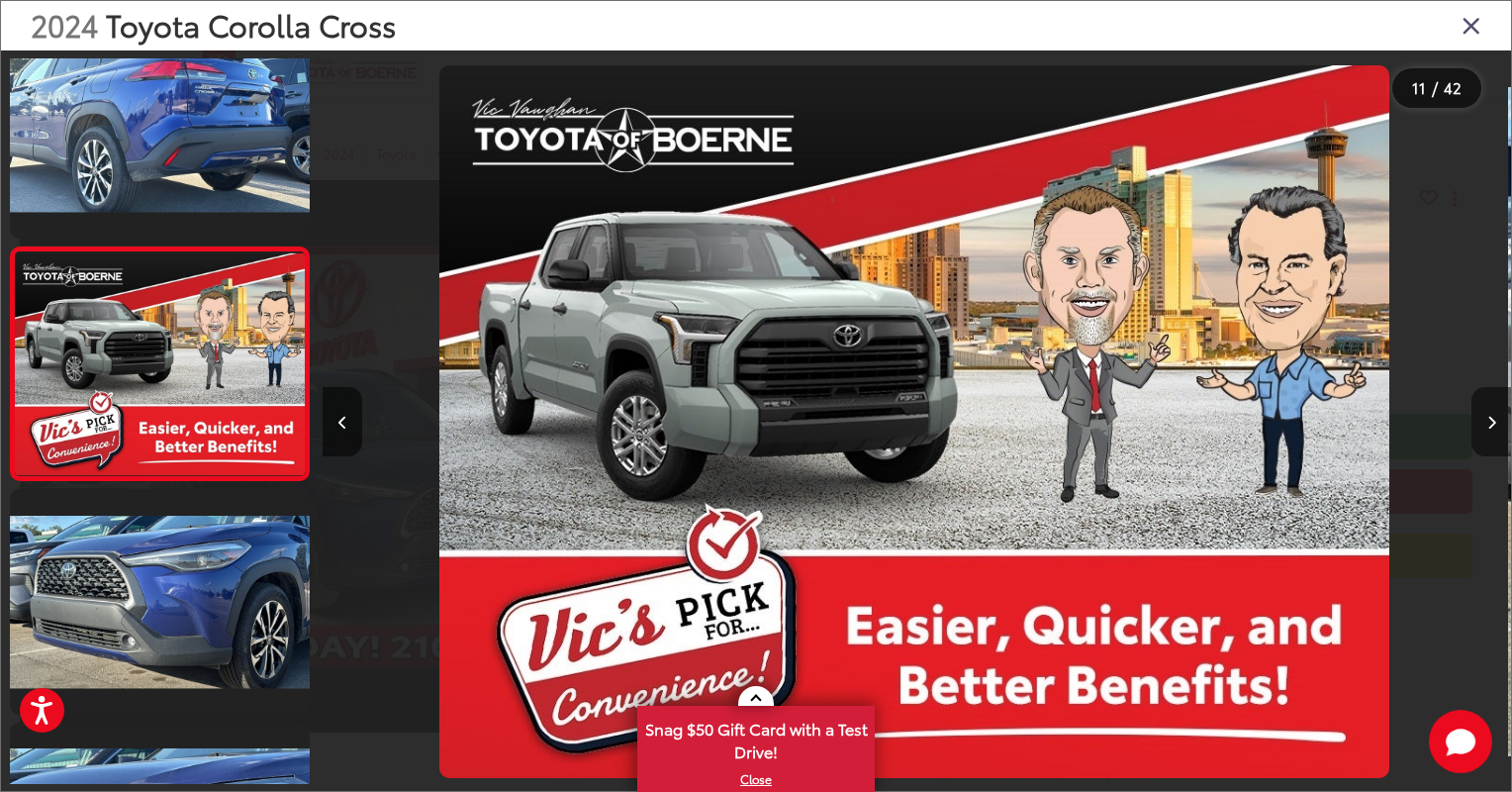 click at bounding box center (1491, 423) 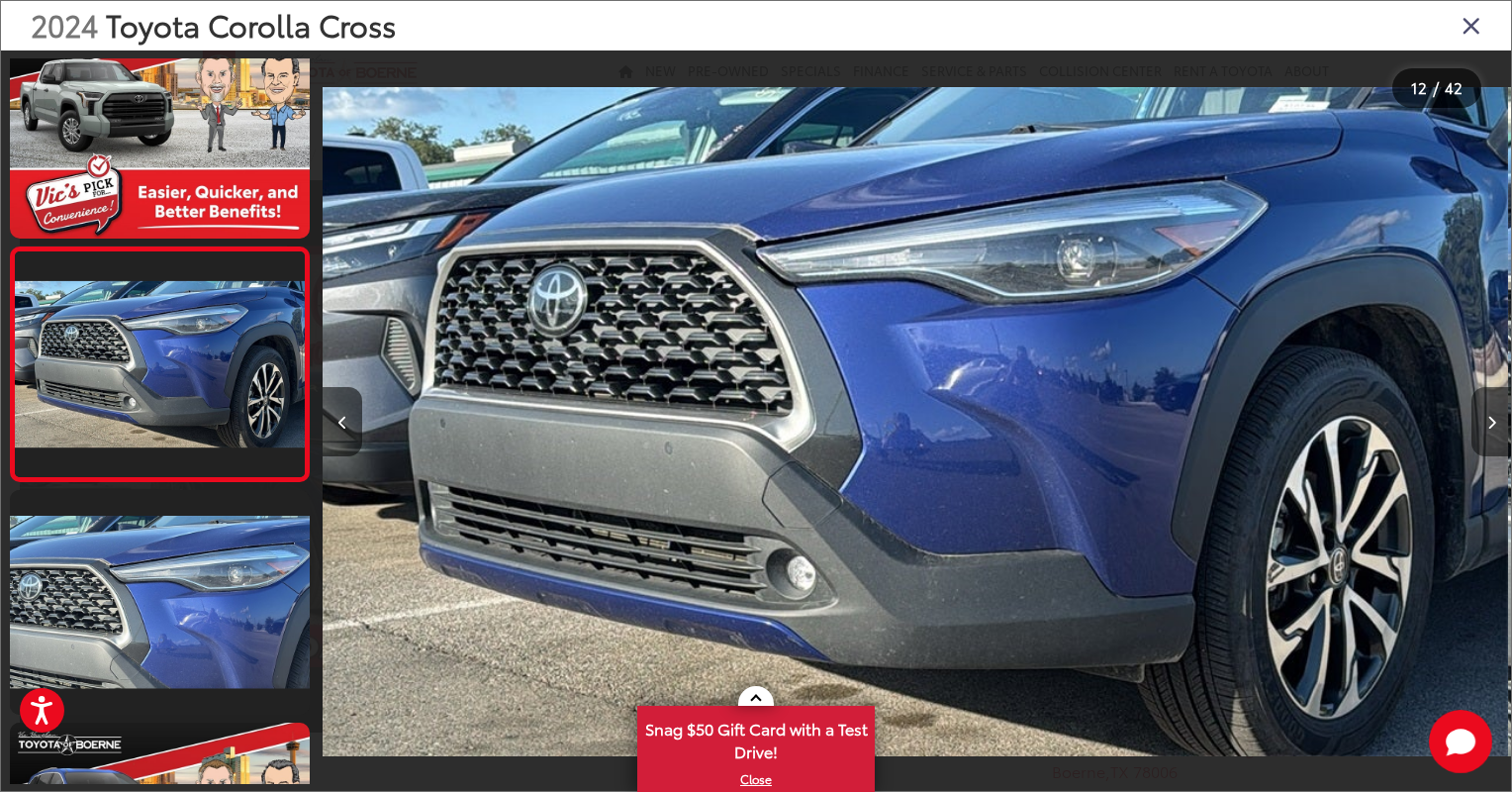 click at bounding box center [1491, 423] 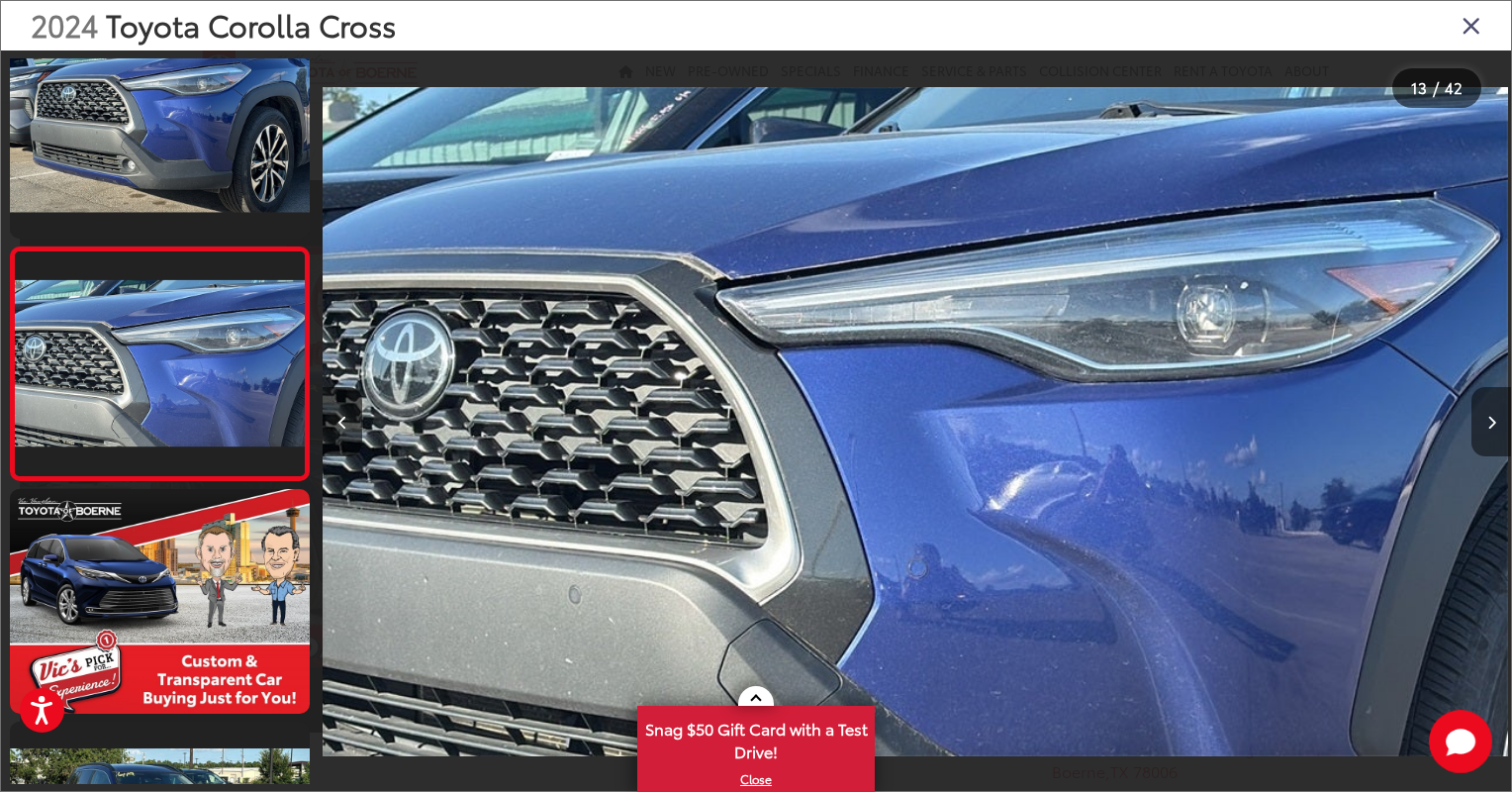 click at bounding box center [1491, 423] 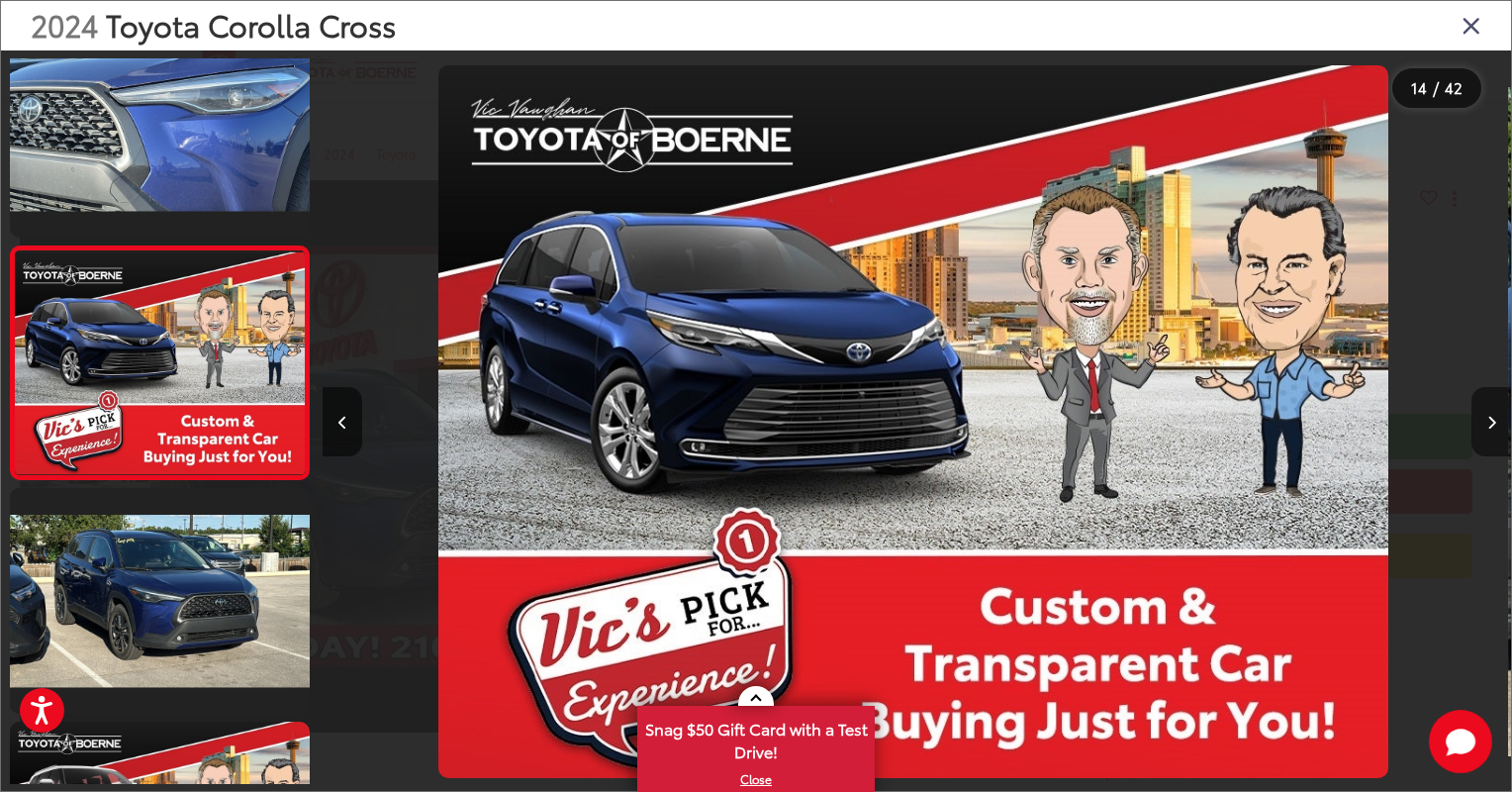 click at bounding box center (1491, 423) 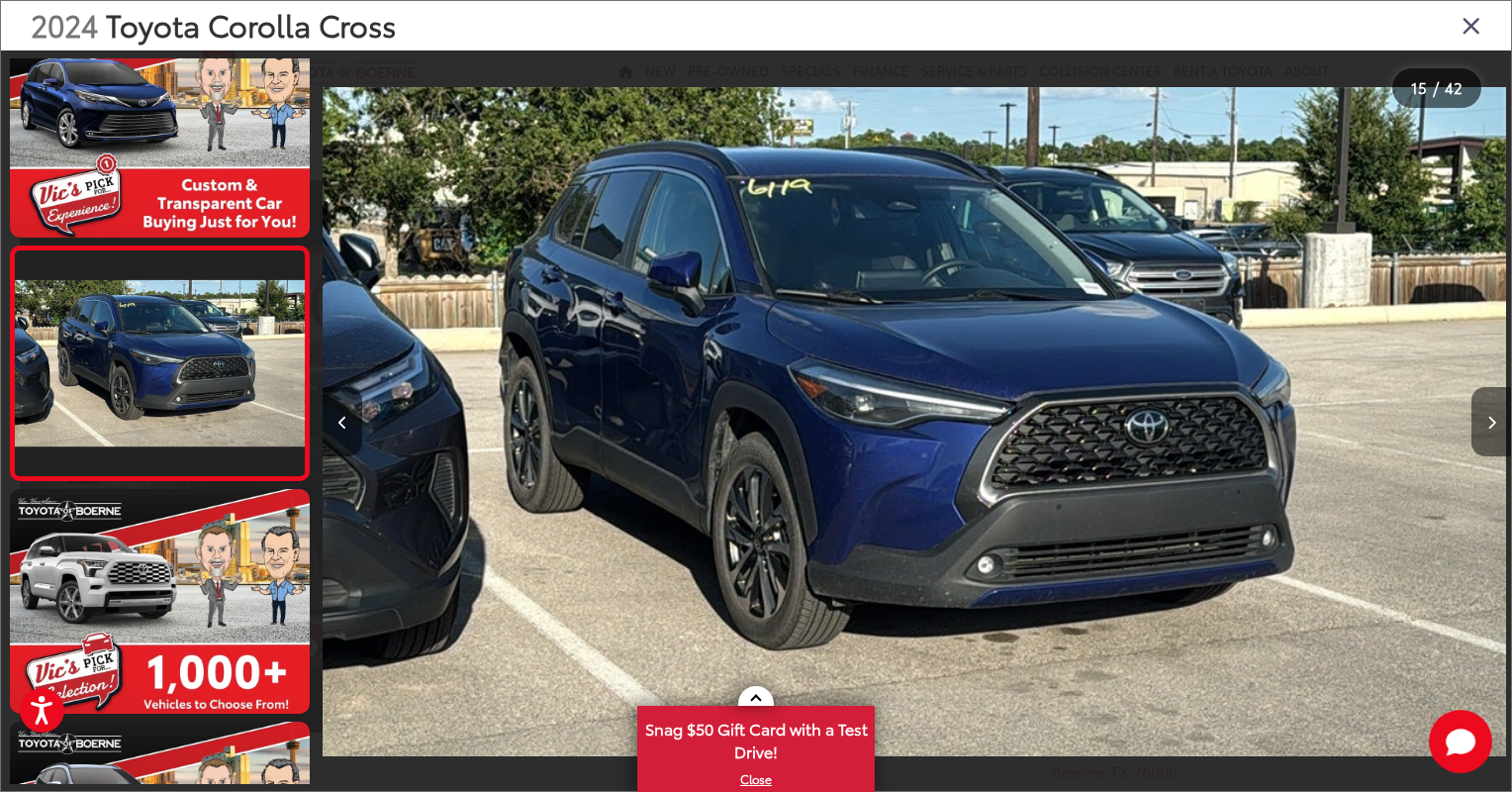 click at bounding box center (1491, 423) 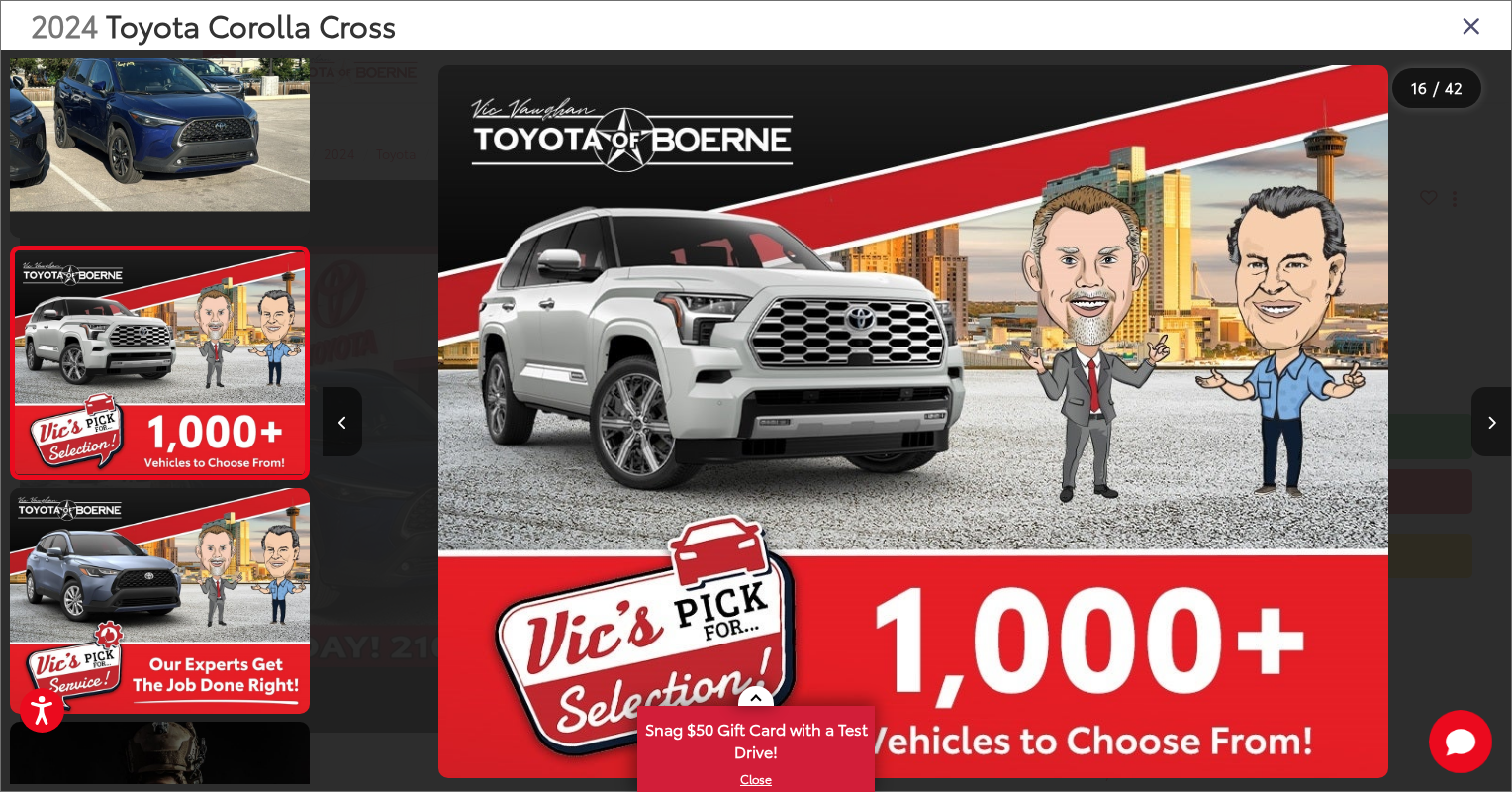 click at bounding box center [1491, 423] 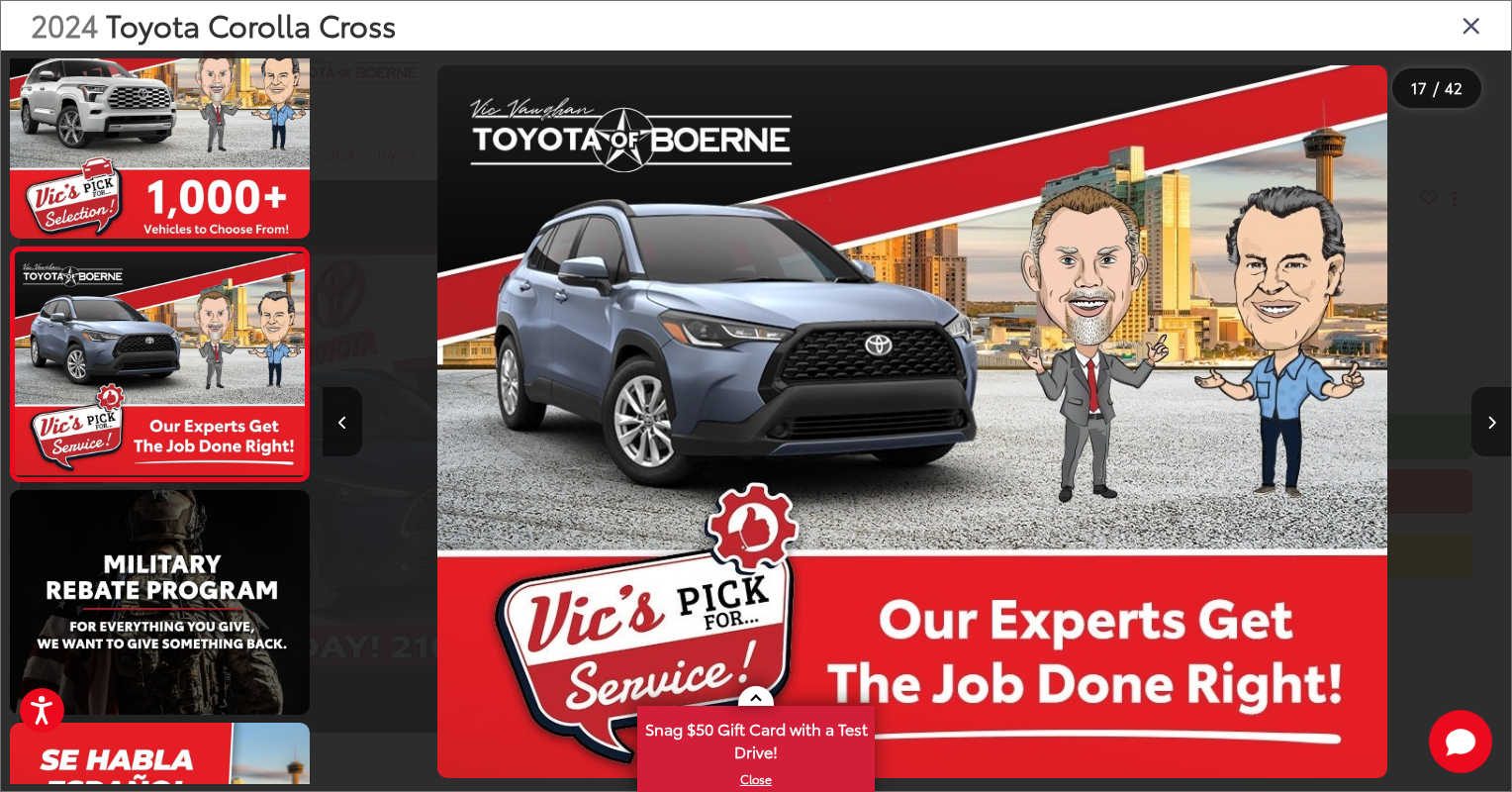 click at bounding box center [1491, 423] 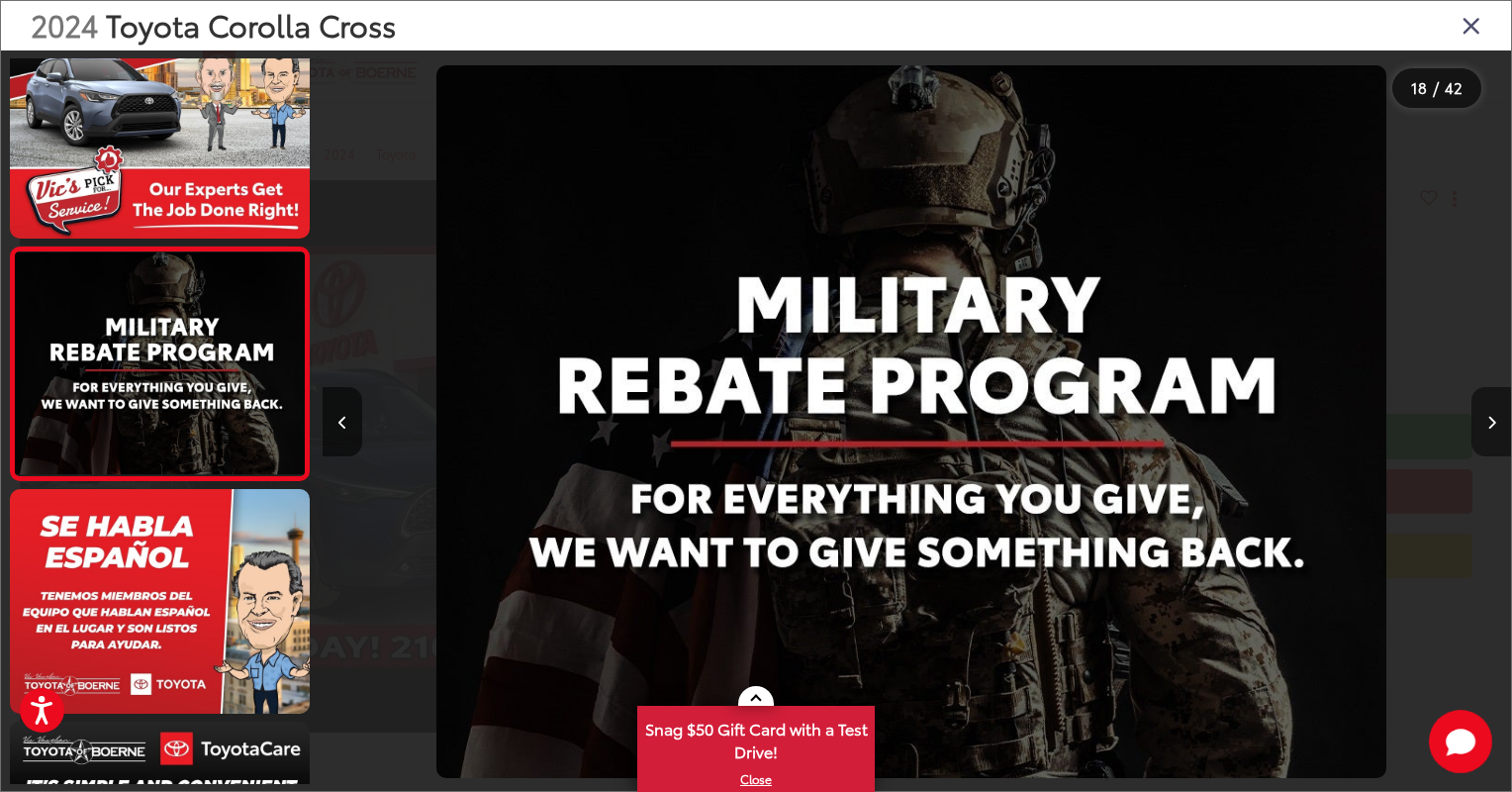 click at bounding box center (1491, 423) 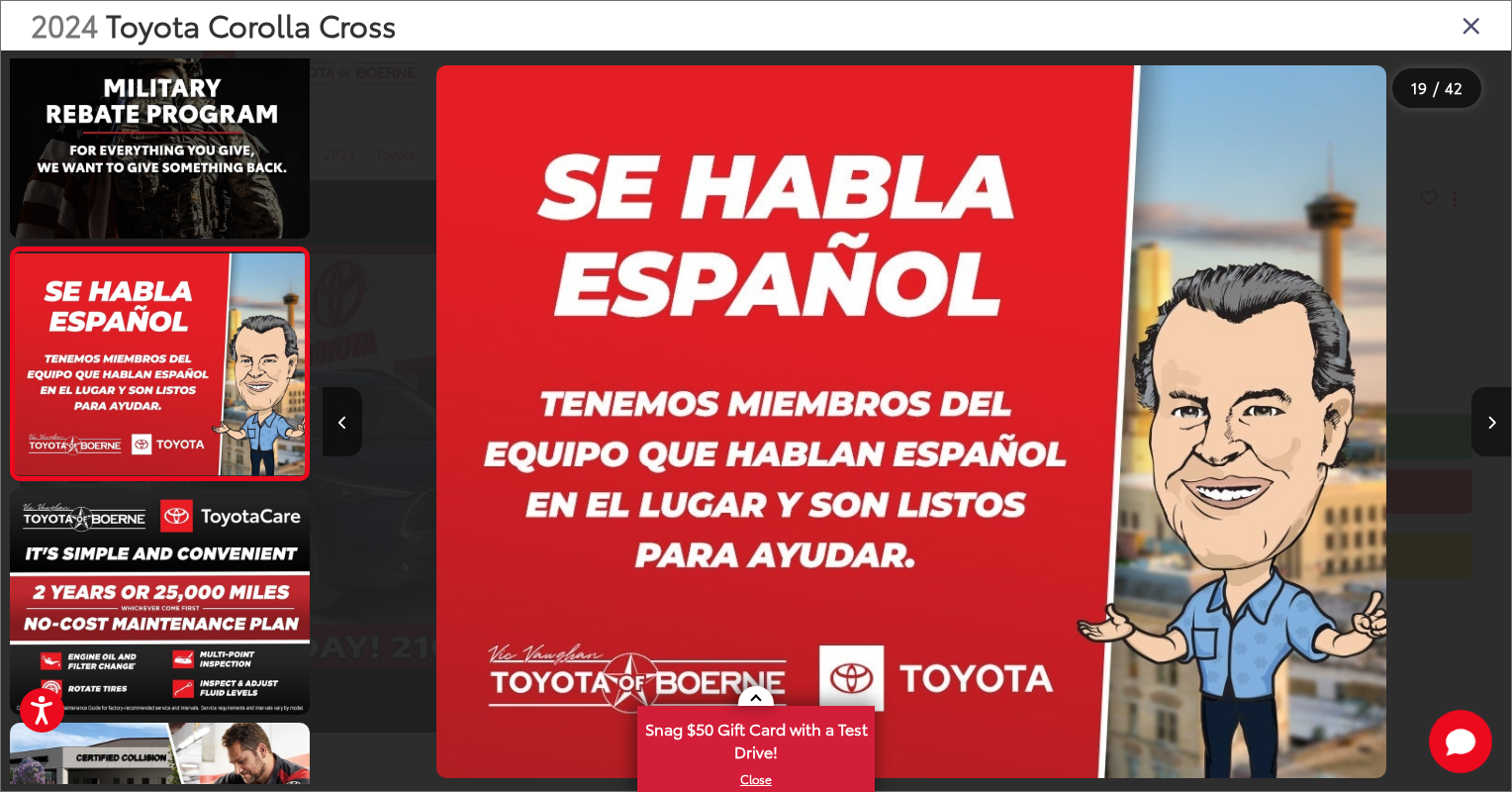 click at bounding box center [1491, 423] 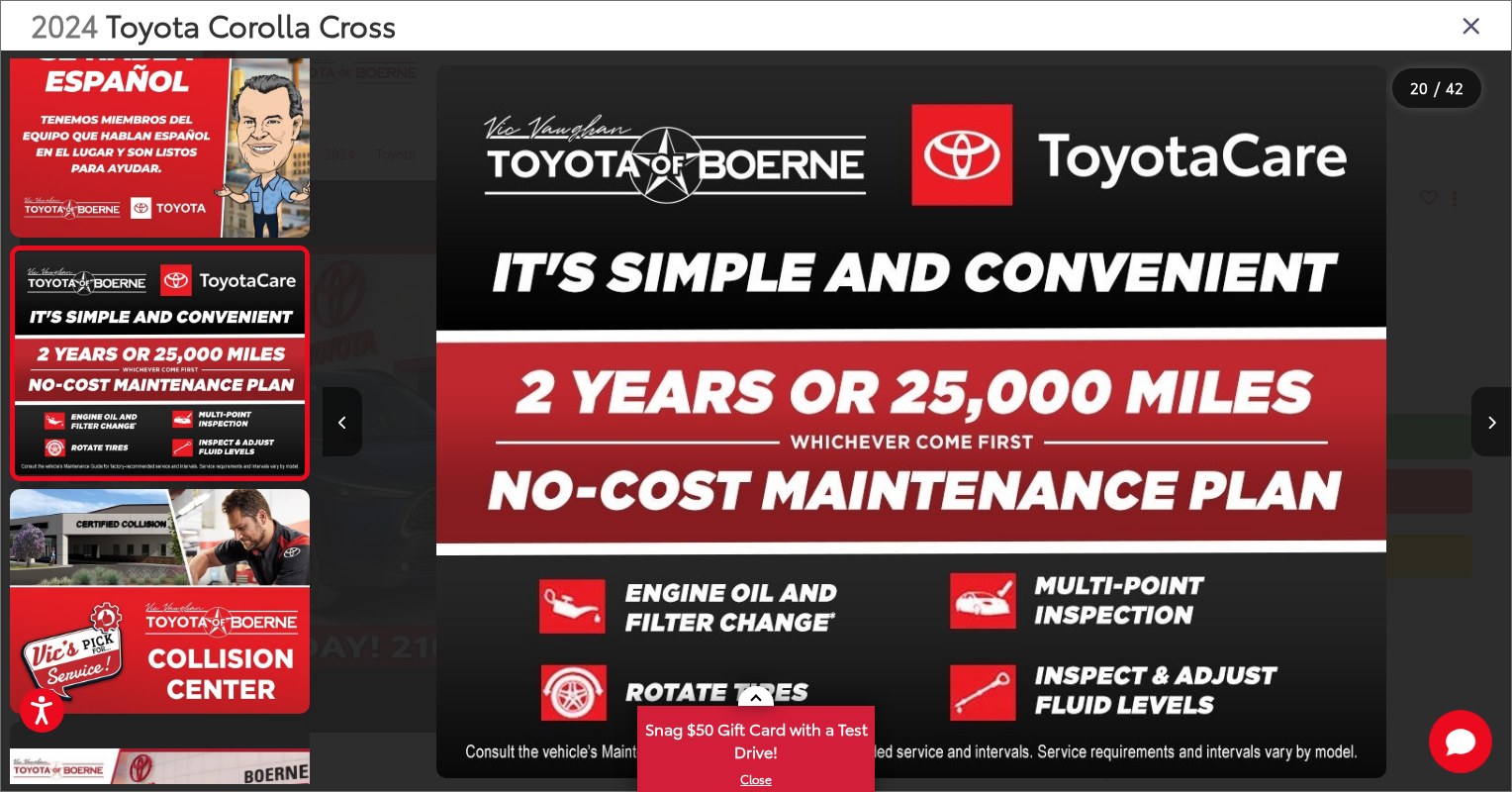 click at bounding box center (1491, 423) 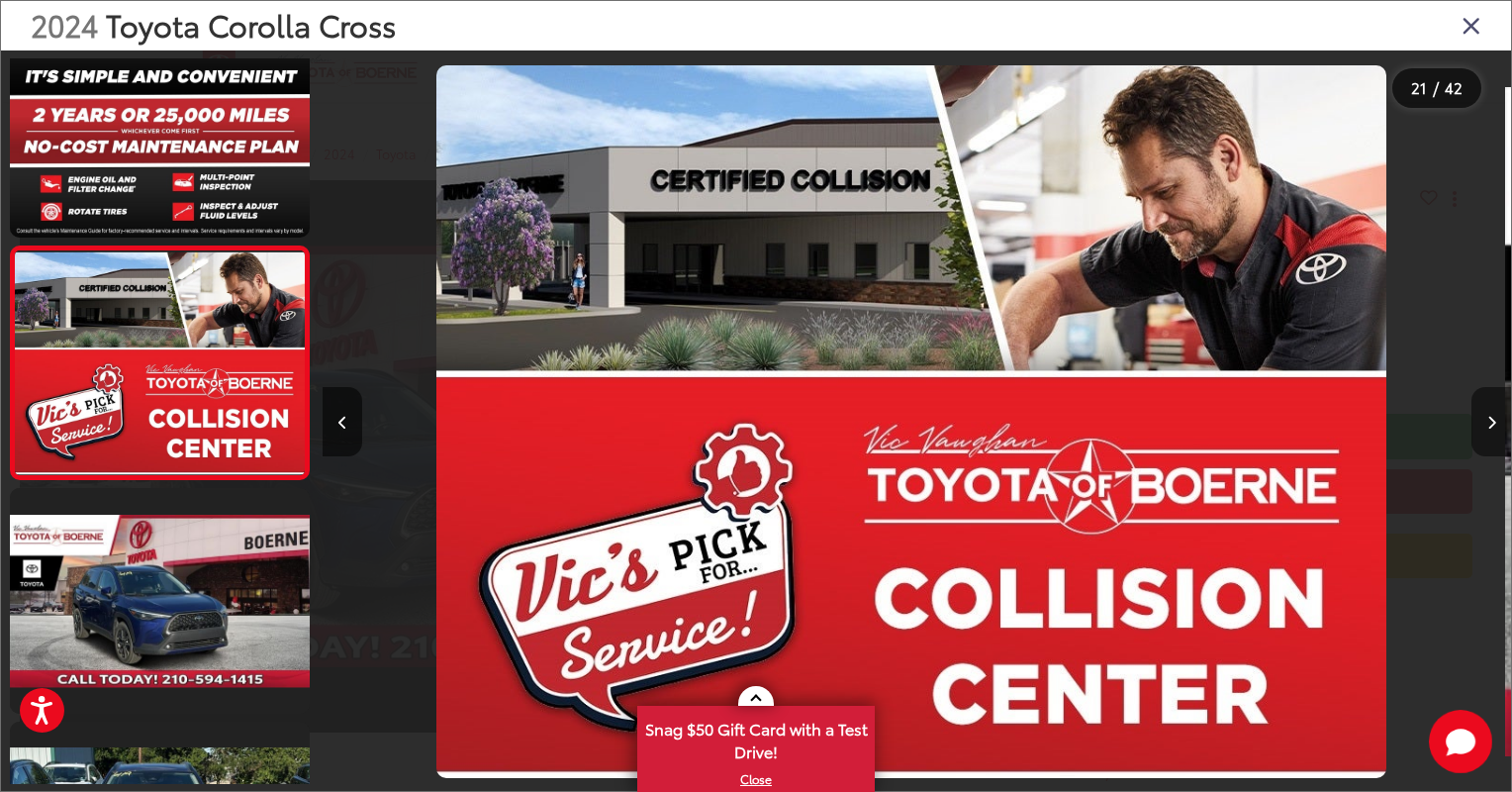 click at bounding box center (1491, 423) 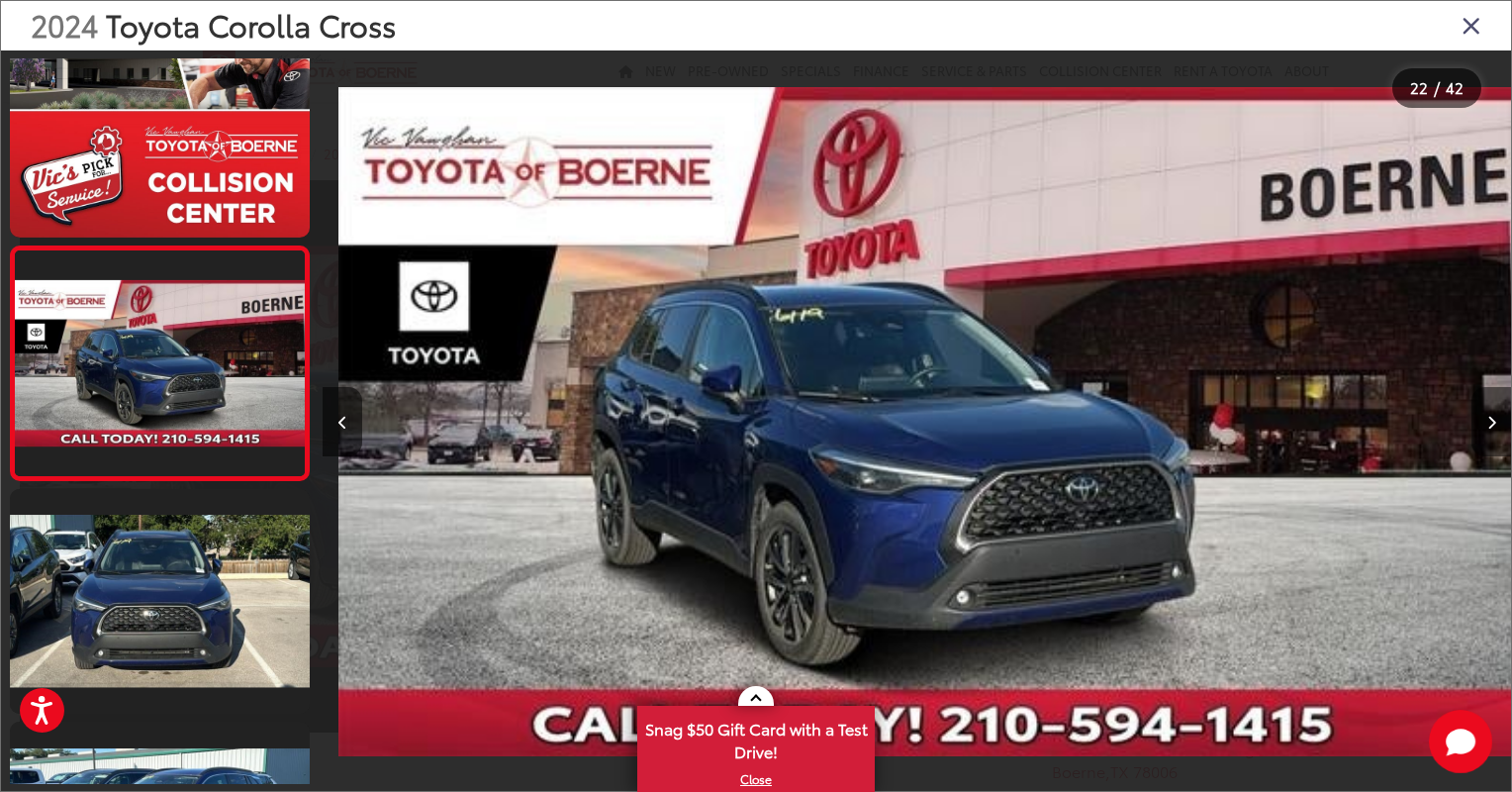 click at bounding box center [1491, 423] 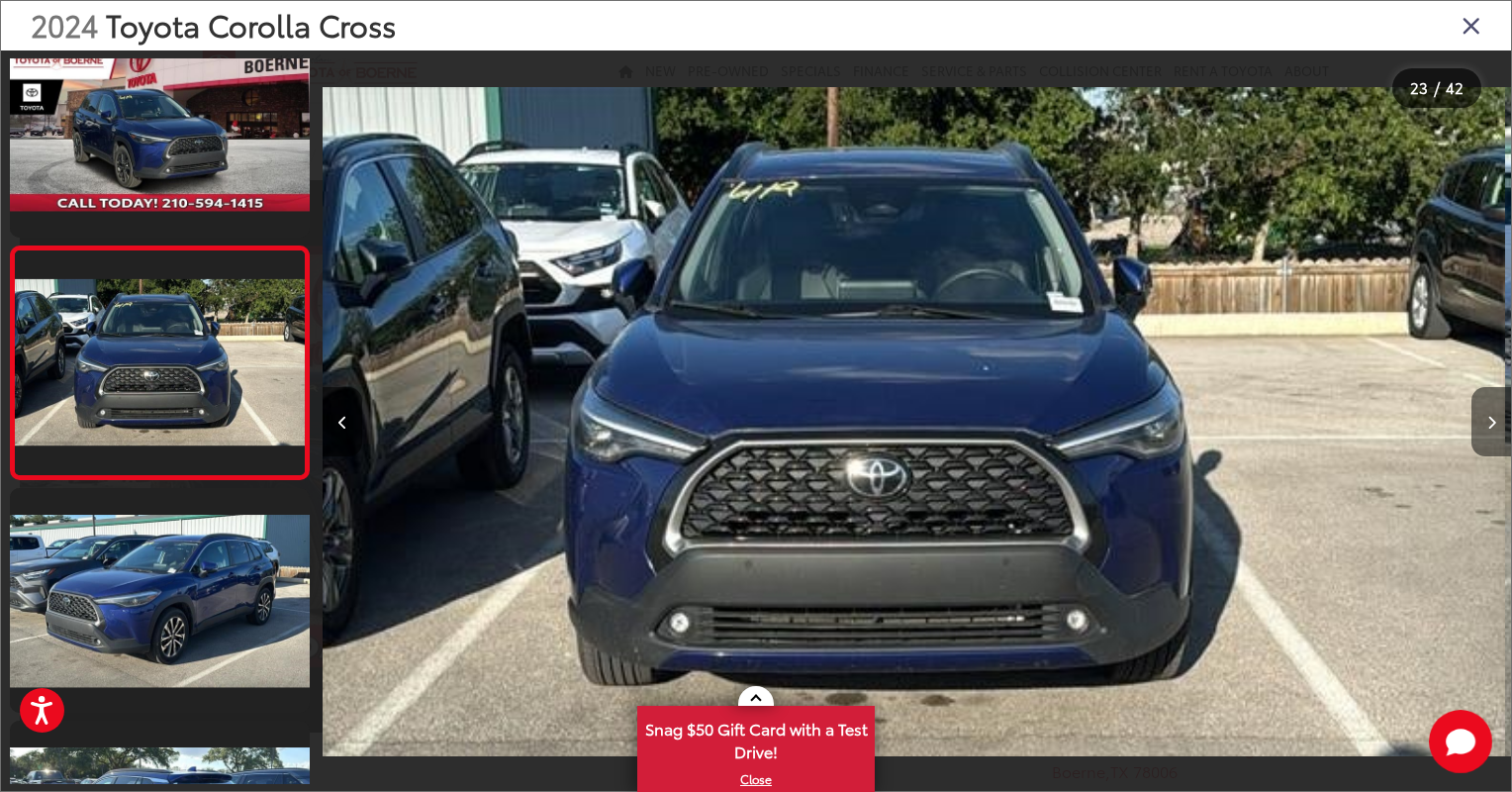 click at bounding box center [1491, 423] 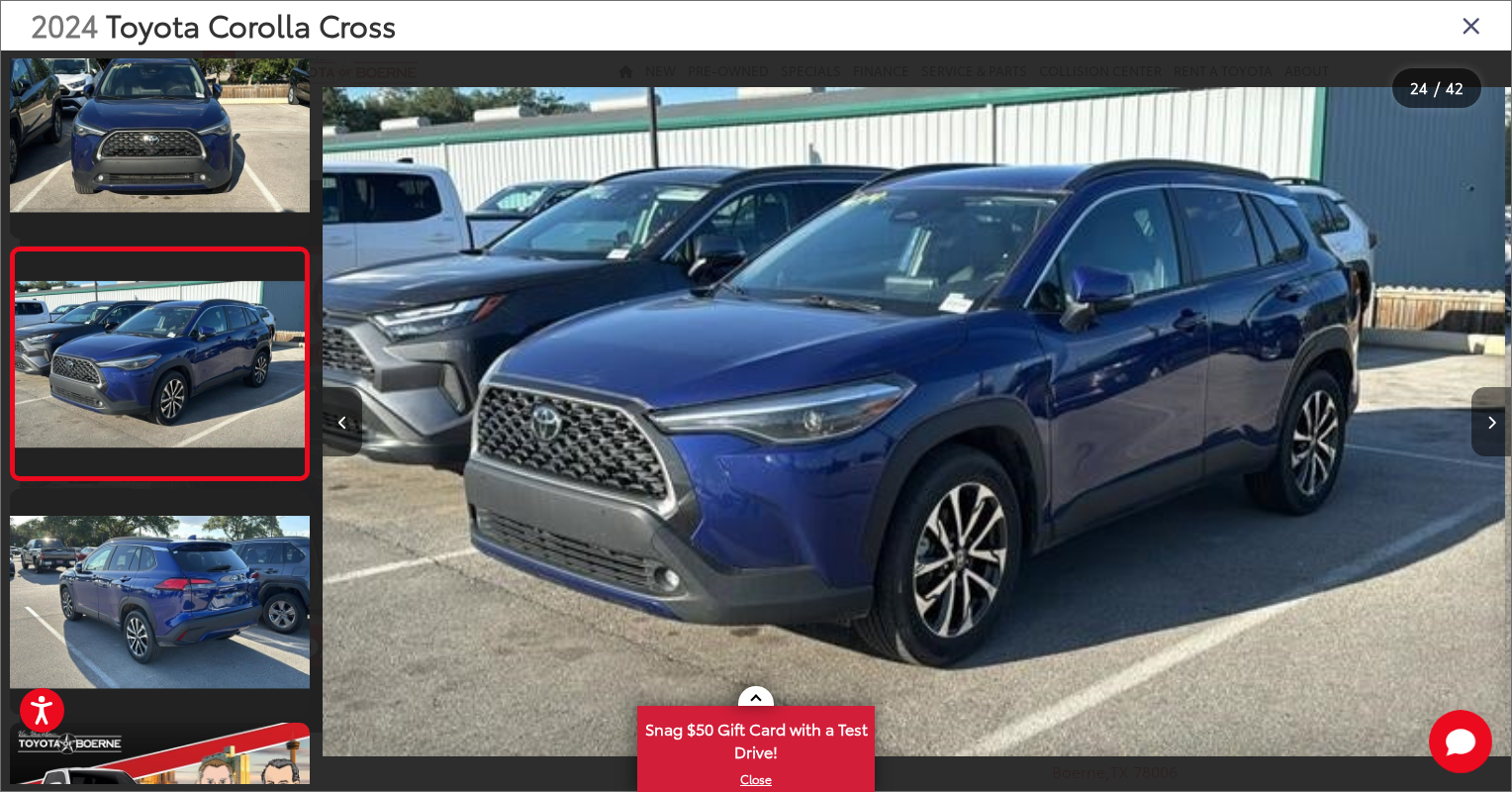click at bounding box center [1491, 423] 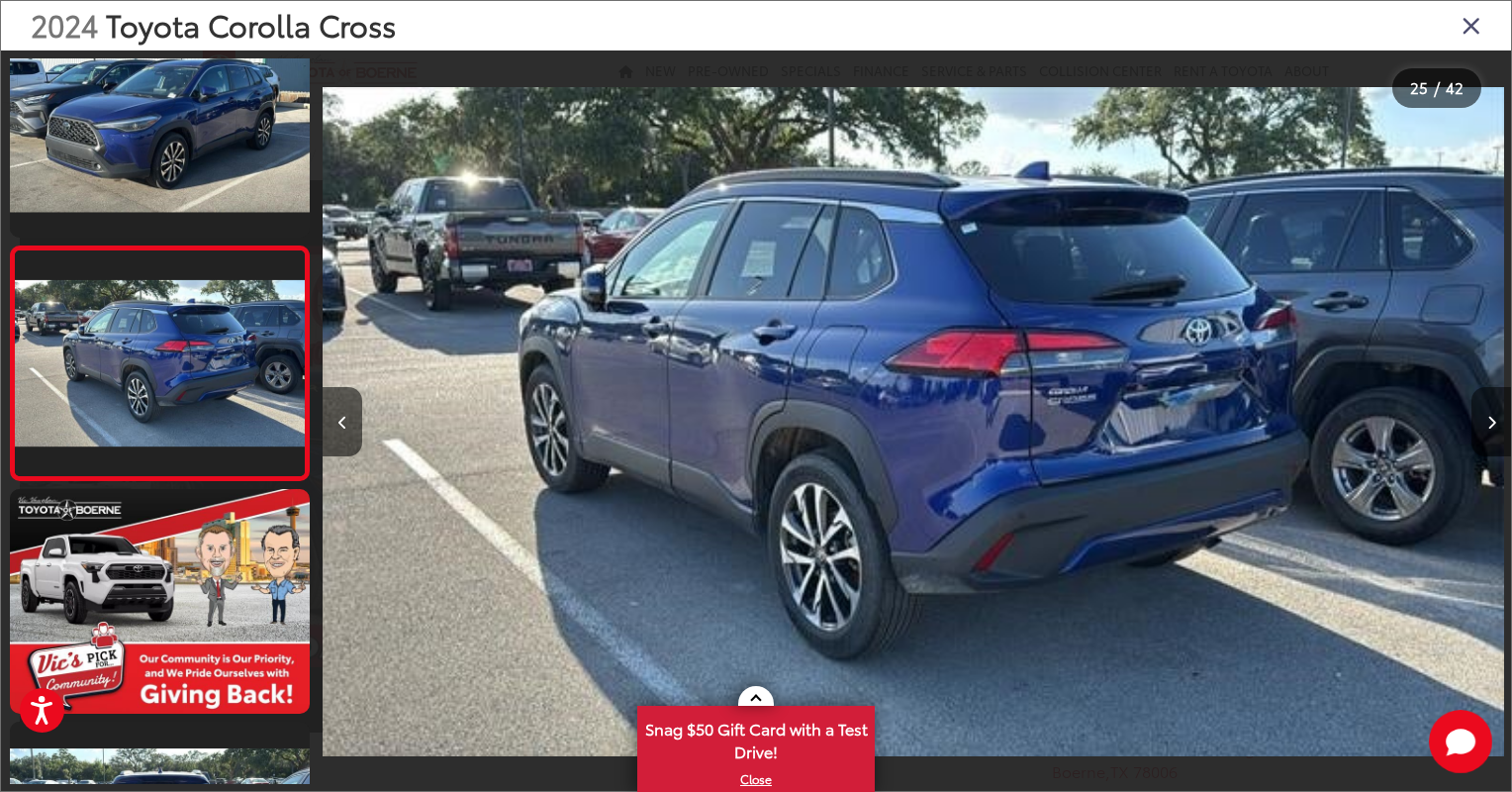 click at bounding box center [1491, 423] 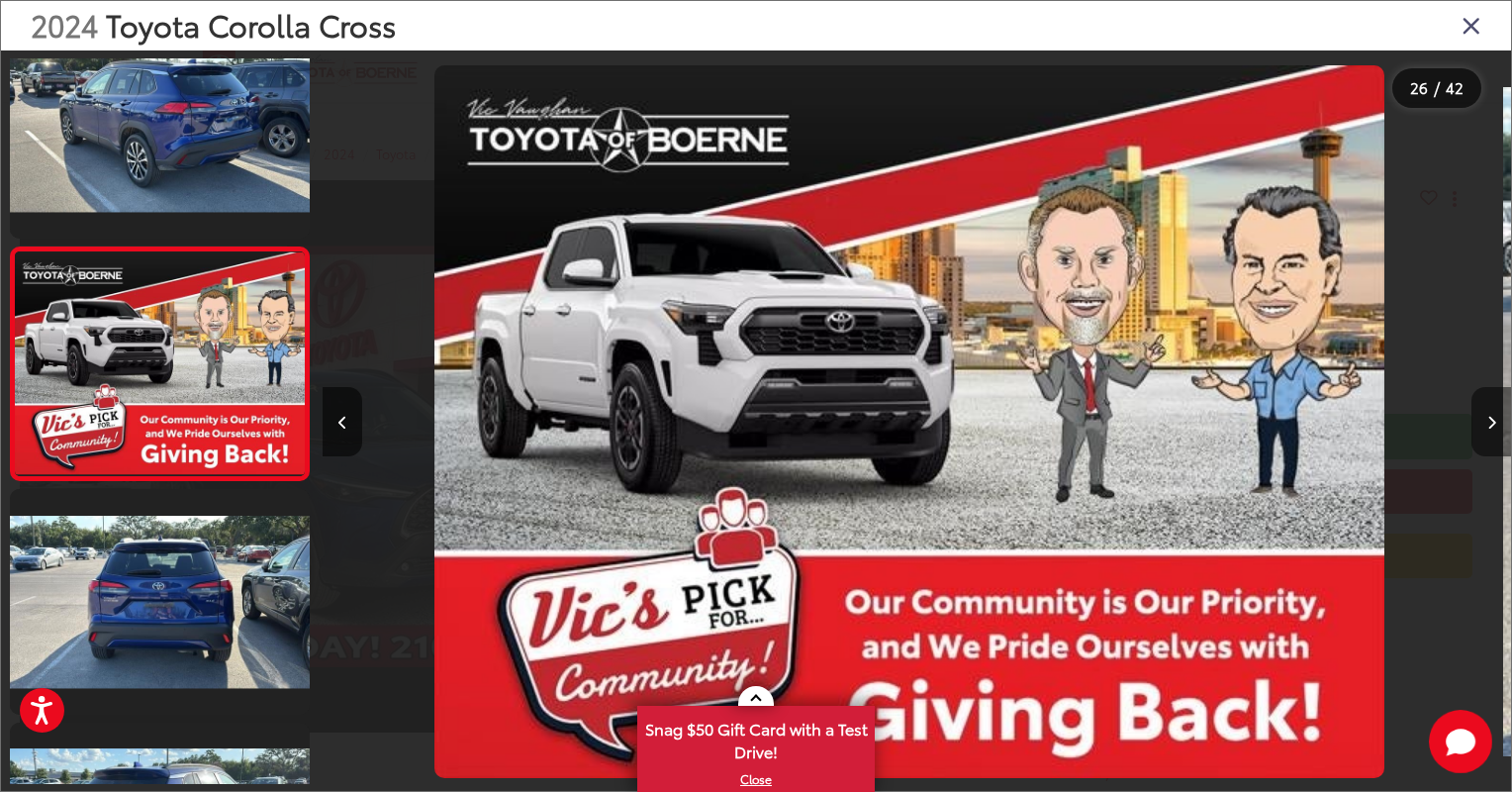 click at bounding box center (1491, 423) 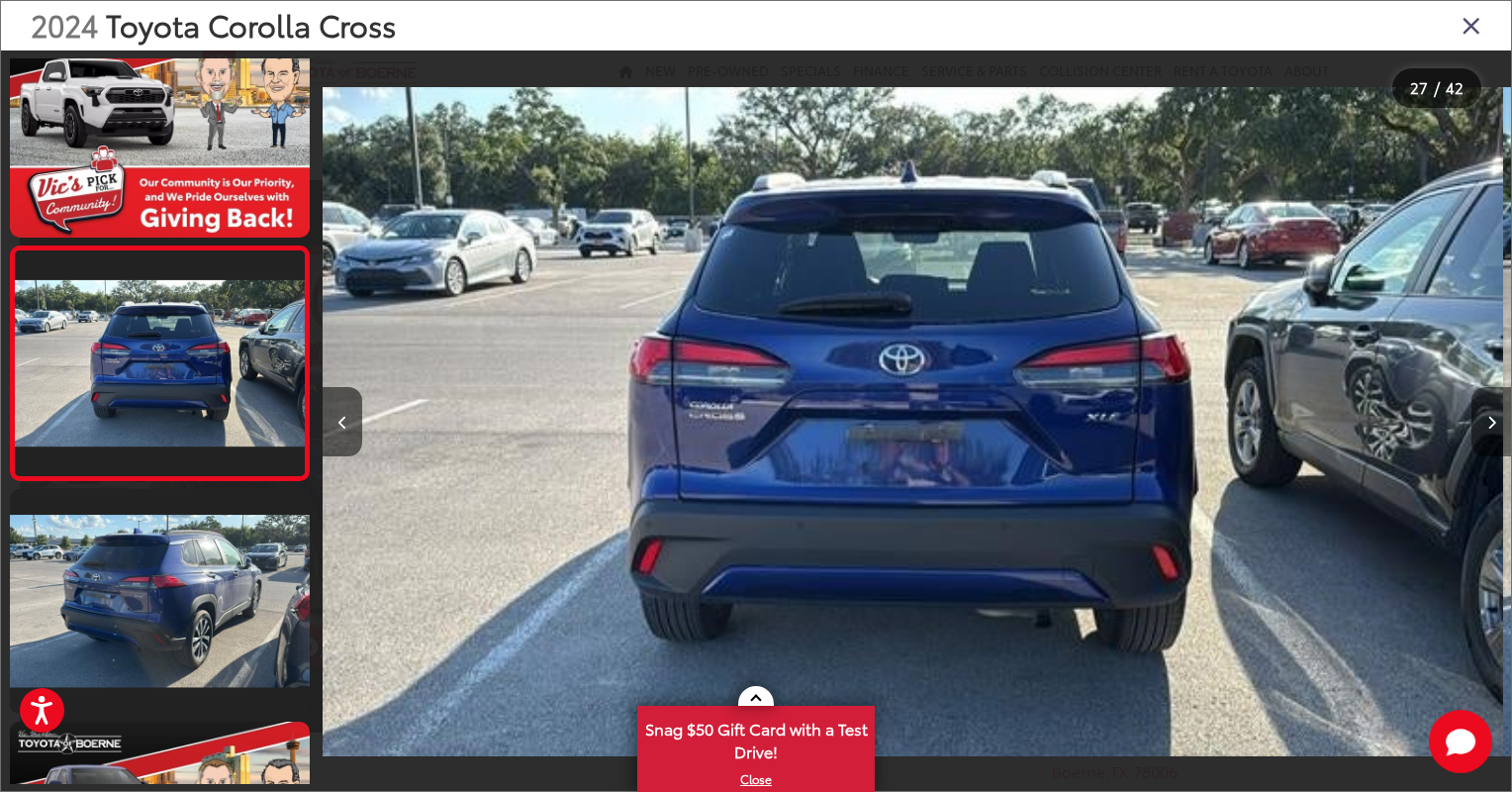 click at bounding box center (1491, 423) 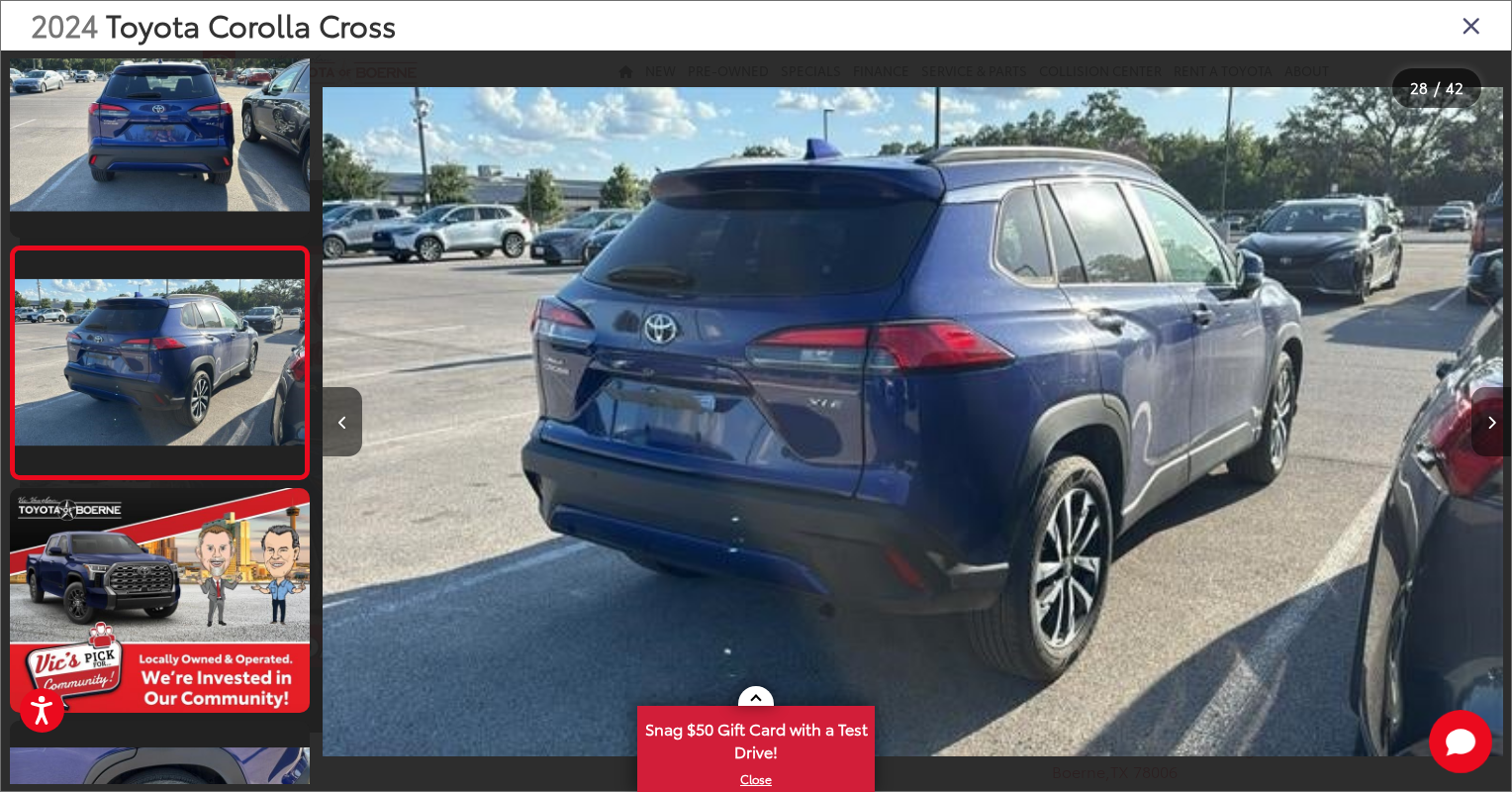 click at bounding box center [1491, 423] 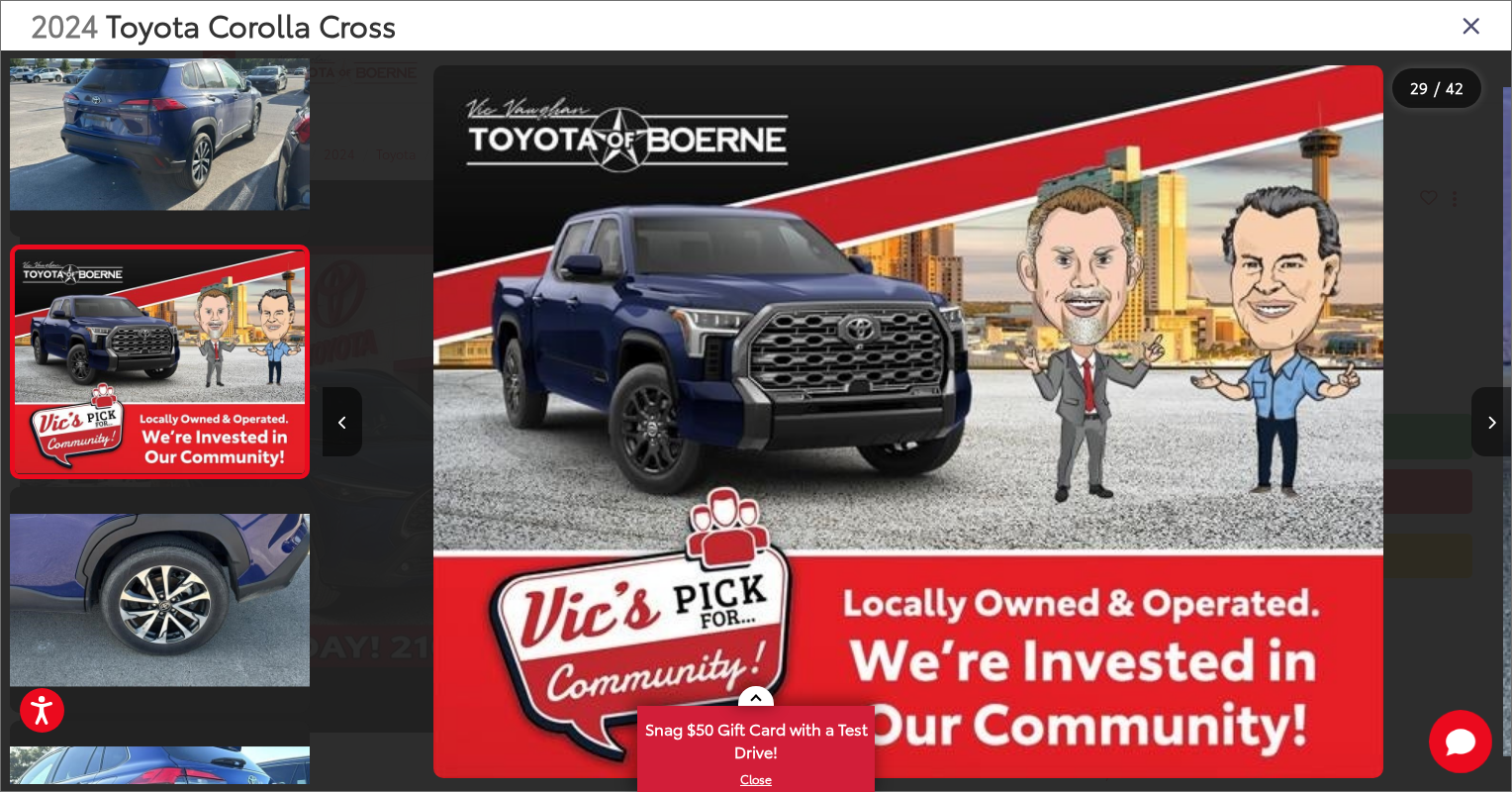 click at bounding box center (1491, 423) 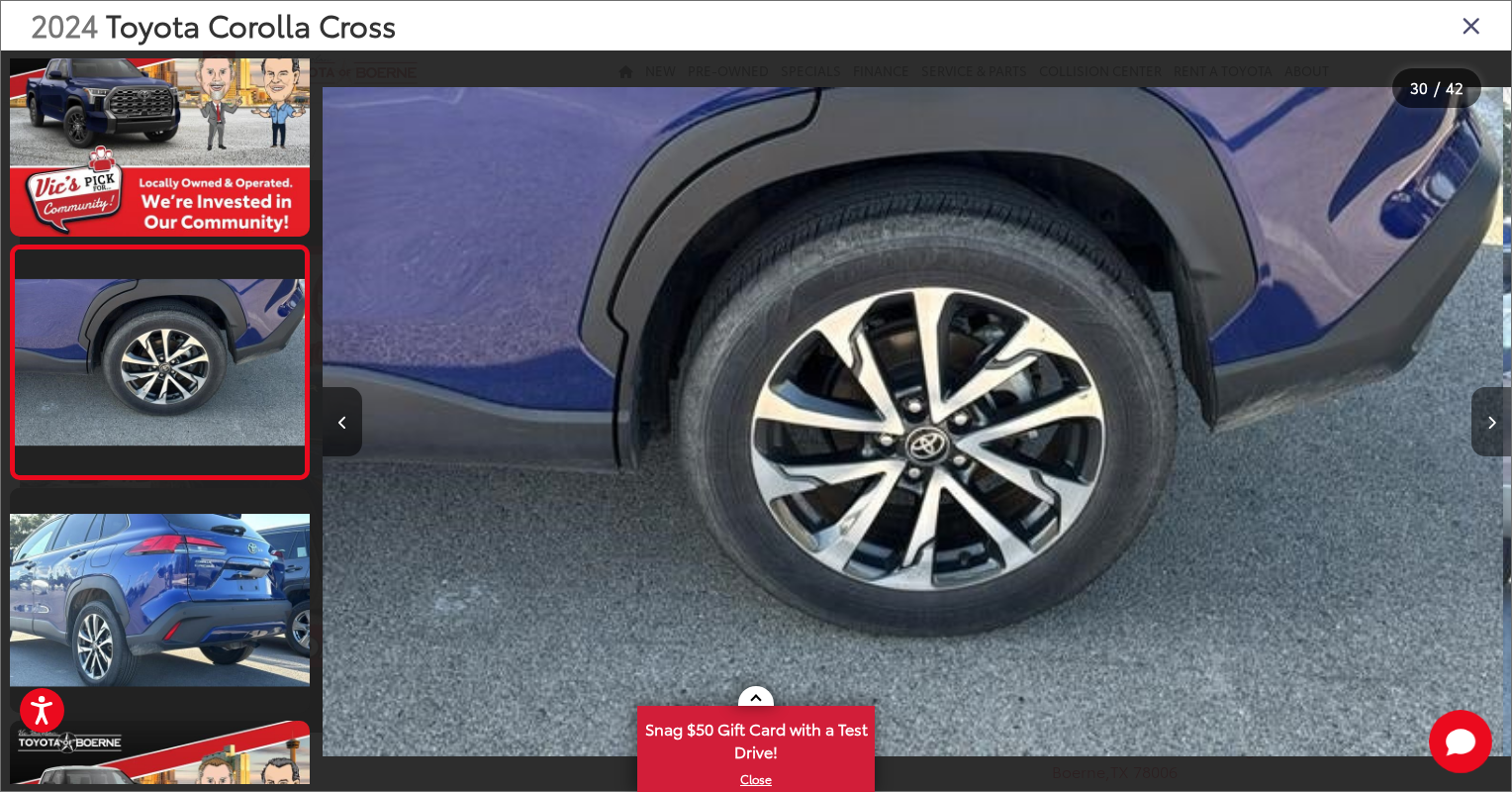 click at bounding box center [1491, 423] 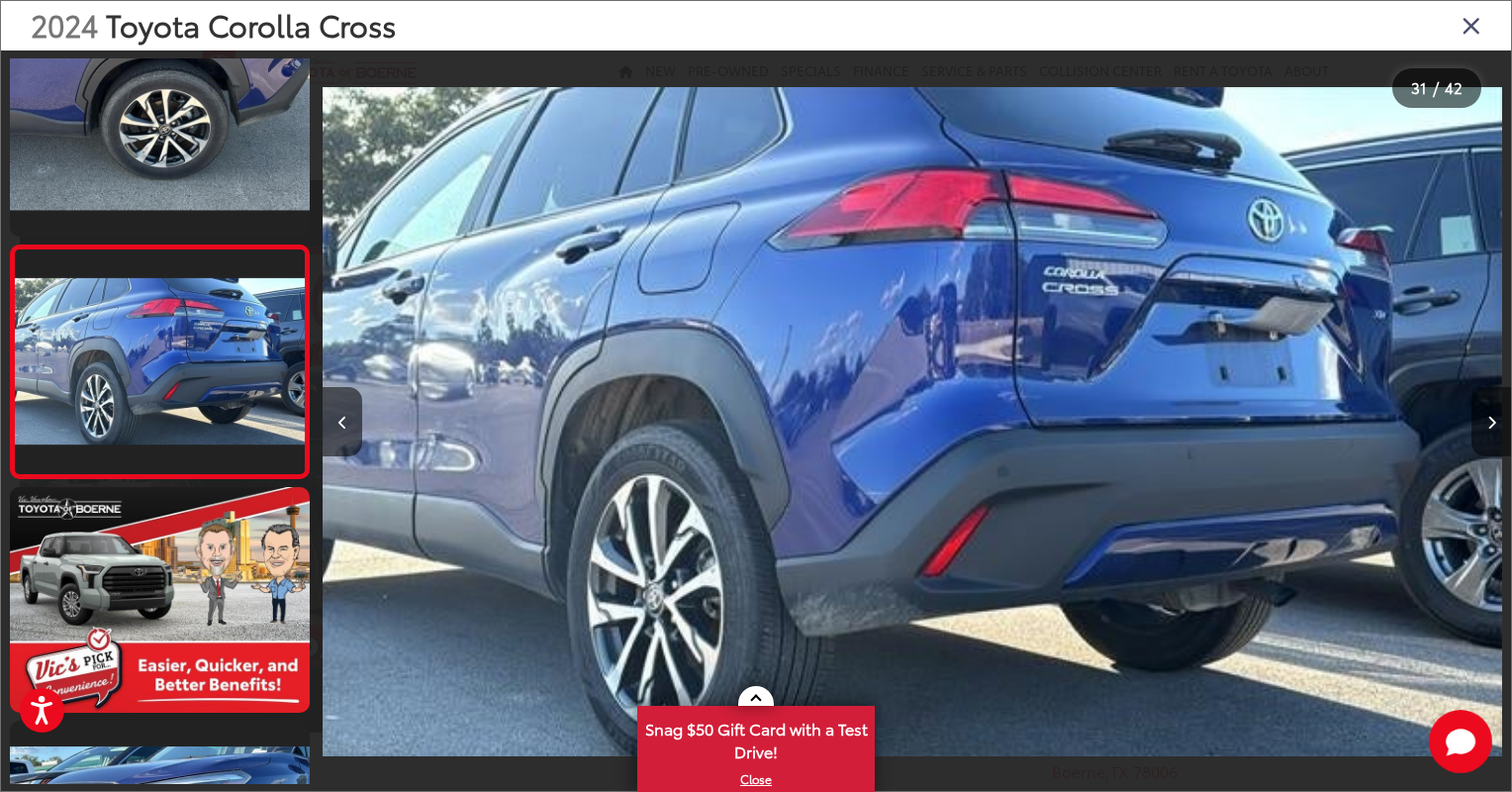 click at bounding box center (1491, 423) 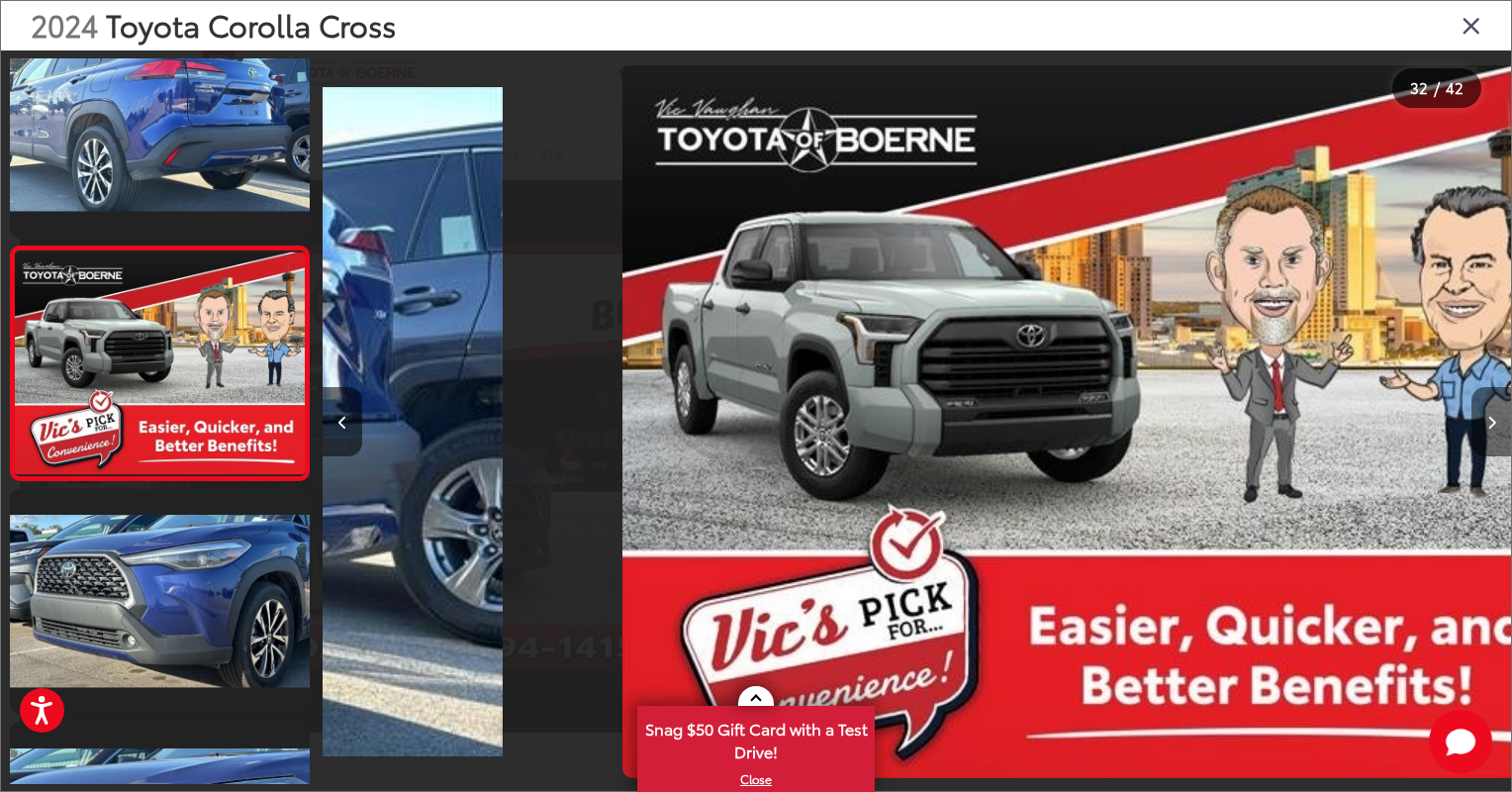 click at bounding box center (1491, 423) 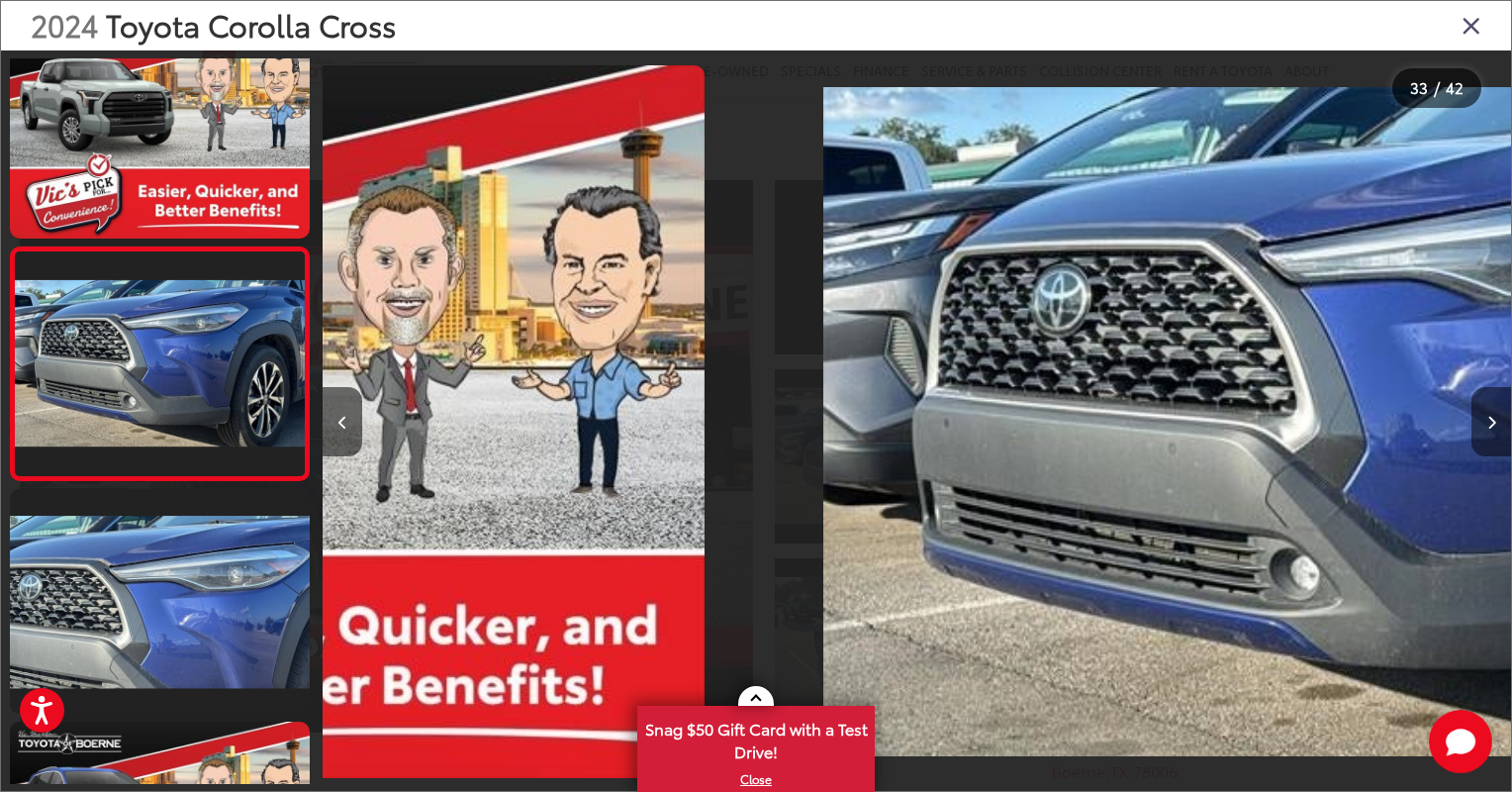 click at bounding box center [1491, 423] 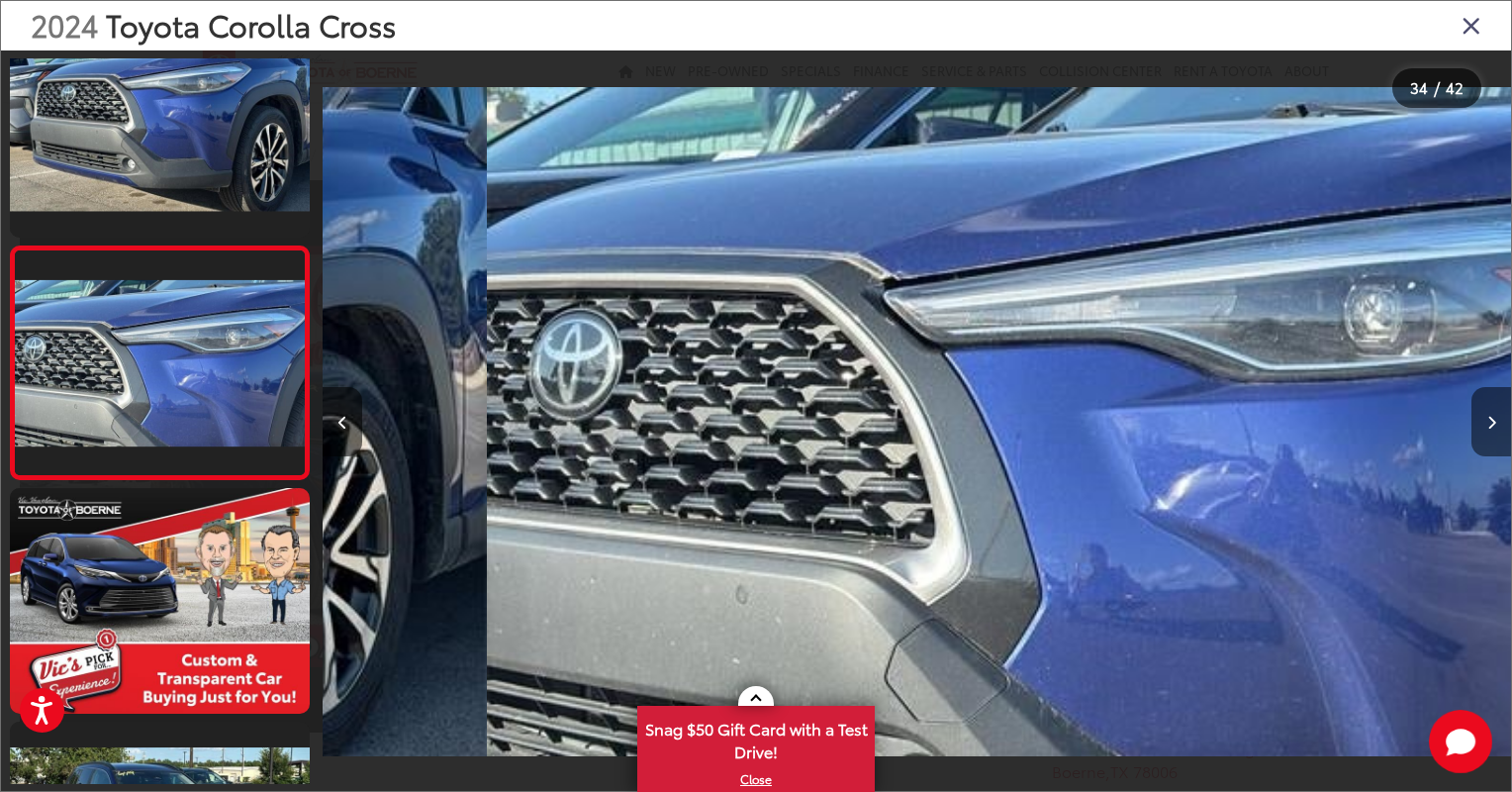 click at bounding box center [1491, 423] 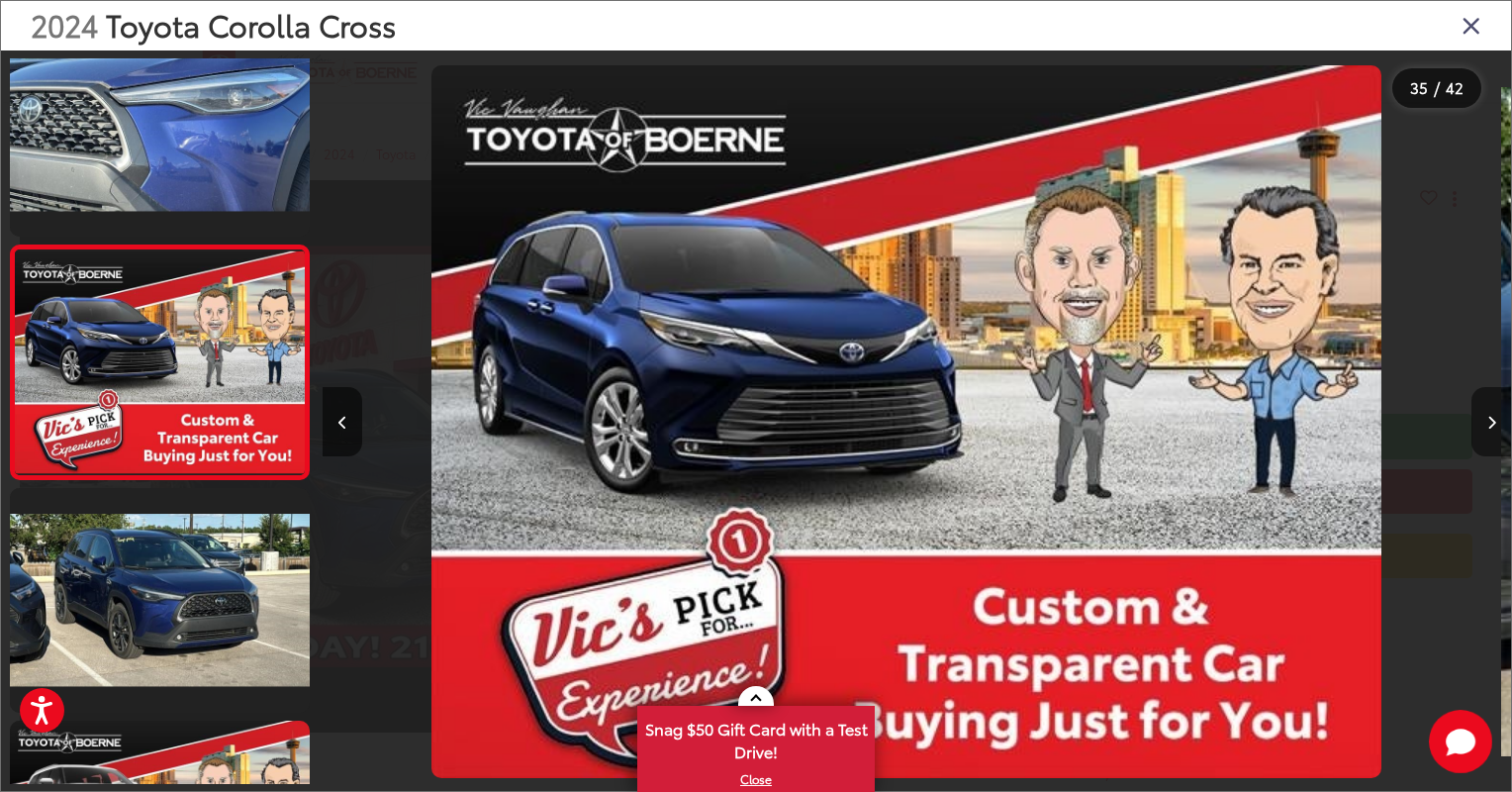 click at bounding box center [1491, 423] 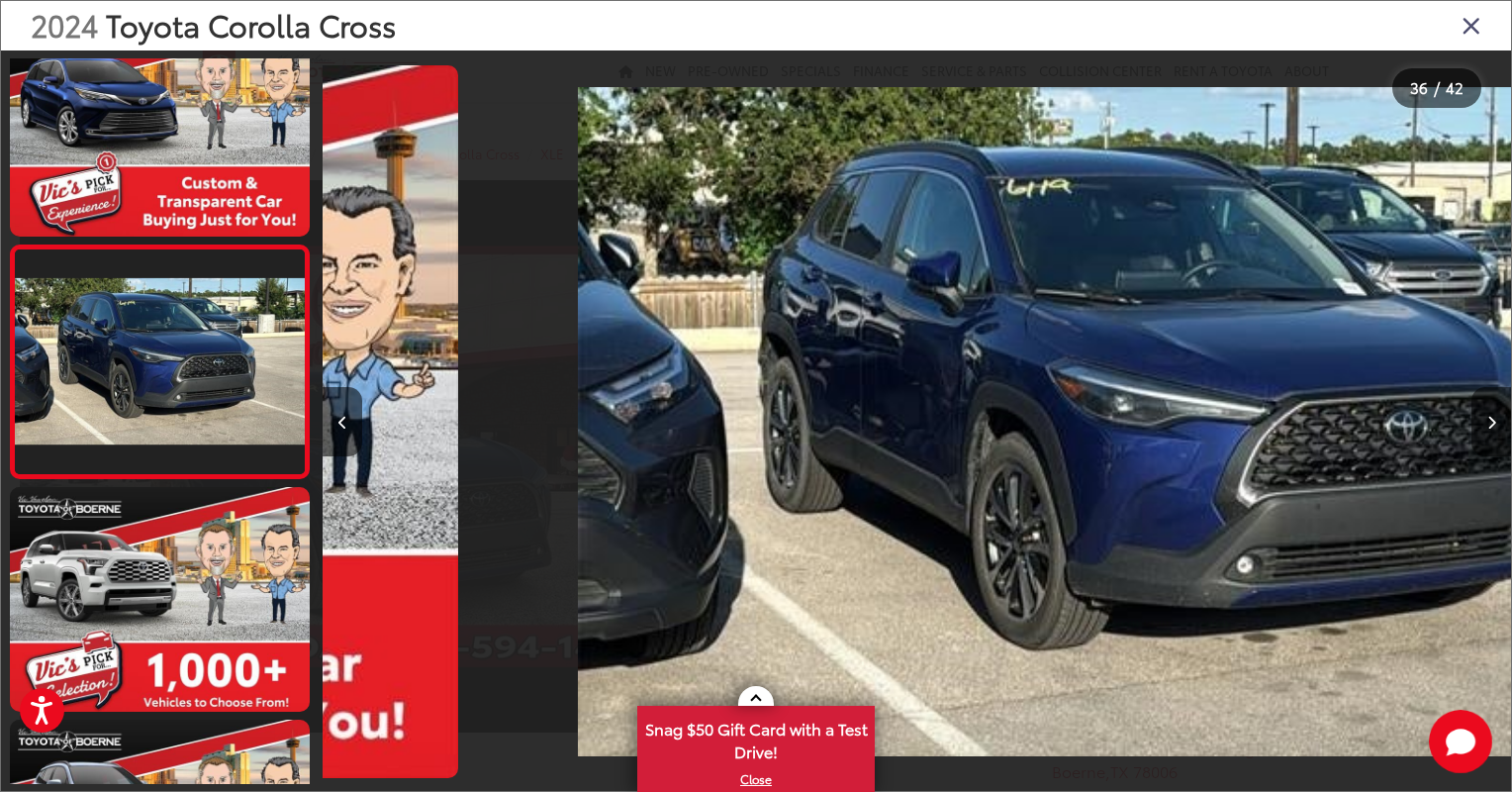 click at bounding box center [1491, 423] 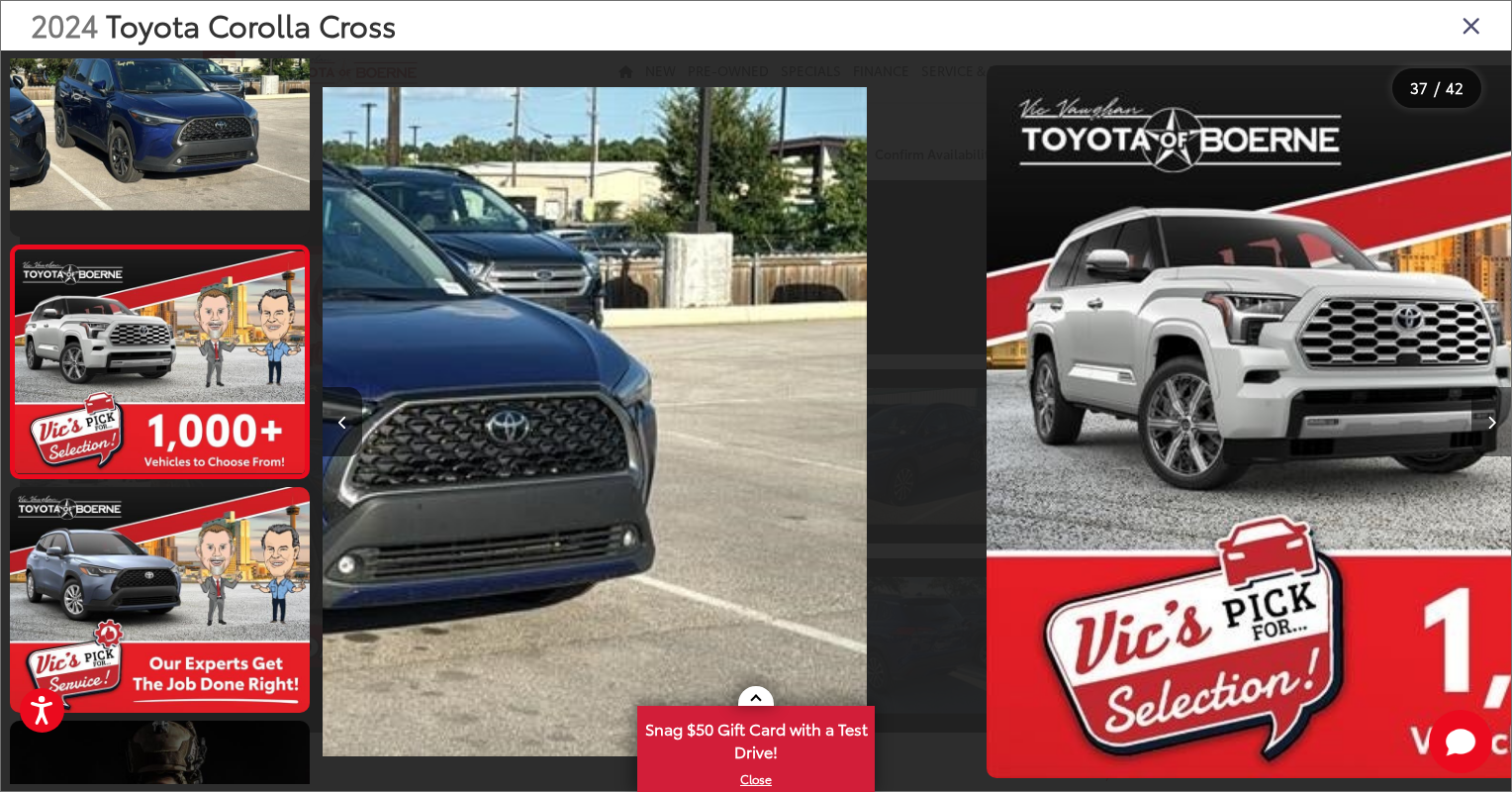 click at bounding box center [1491, 423] 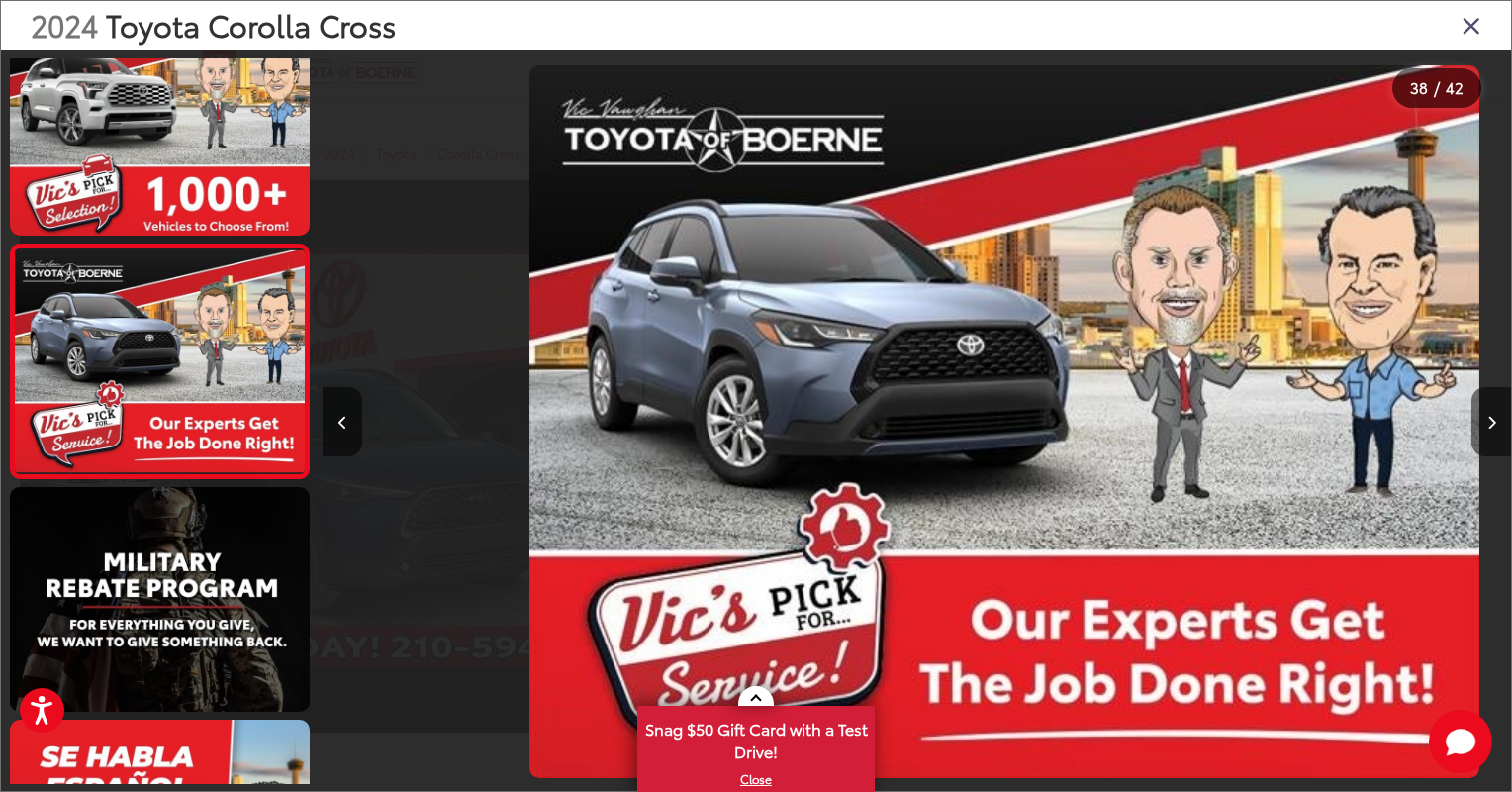 click at bounding box center [1491, 423] 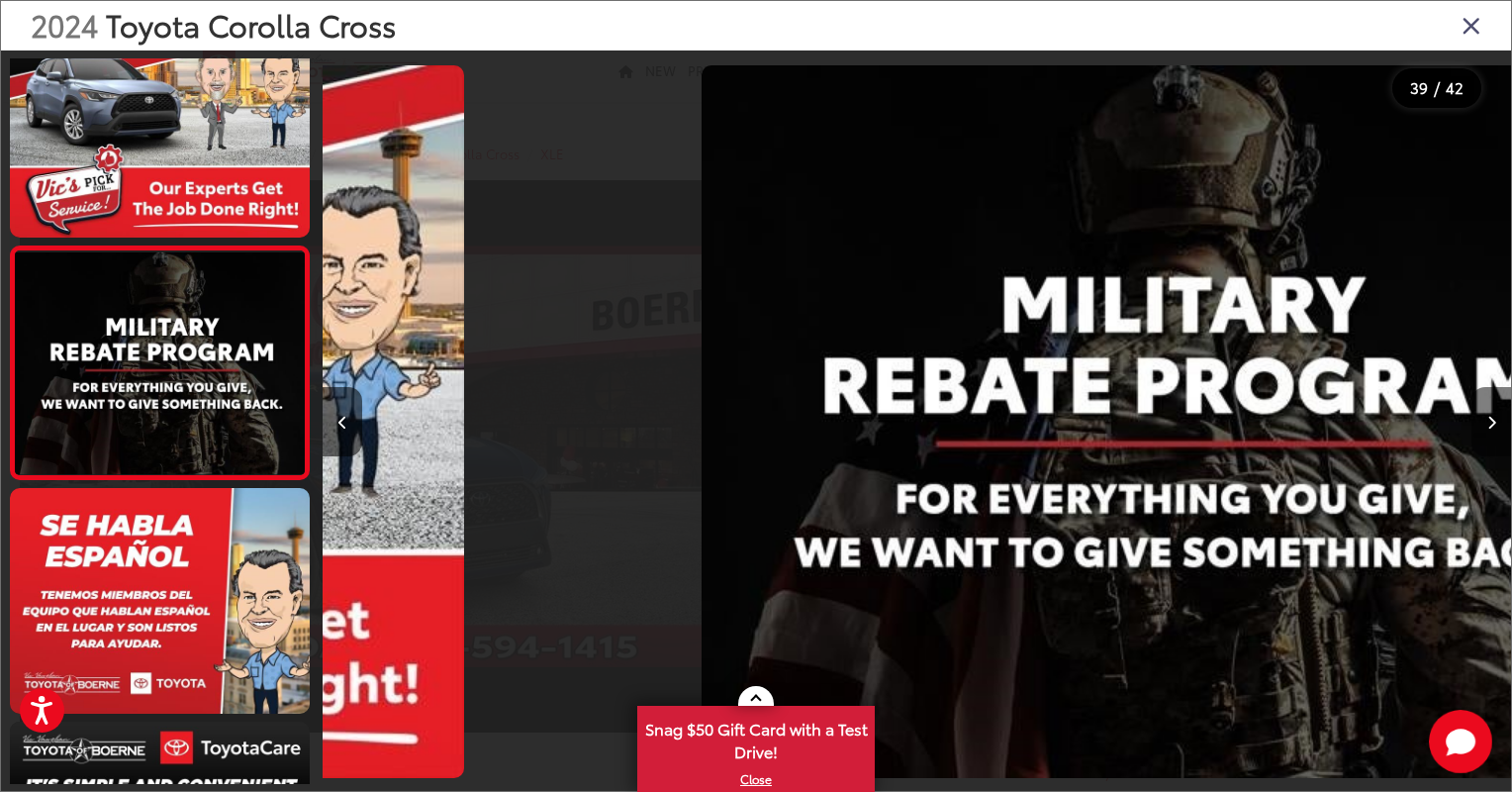 click at bounding box center [1491, 423] 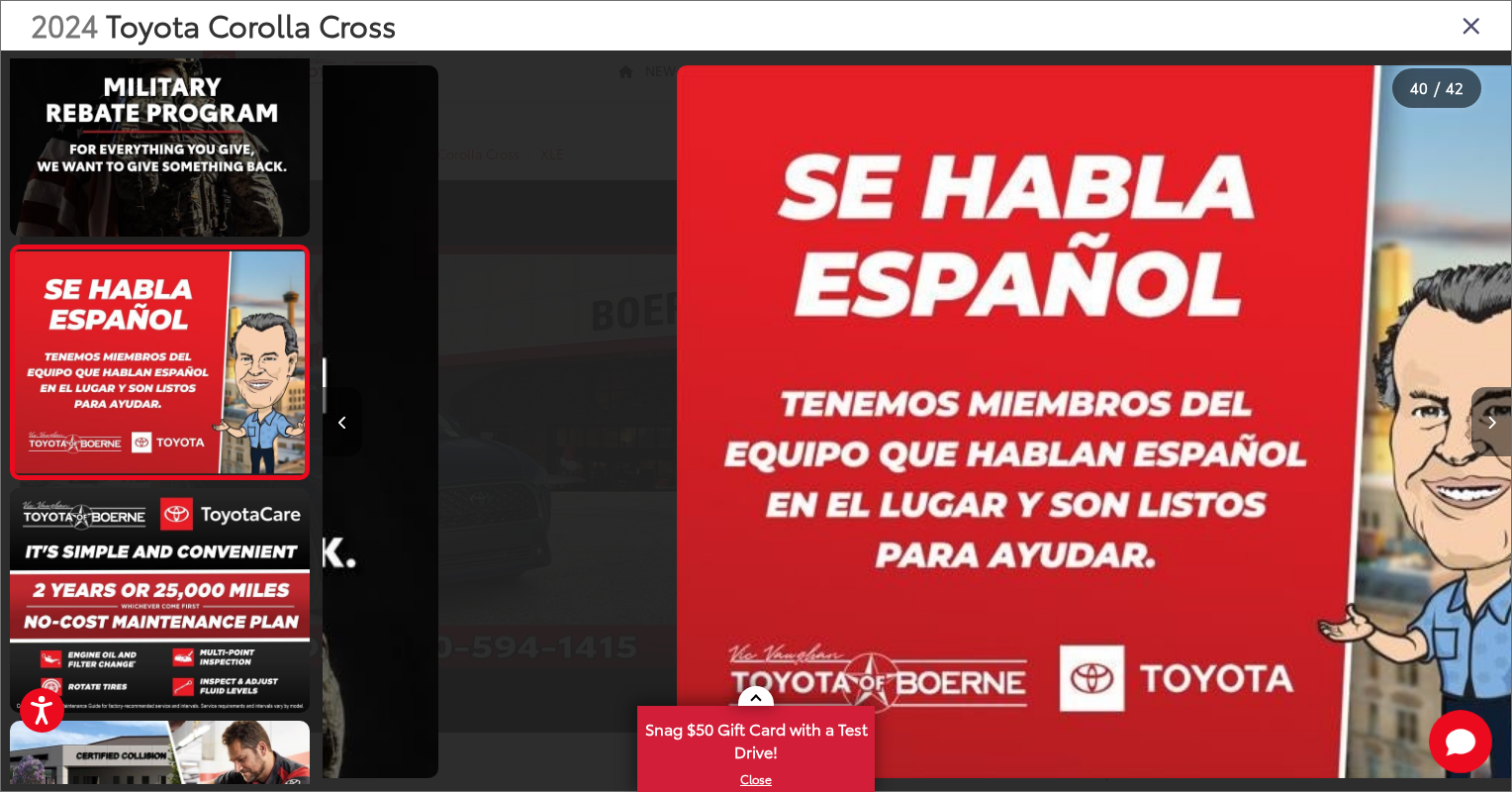 click at bounding box center (1491, 423) 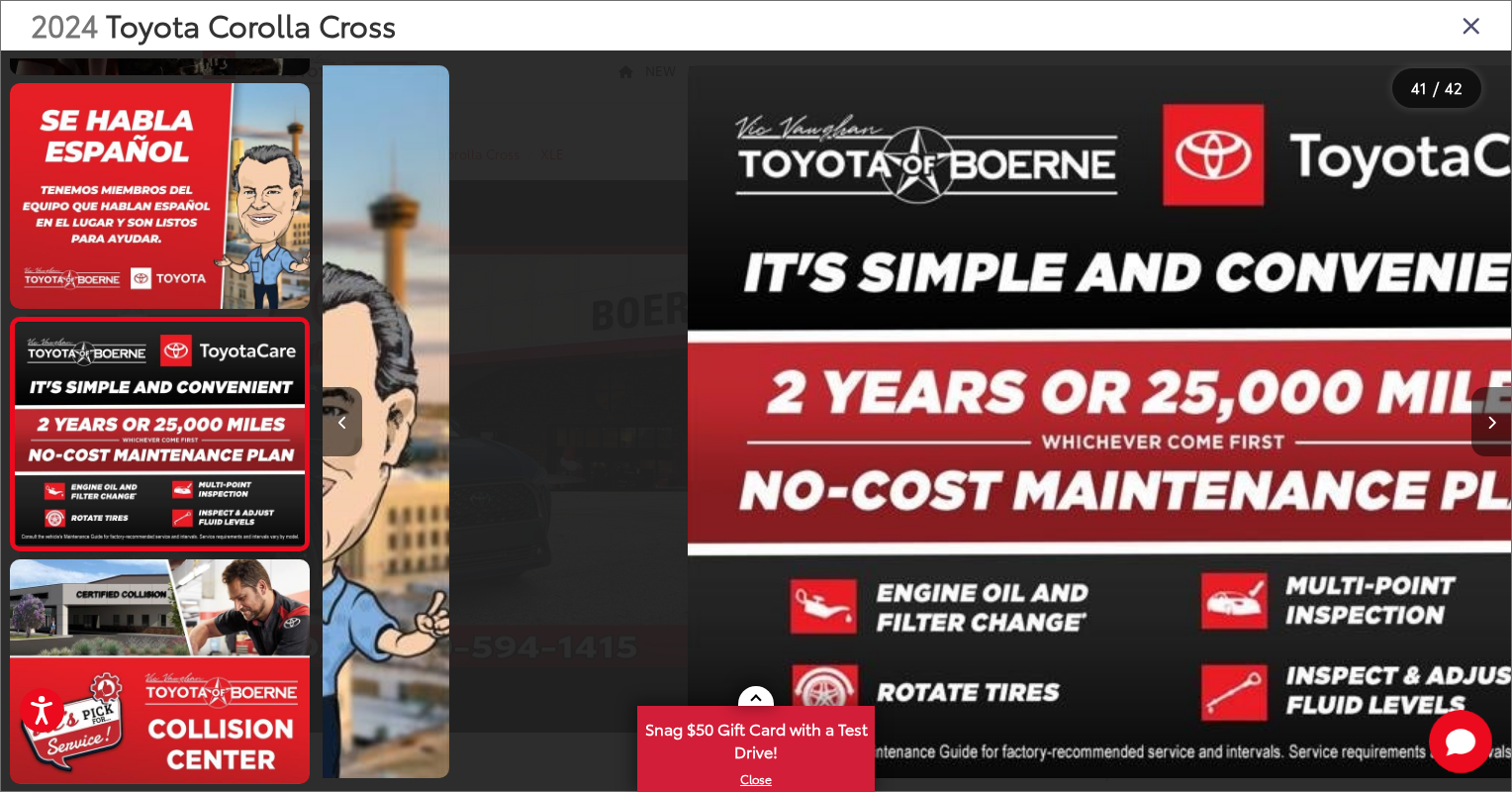 click at bounding box center (1491, 423) 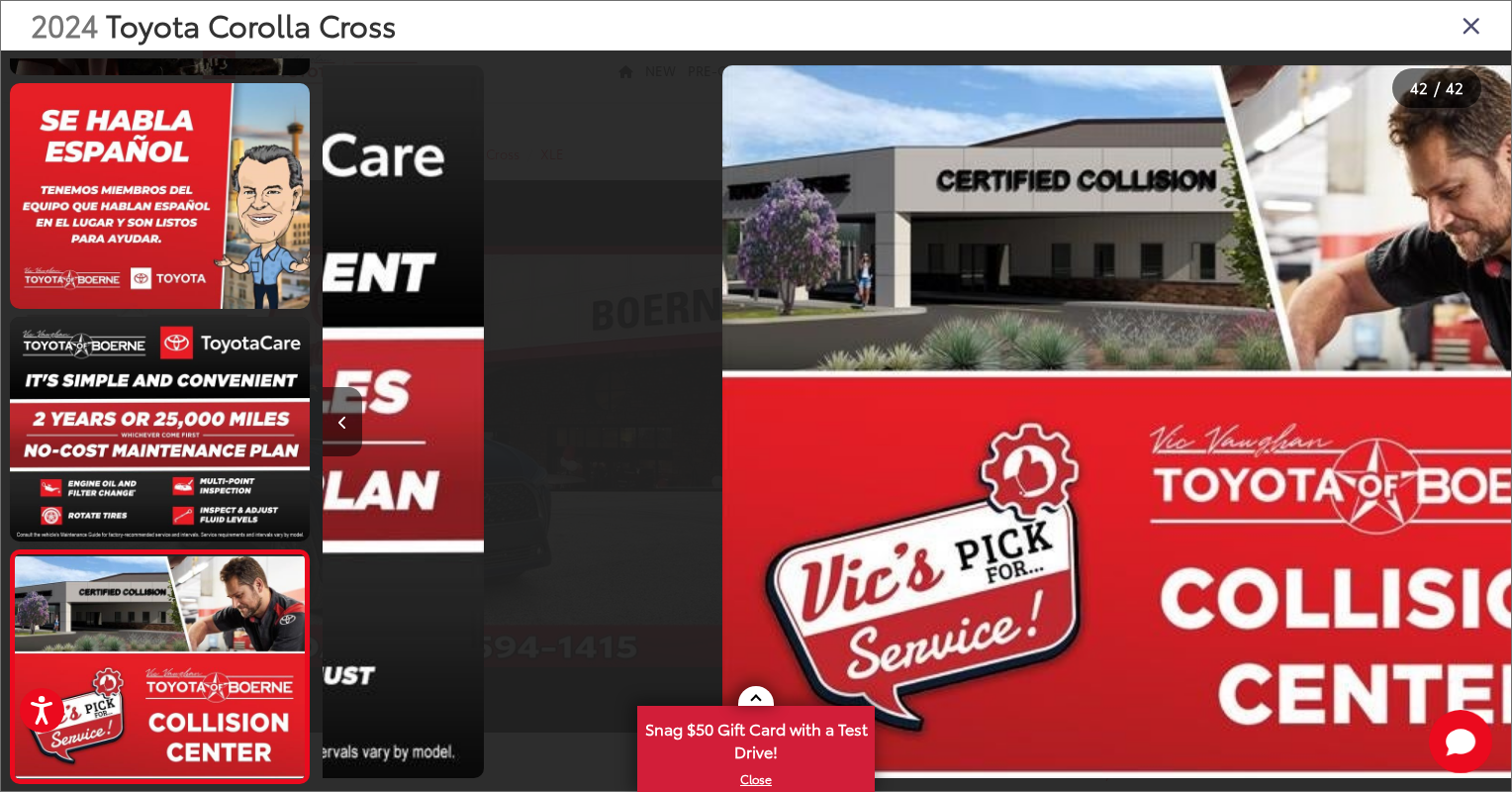 click at bounding box center (1363, 422) 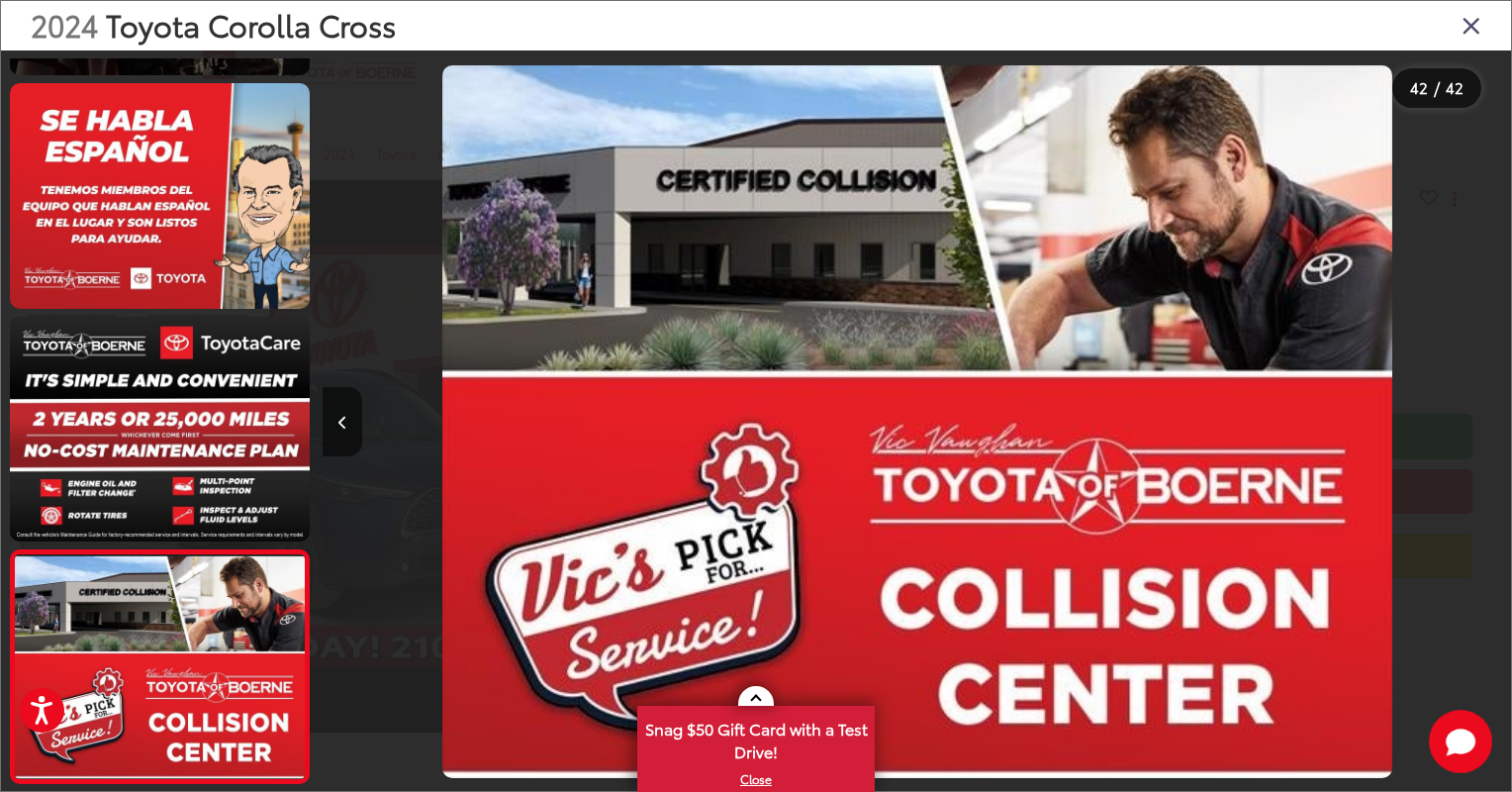 click at bounding box center [1363, 422] 